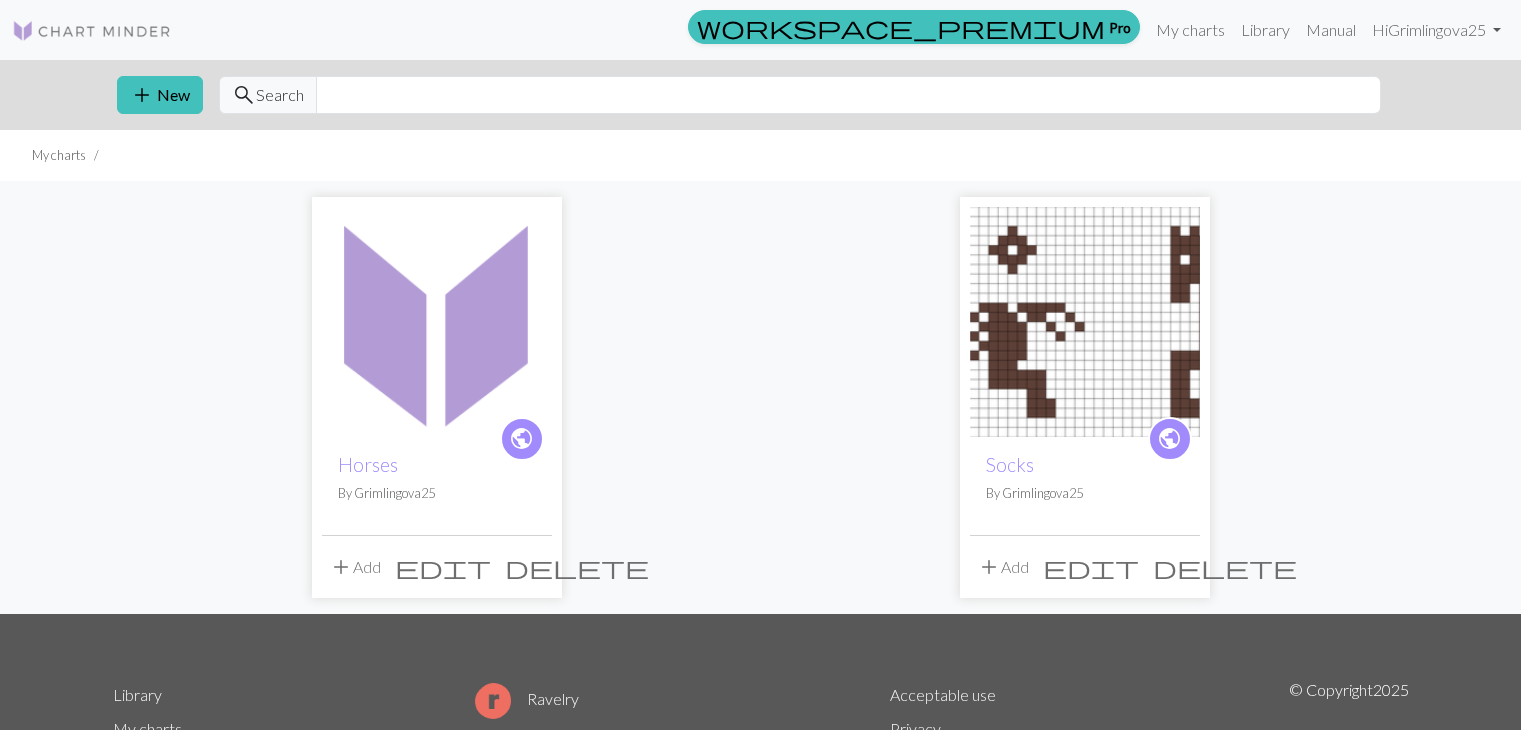 scroll, scrollTop: 0, scrollLeft: 0, axis: both 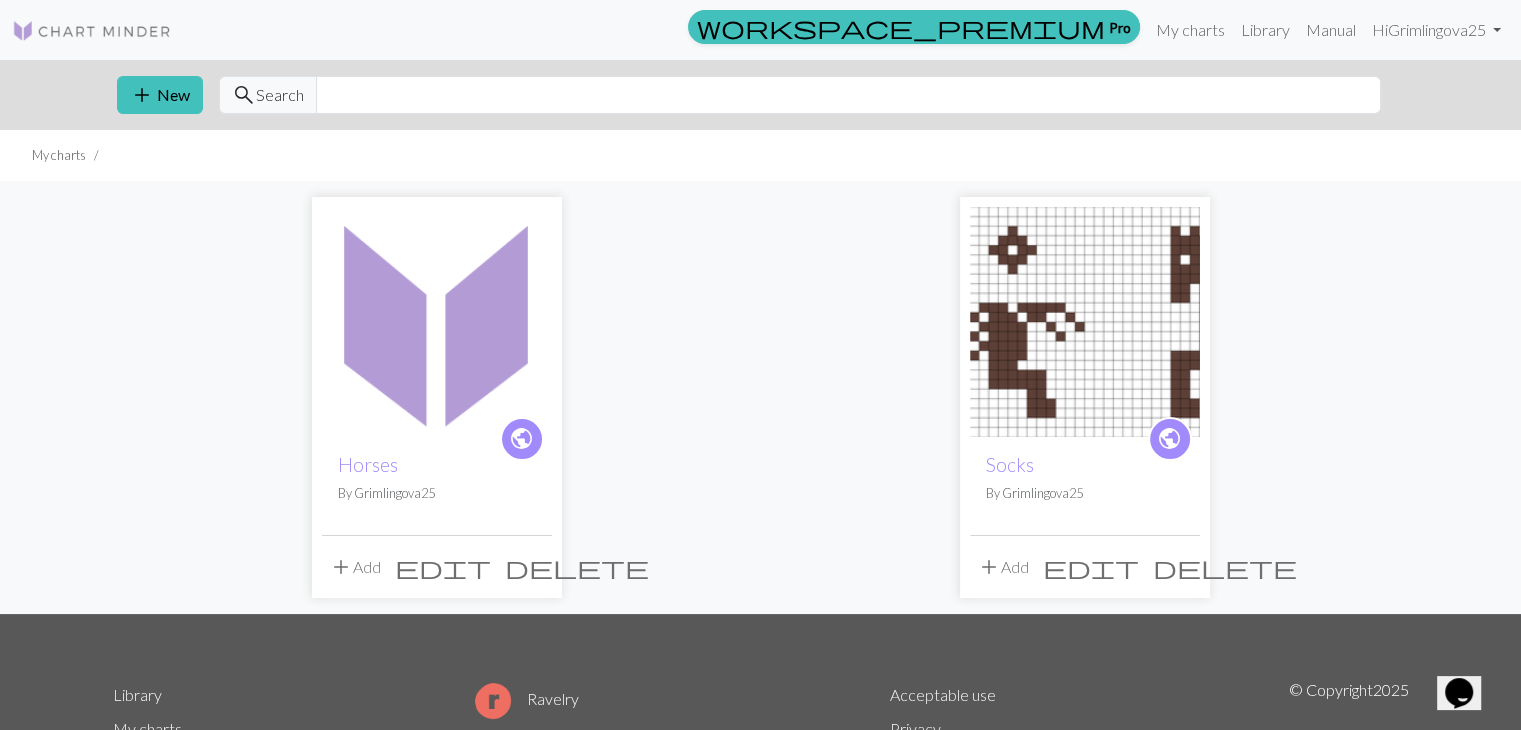 click at bounding box center [437, 322] 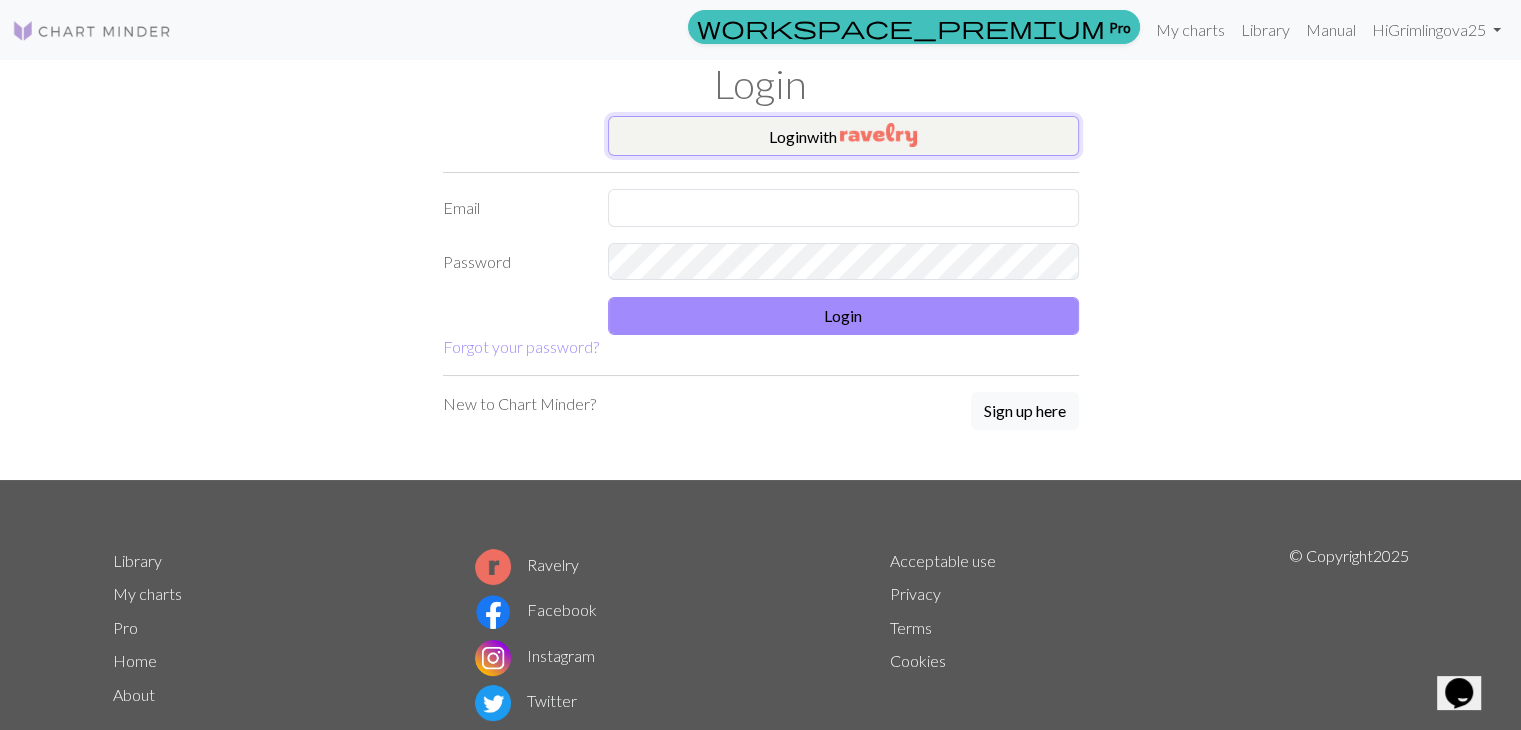 click at bounding box center (878, 135) 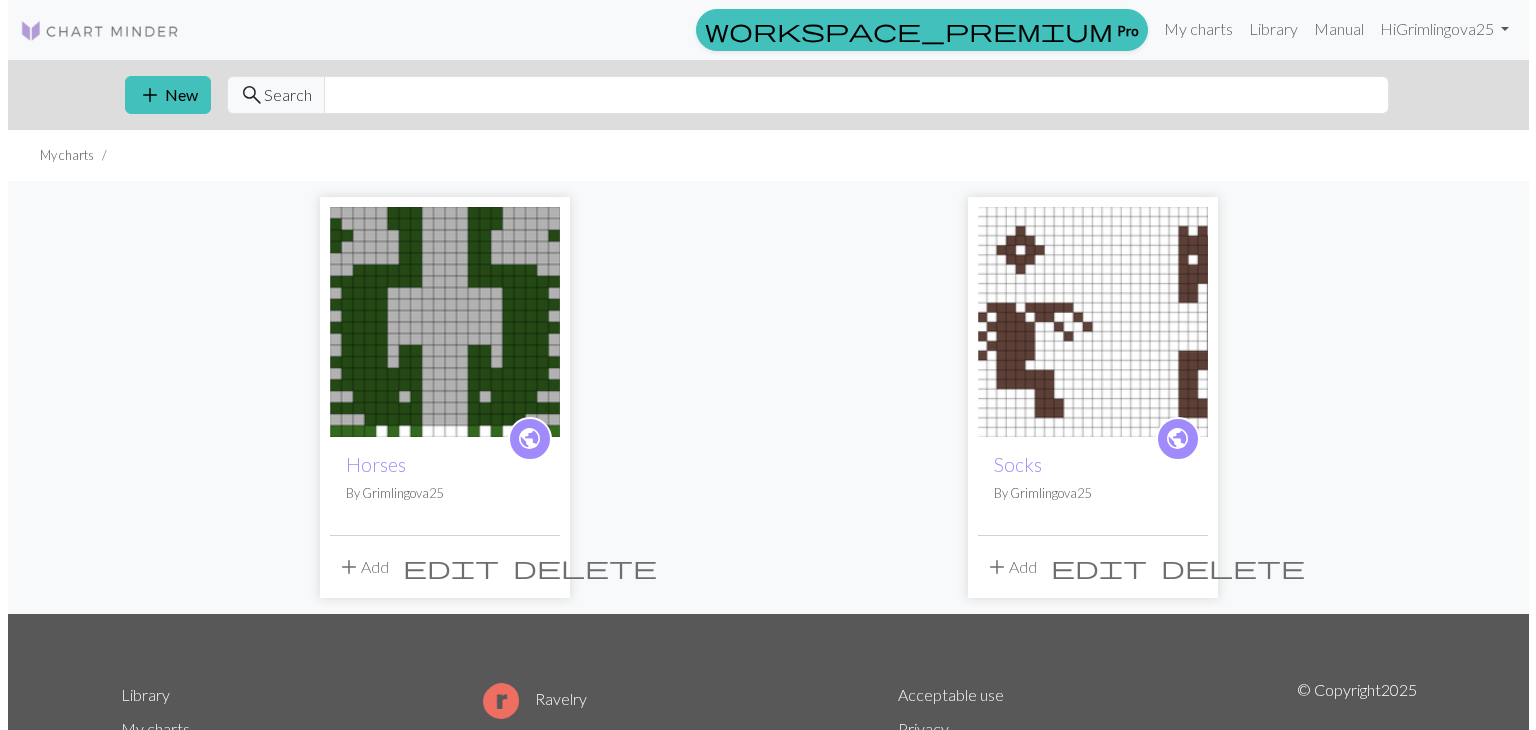 scroll, scrollTop: 0, scrollLeft: 0, axis: both 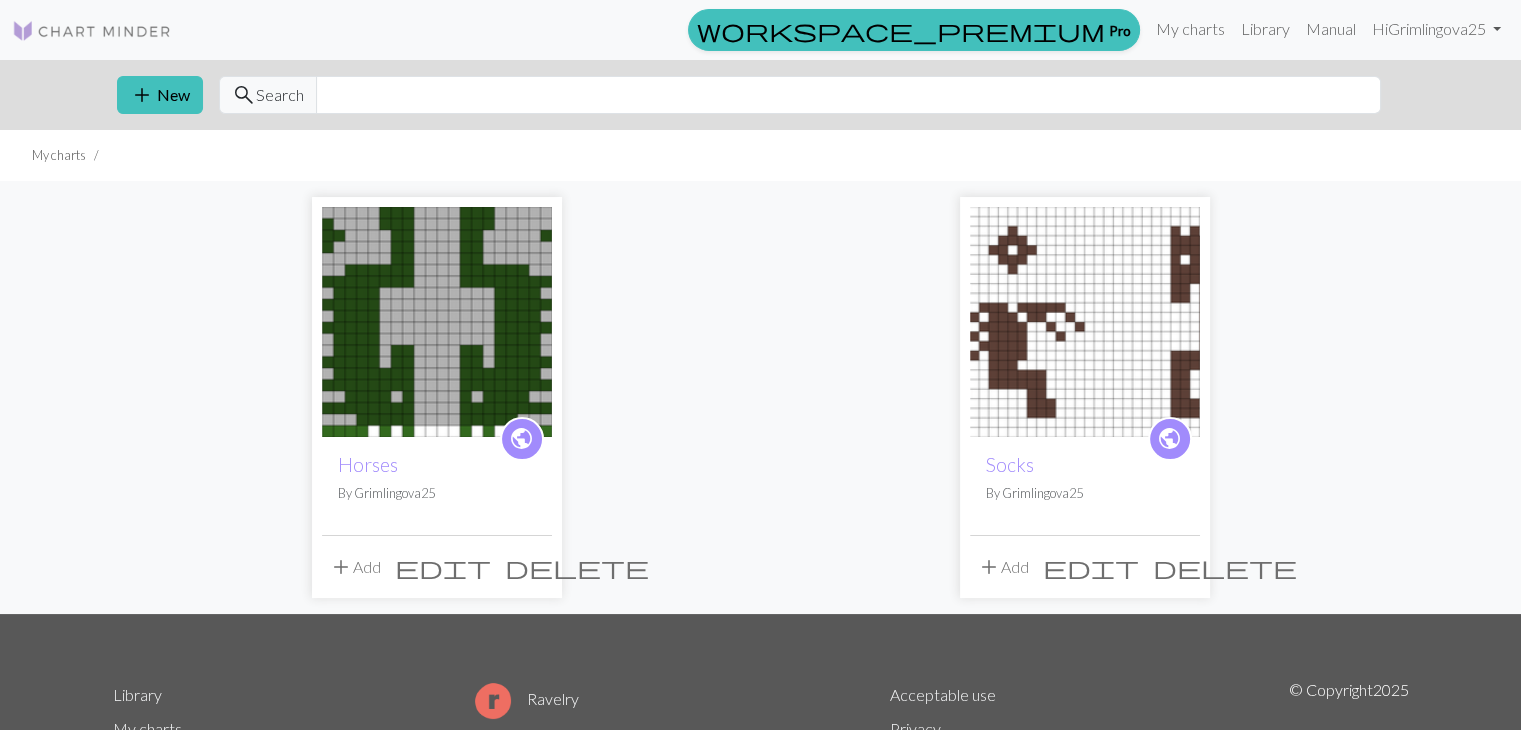 click at bounding box center [437, 322] 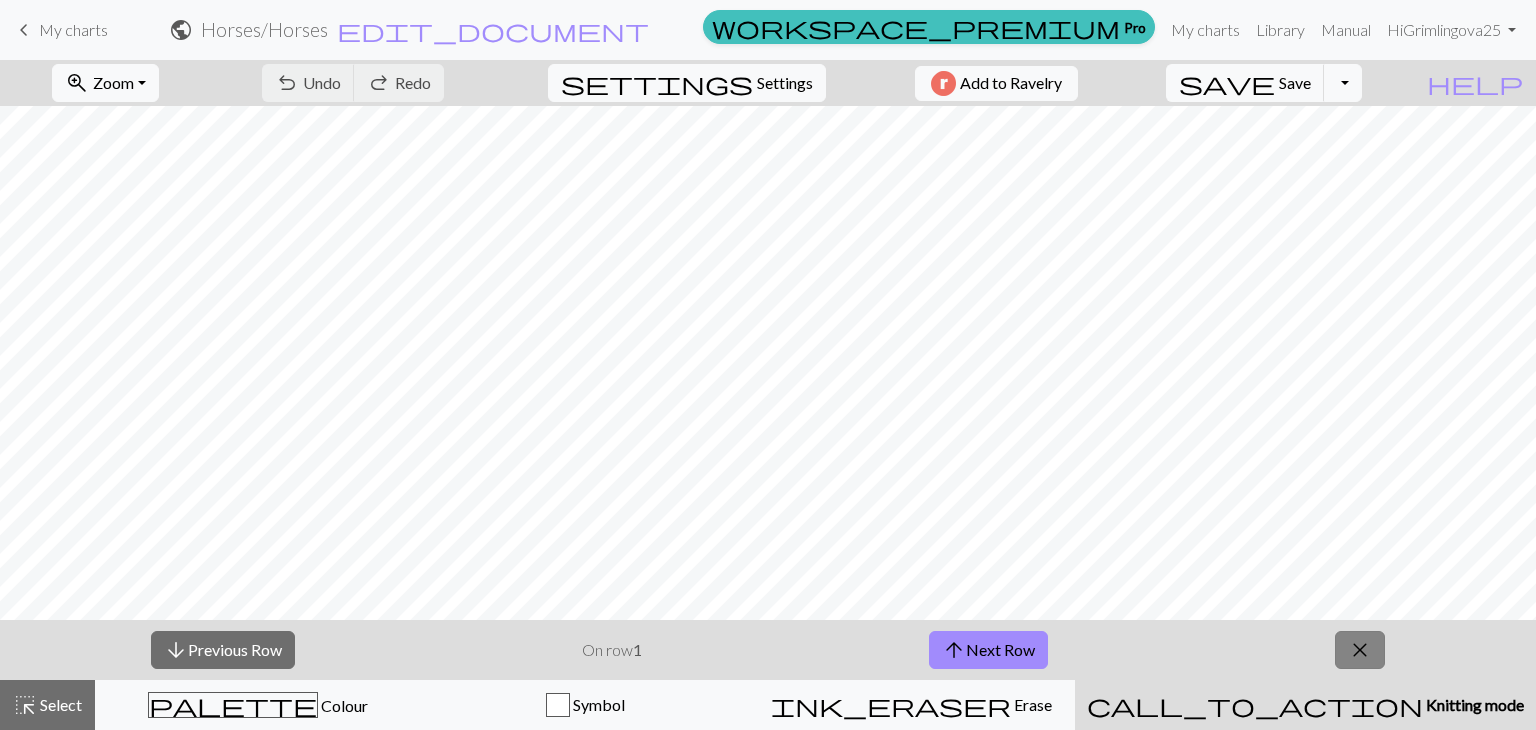 click on "close" at bounding box center (1360, 650) 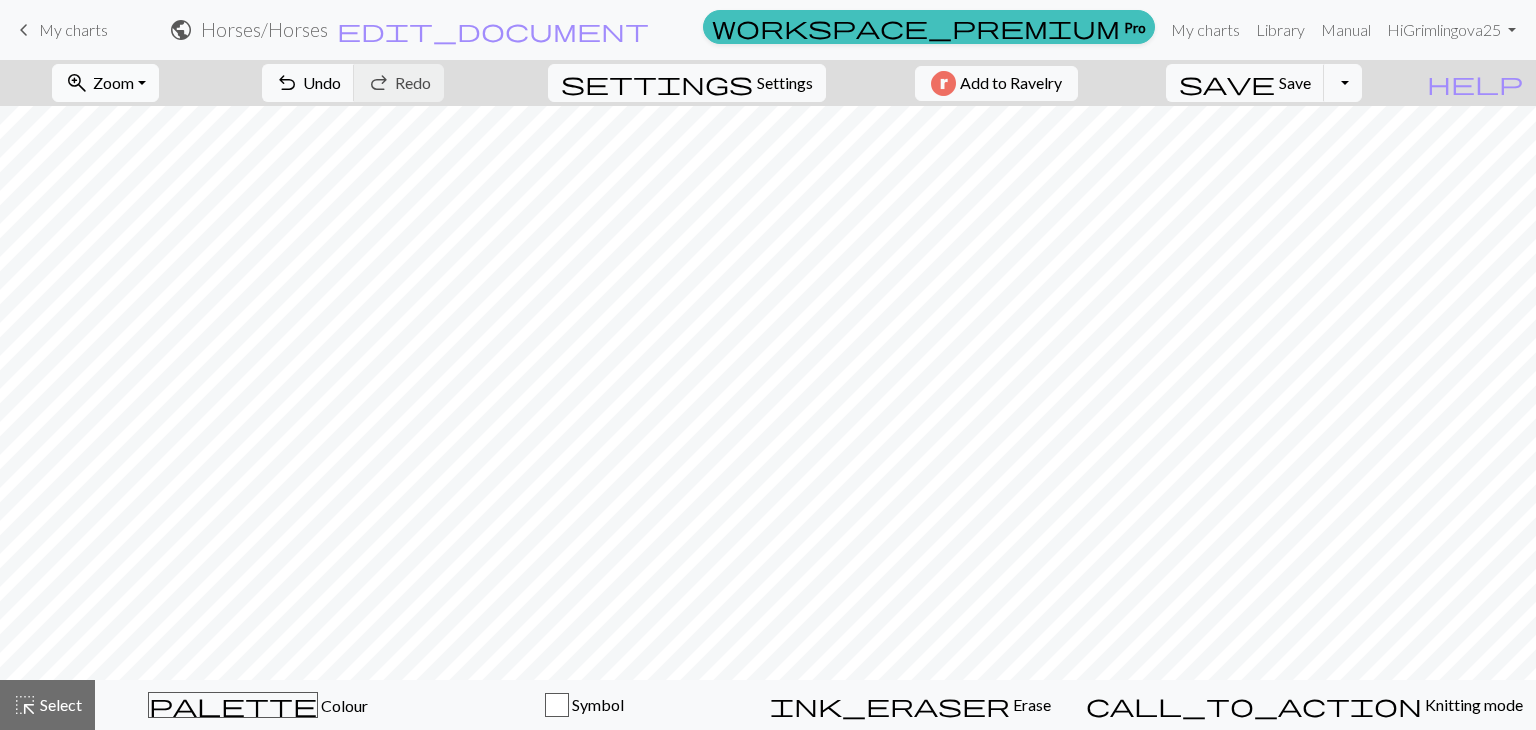 click on "Zoom" at bounding box center (113, 82) 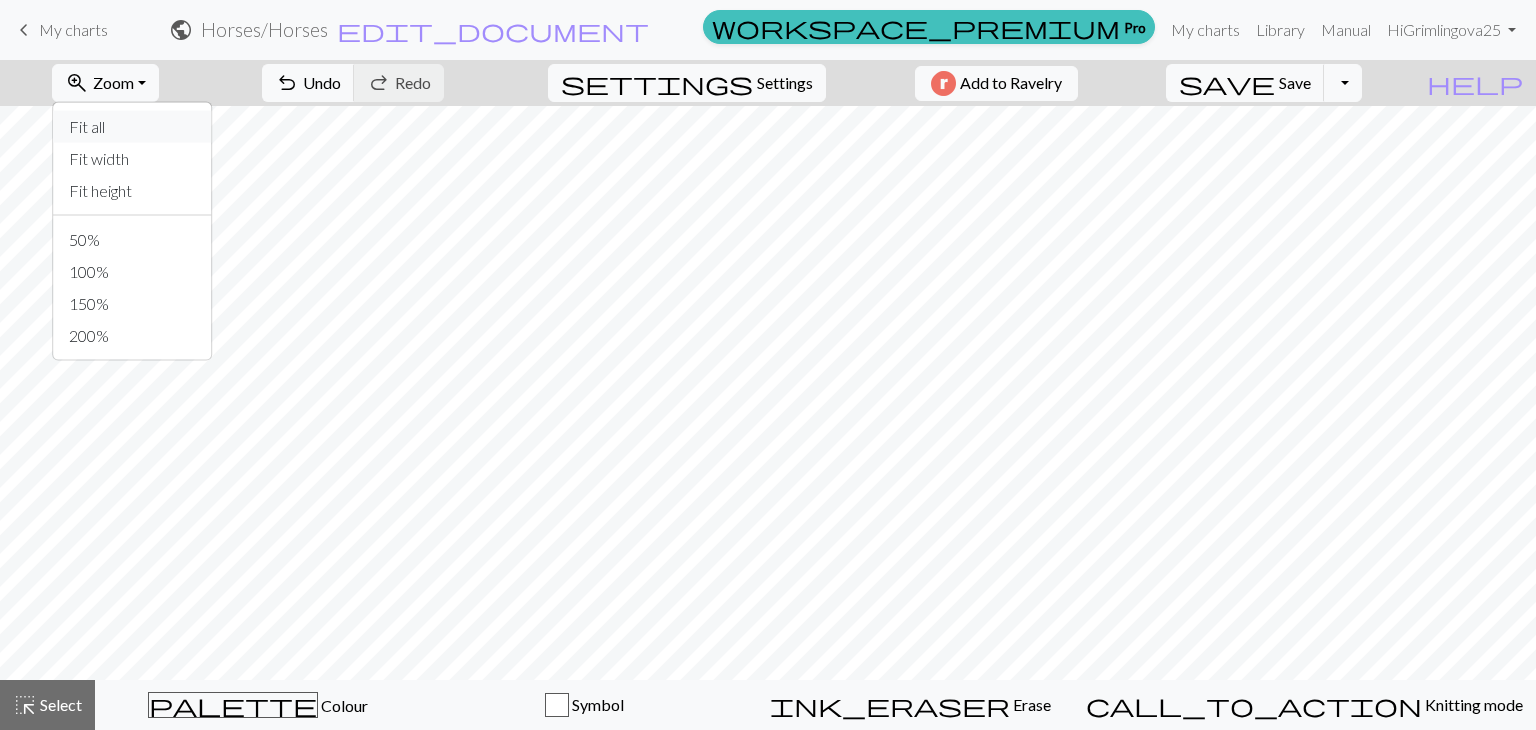 click on "Fit all" at bounding box center [132, 127] 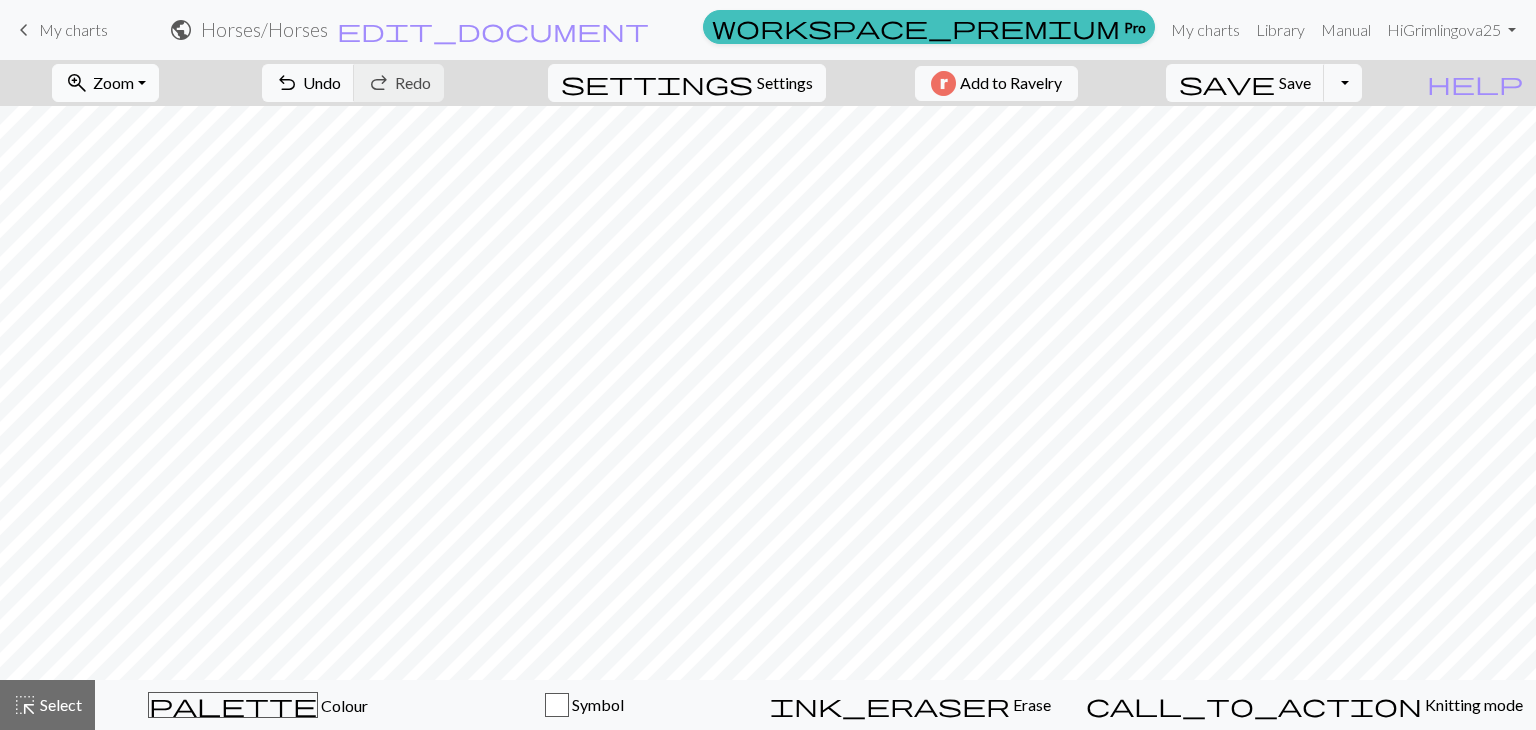 click on "zoom_in Zoom Zoom" at bounding box center [105, 83] 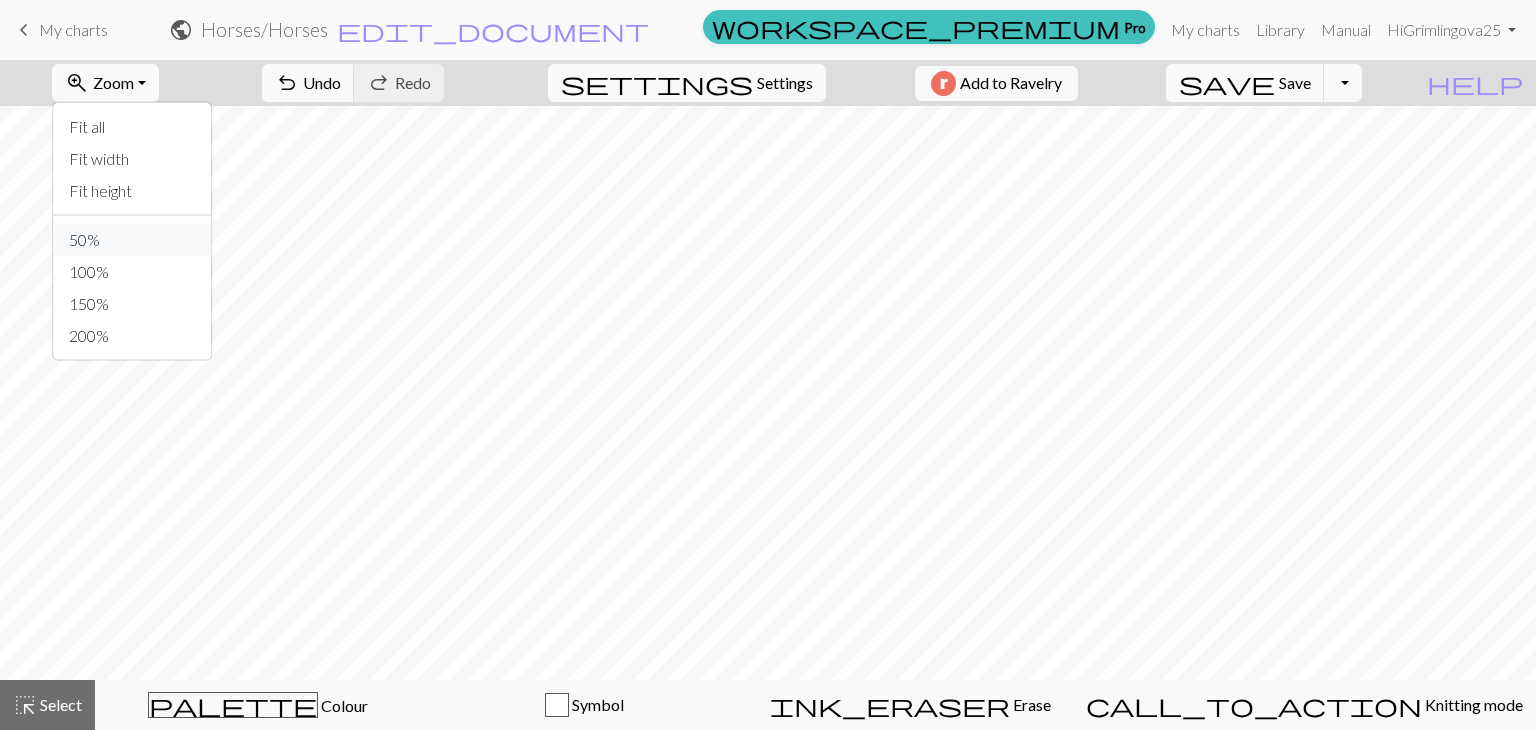 click on "50%" at bounding box center [132, 240] 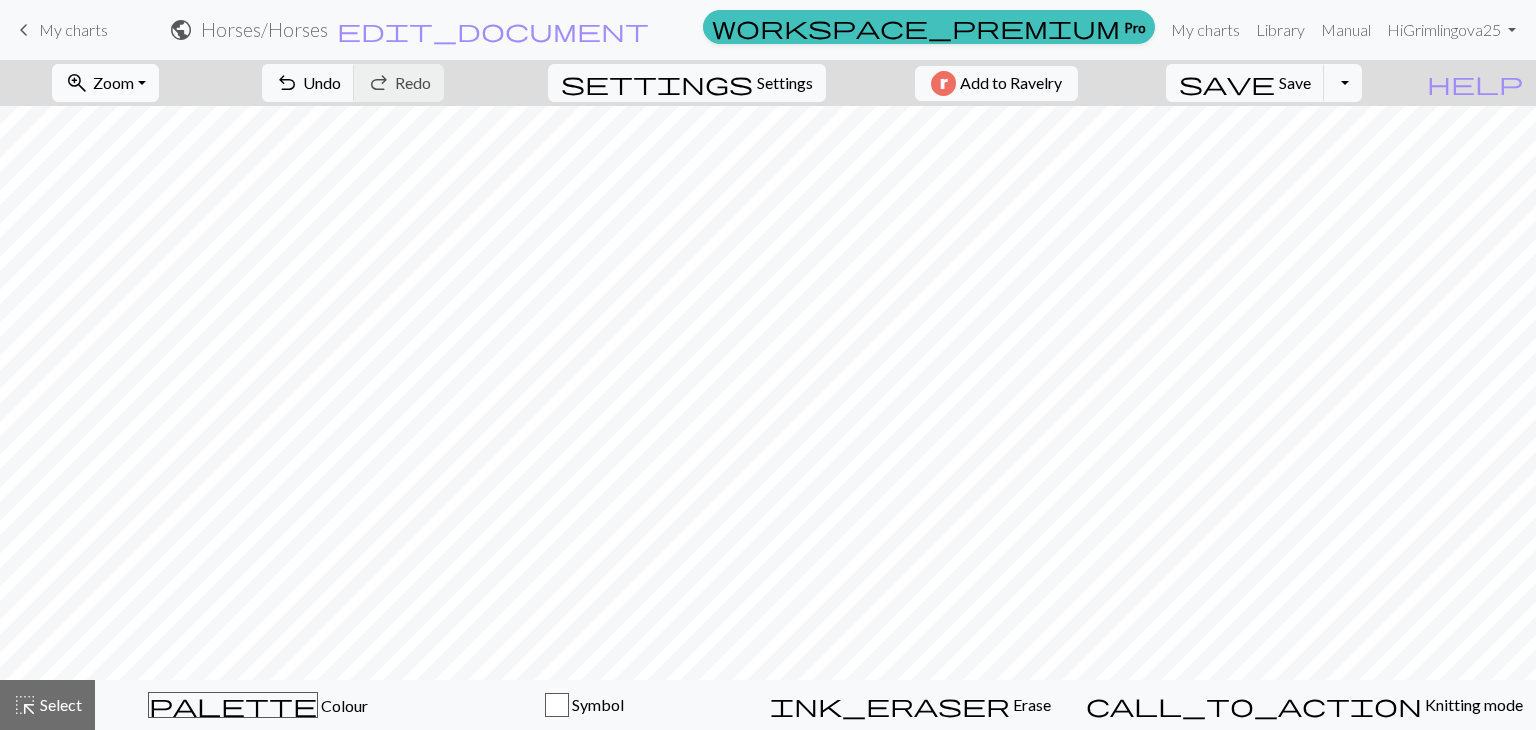 click on "Zoom" at bounding box center [113, 82] 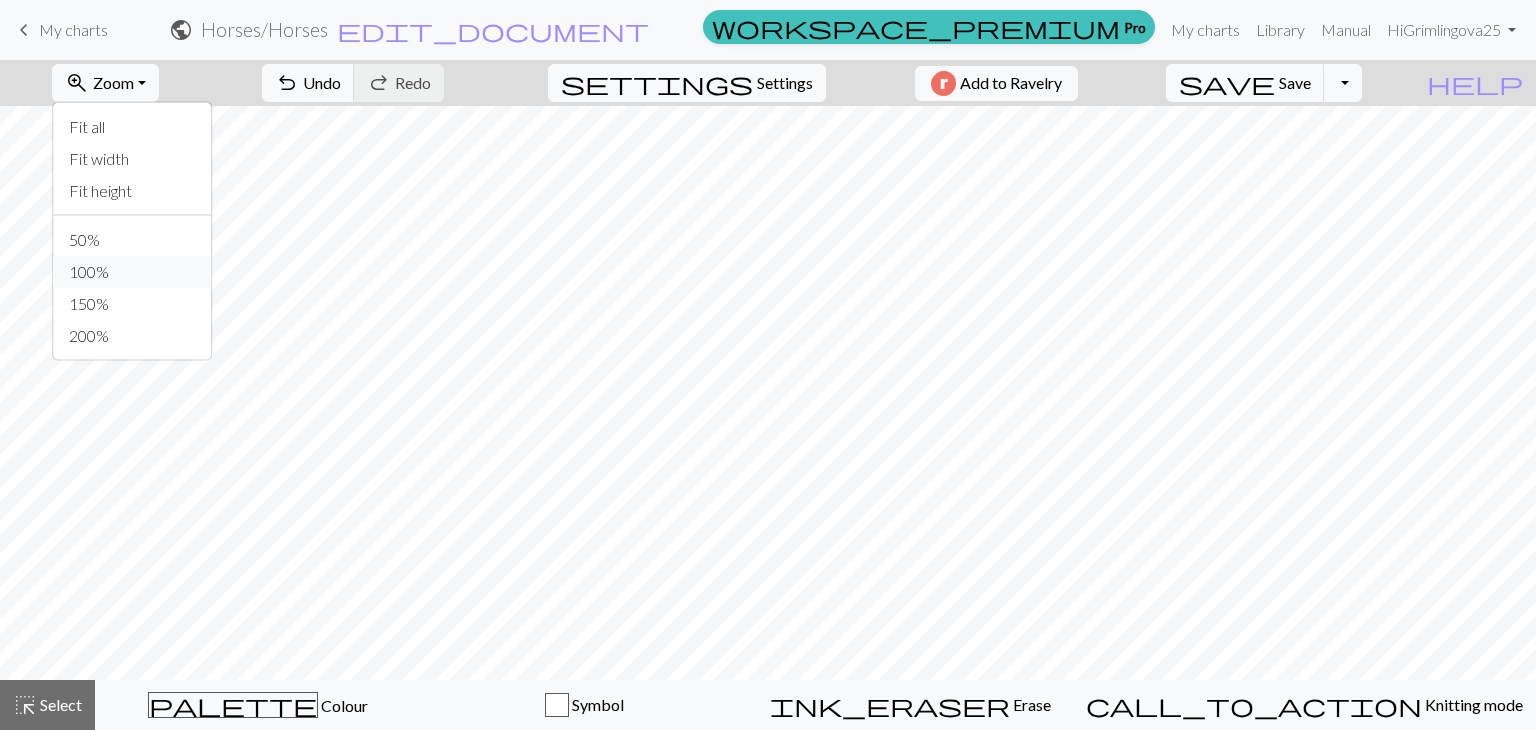 click on "100%" at bounding box center [132, 272] 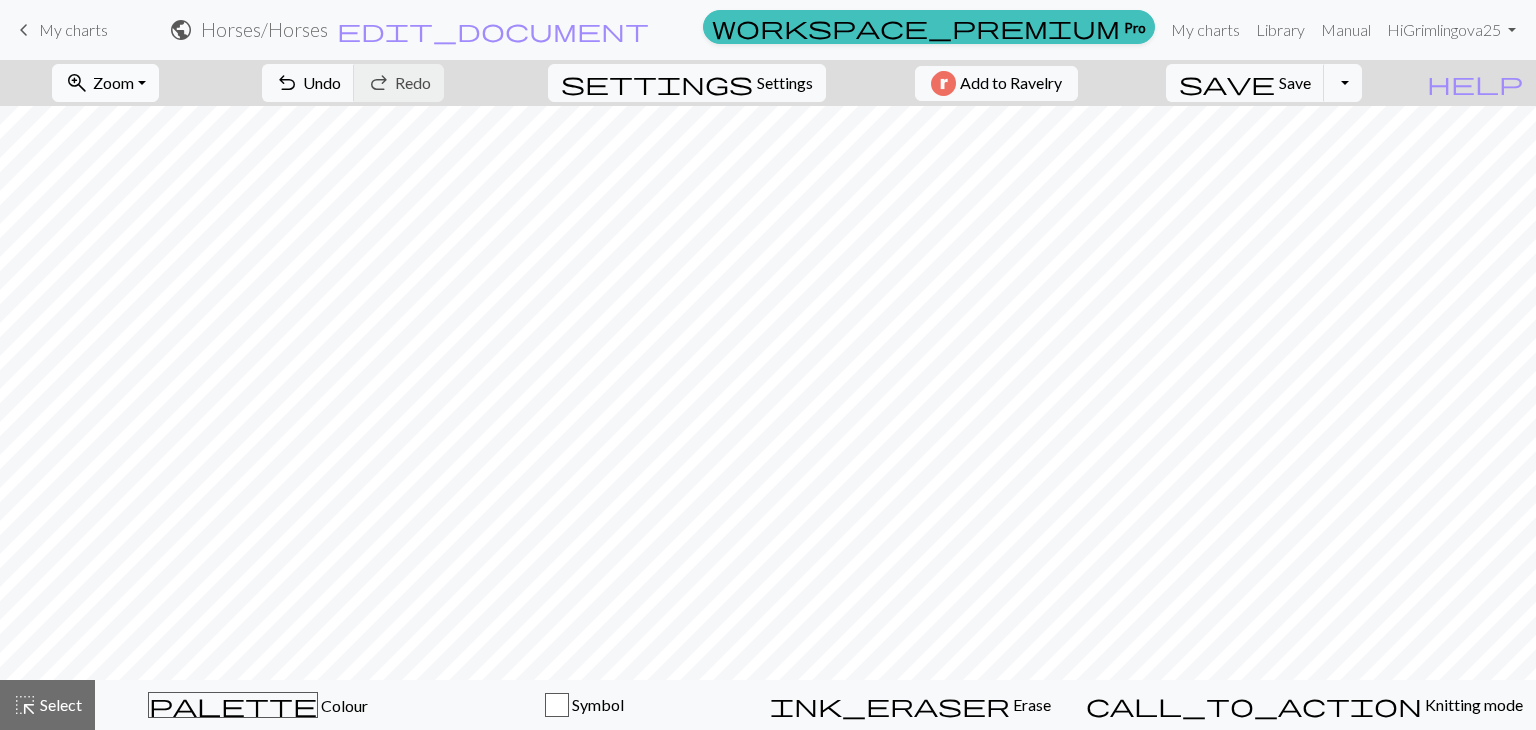 click on "zoom_in Zoom Zoom" at bounding box center [105, 83] 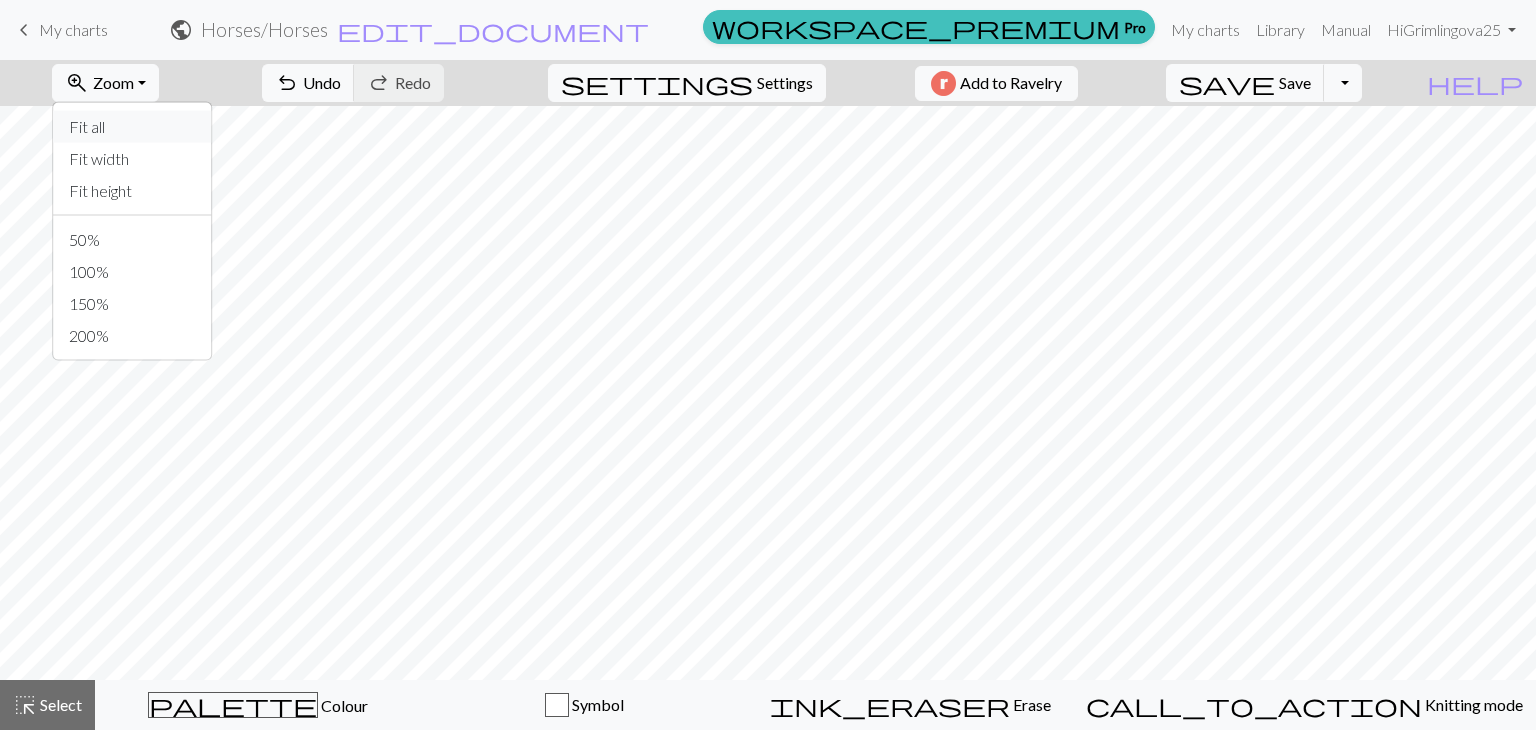 click on "Fit all" at bounding box center [132, 127] 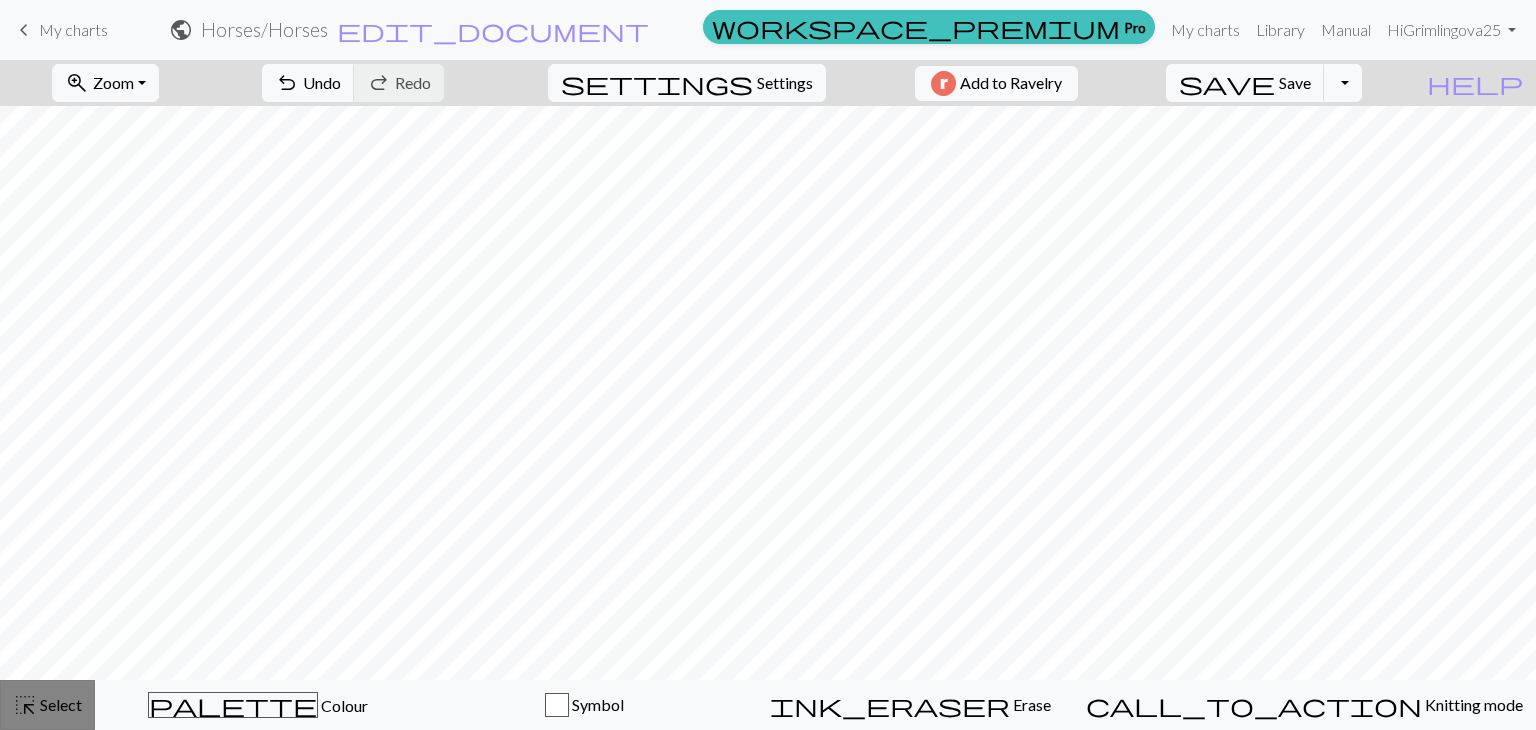 click on "Select" at bounding box center (59, 704) 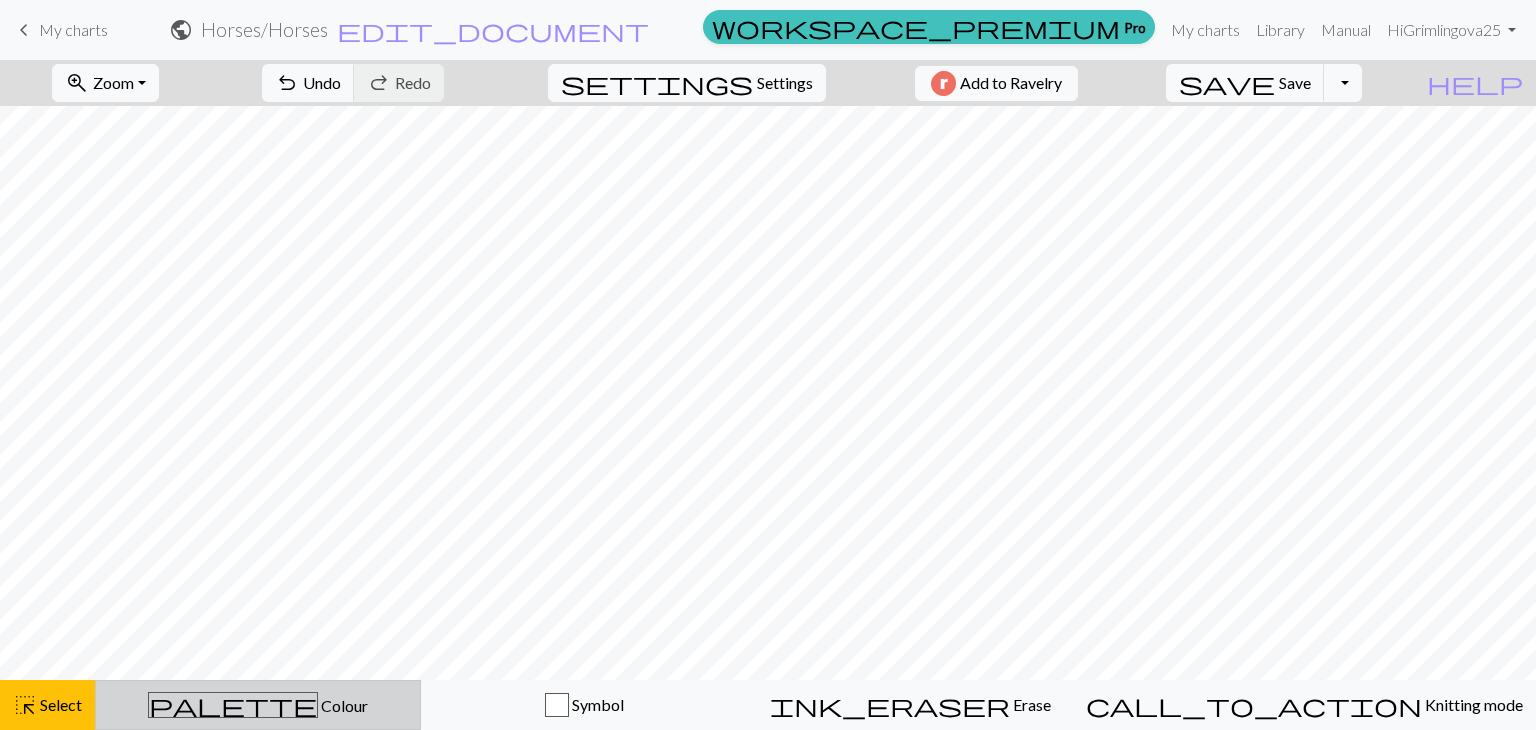 click on "palette   Colour   Colour" at bounding box center (258, 705) 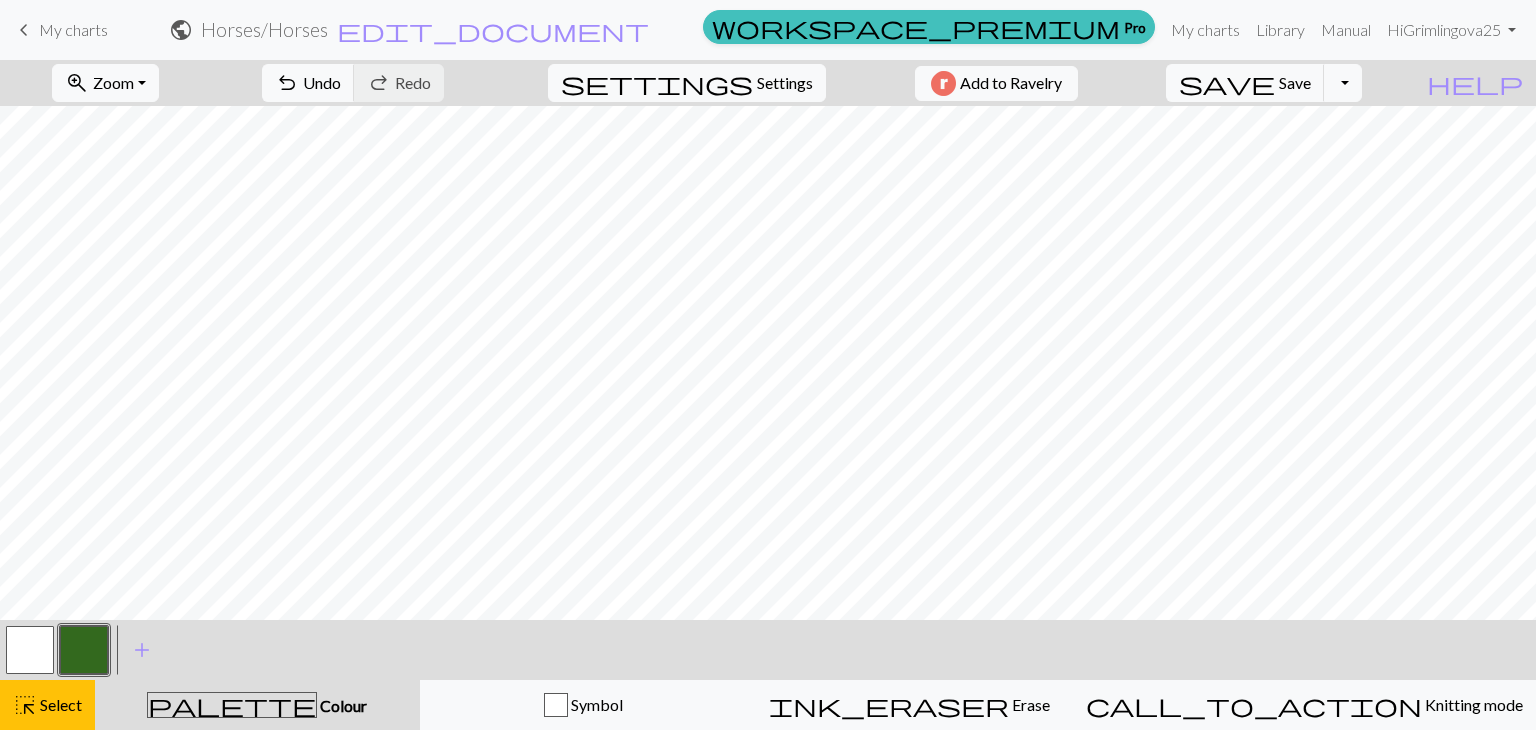 click at bounding box center [30, 650] 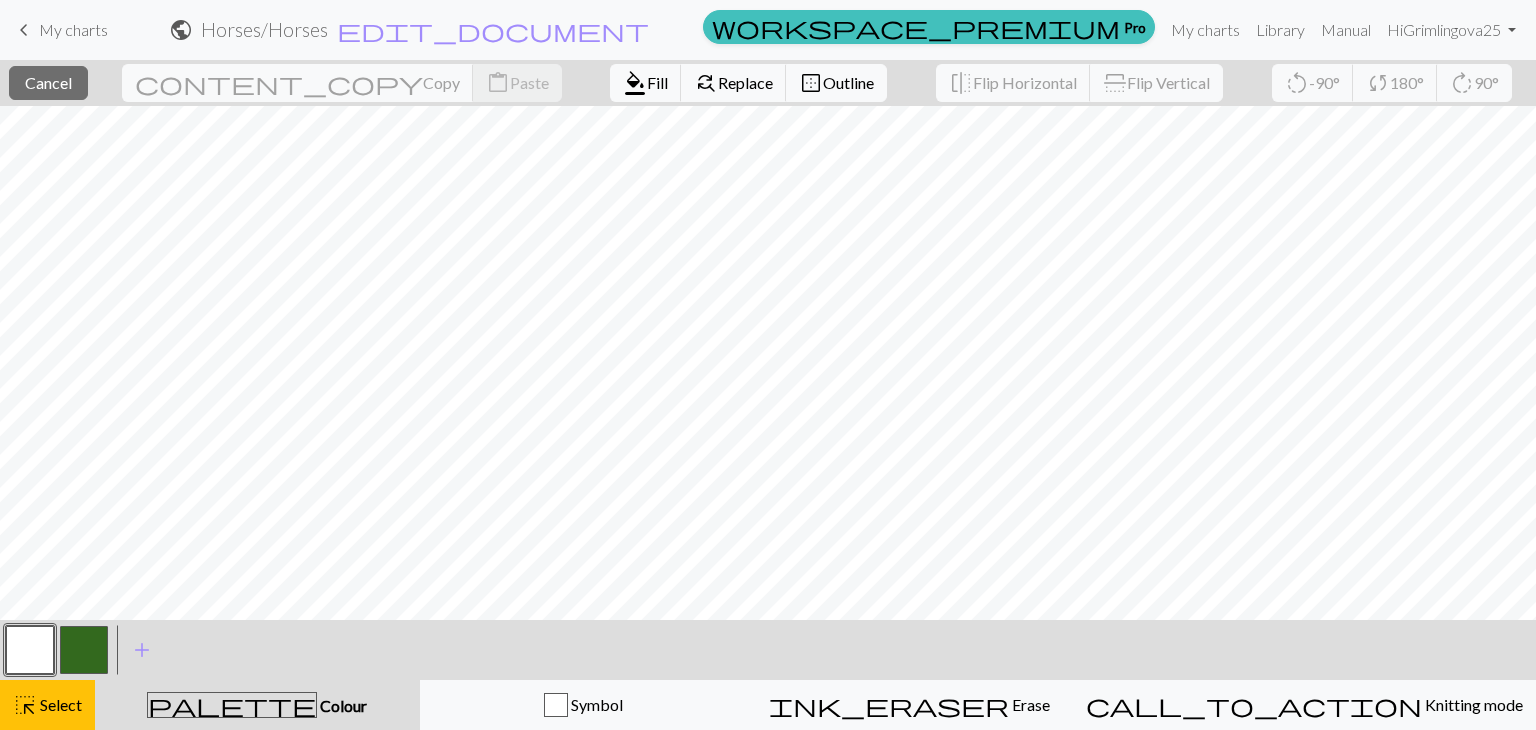 click at bounding box center (30, 650) 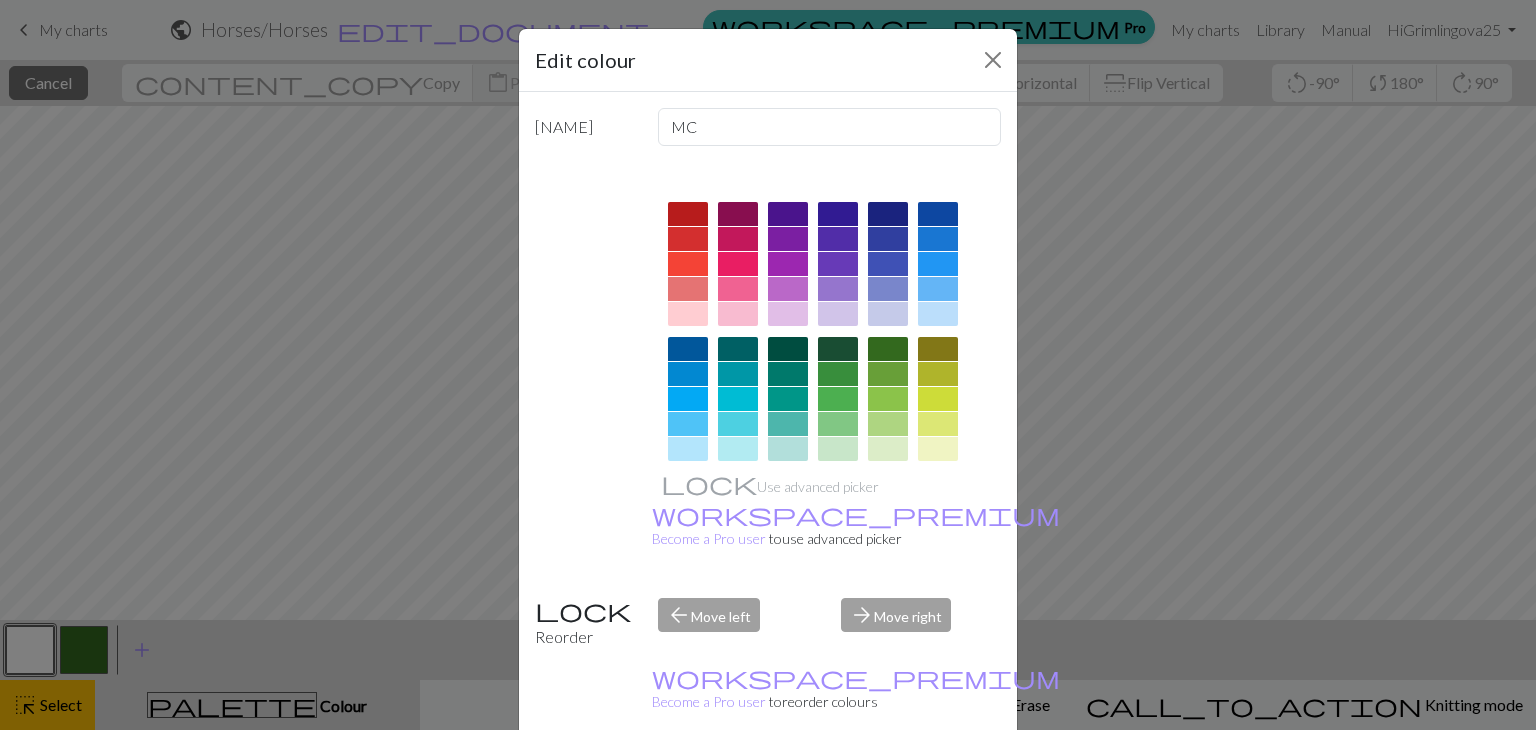 scroll, scrollTop: 288, scrollLeft: 0, axis: vertical 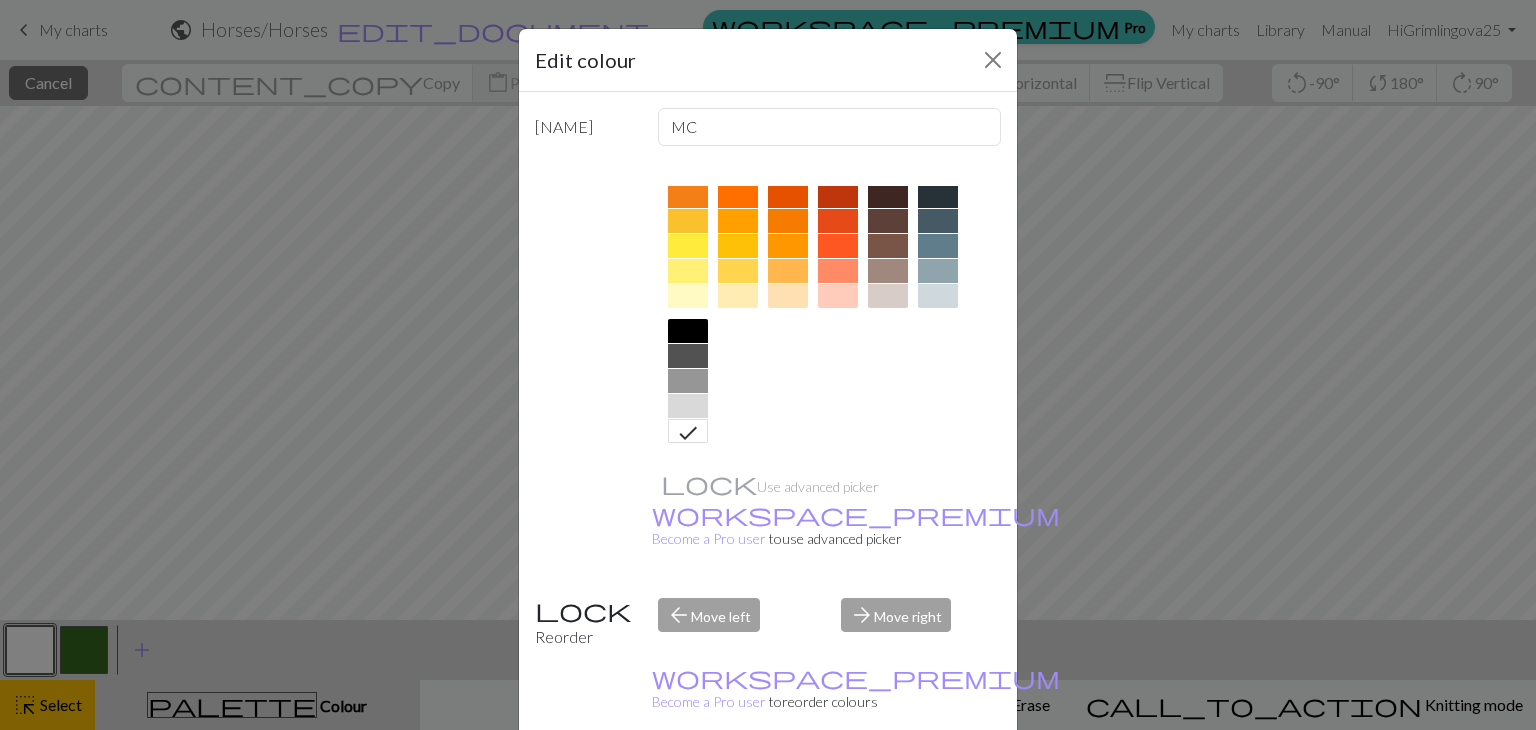 click on "Done" at bounding box center [888, 781] 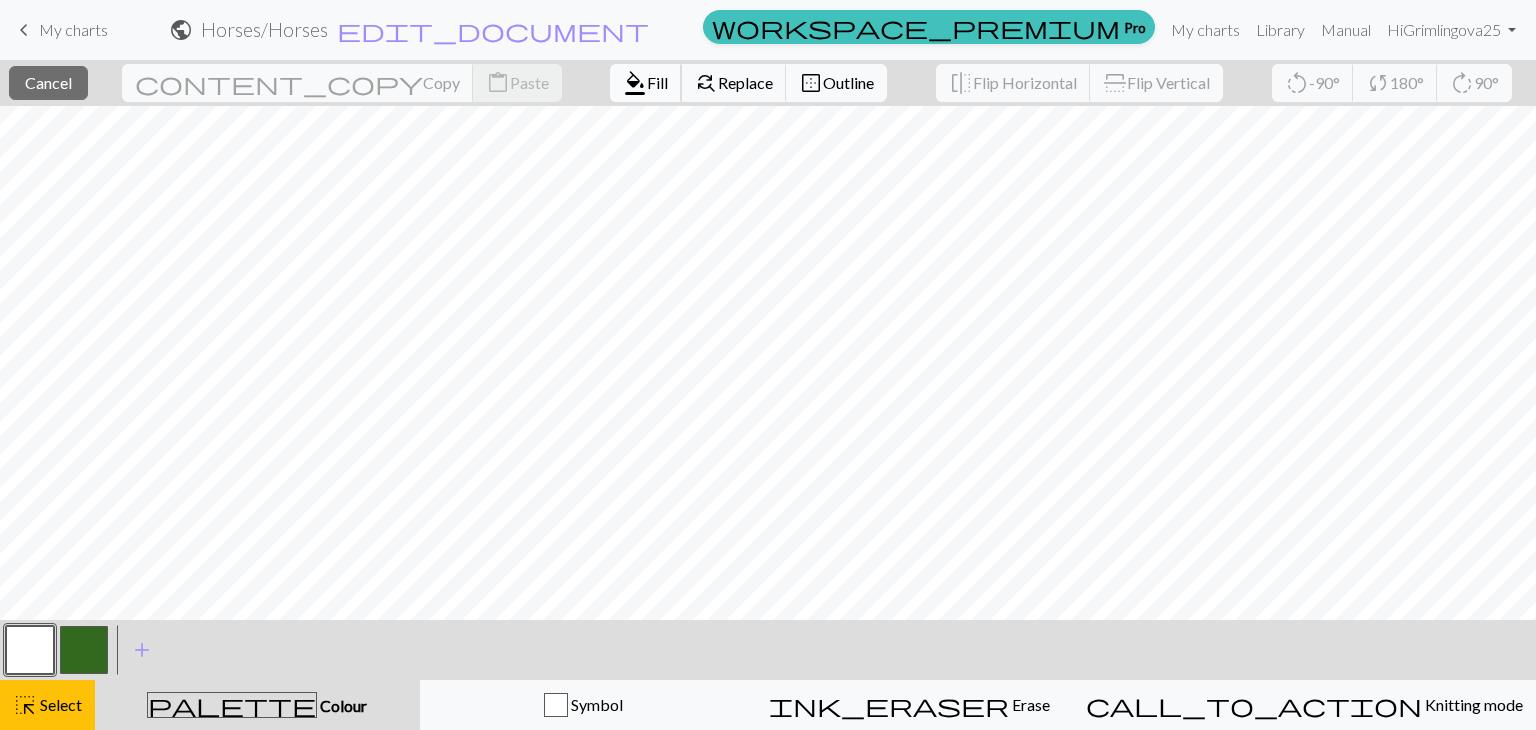 click on "Fill" at bounding box center [657, 82] 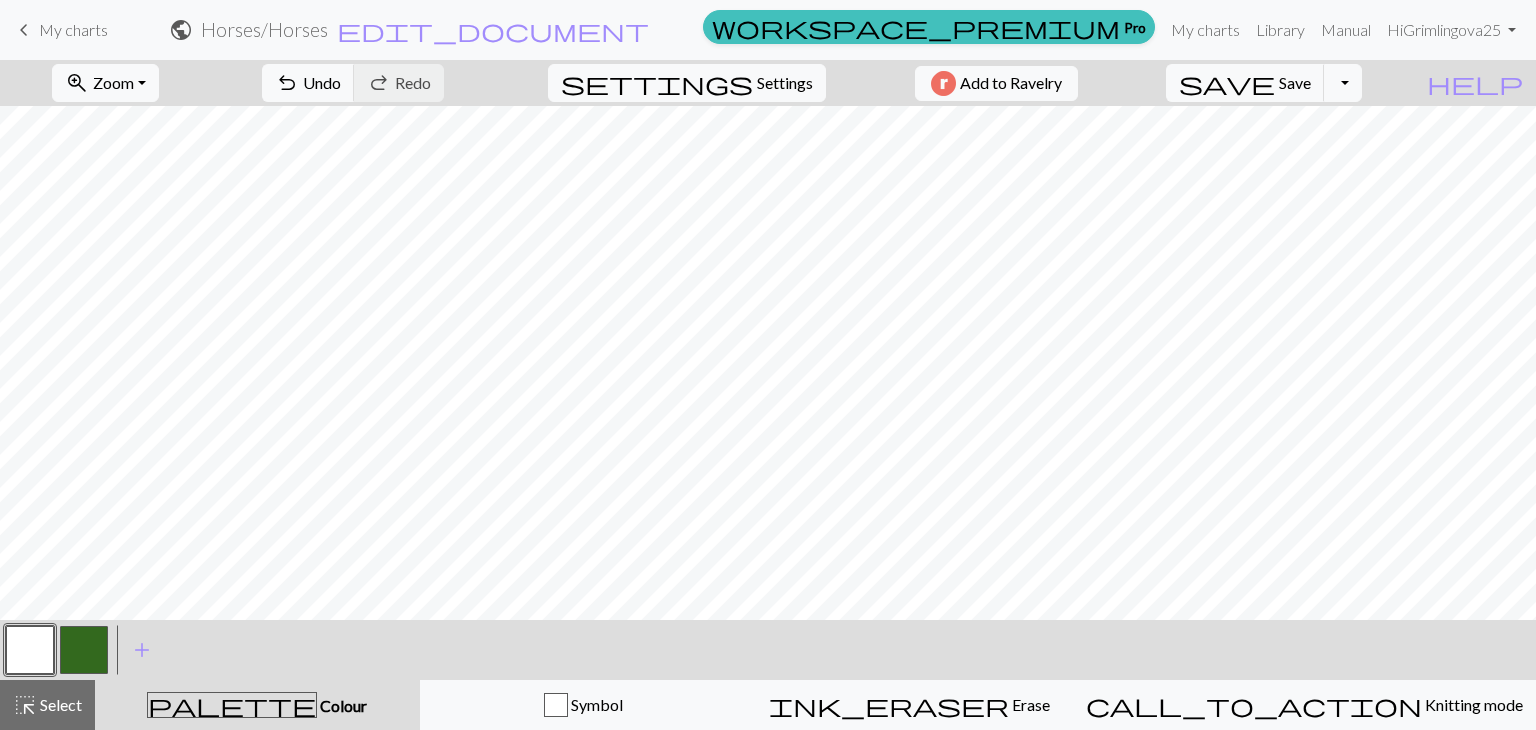 click at bounding box center (84, 650) 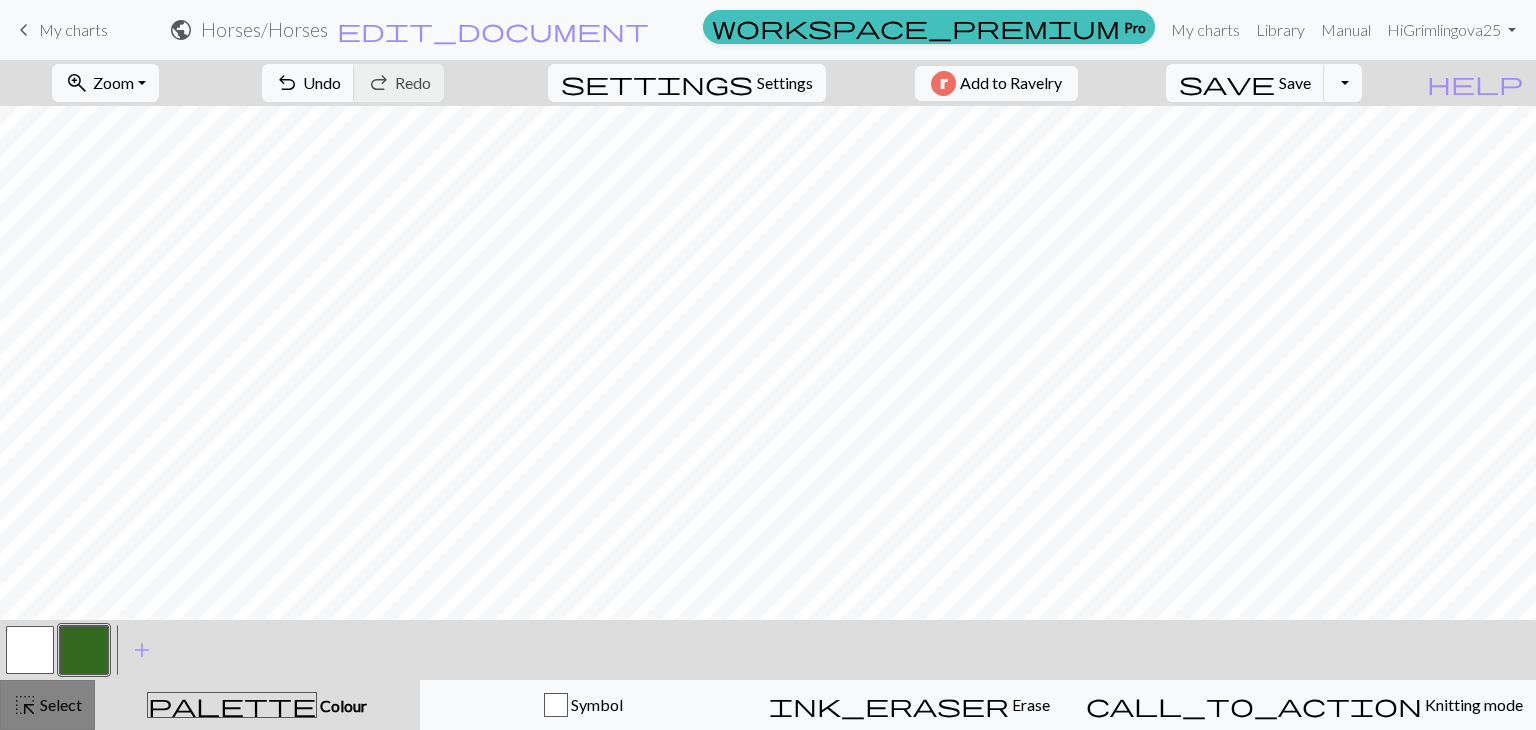 click on "Select" at bounding box center [59, 704] 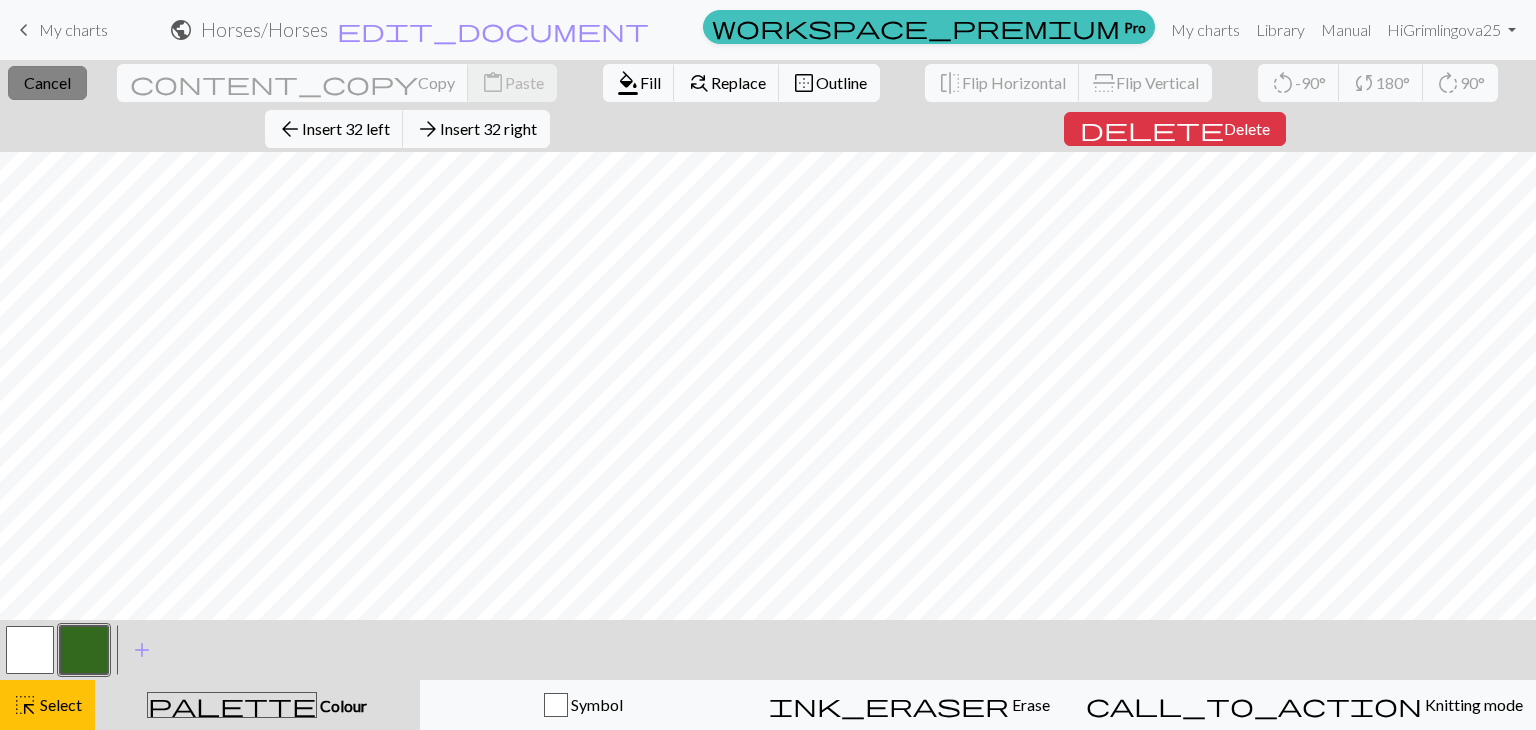 click on "Cancel" at bounding box center [47, 82] 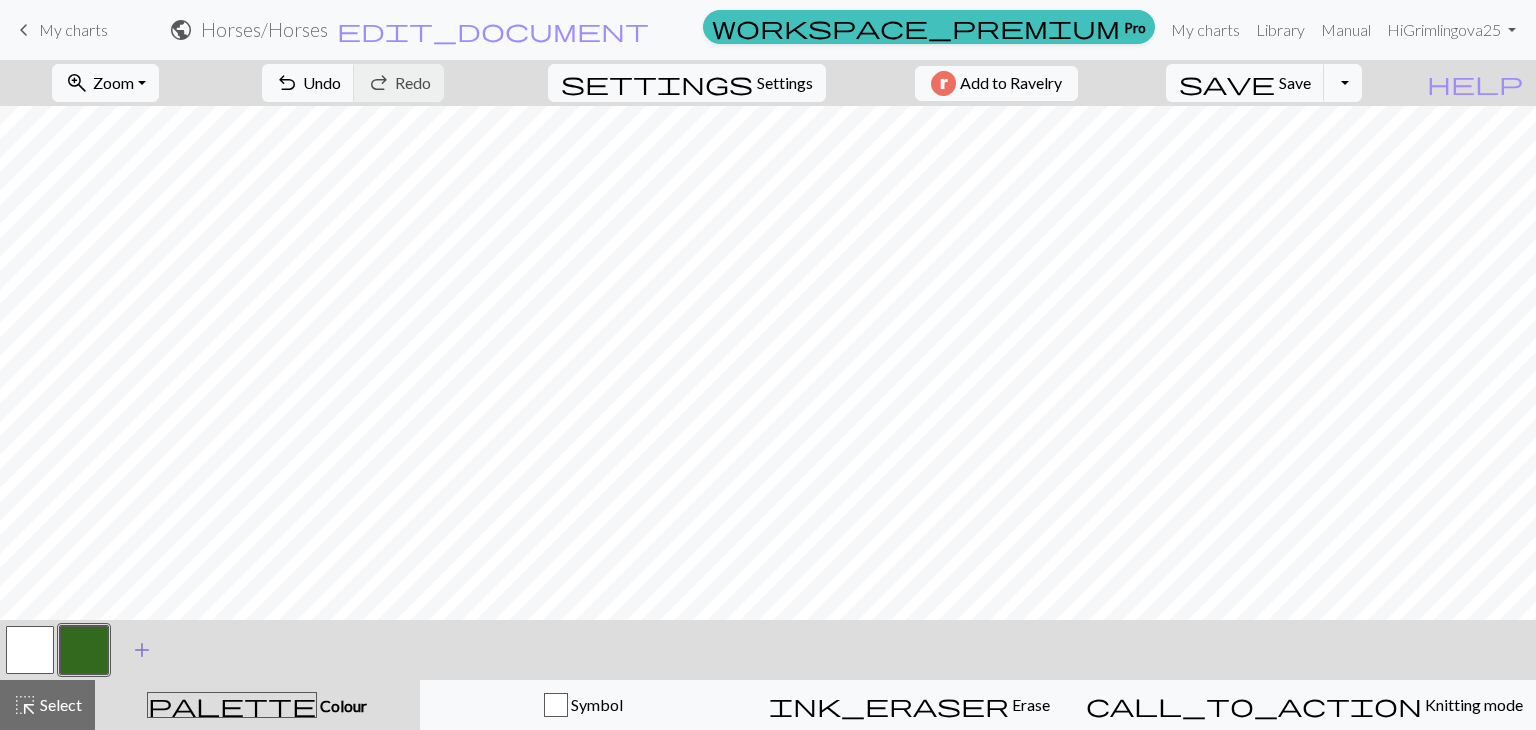 drag, startPoint x: 40, startPoint y: 658, endPoint x: 131, endPoint y: 639, distance: 92.96236 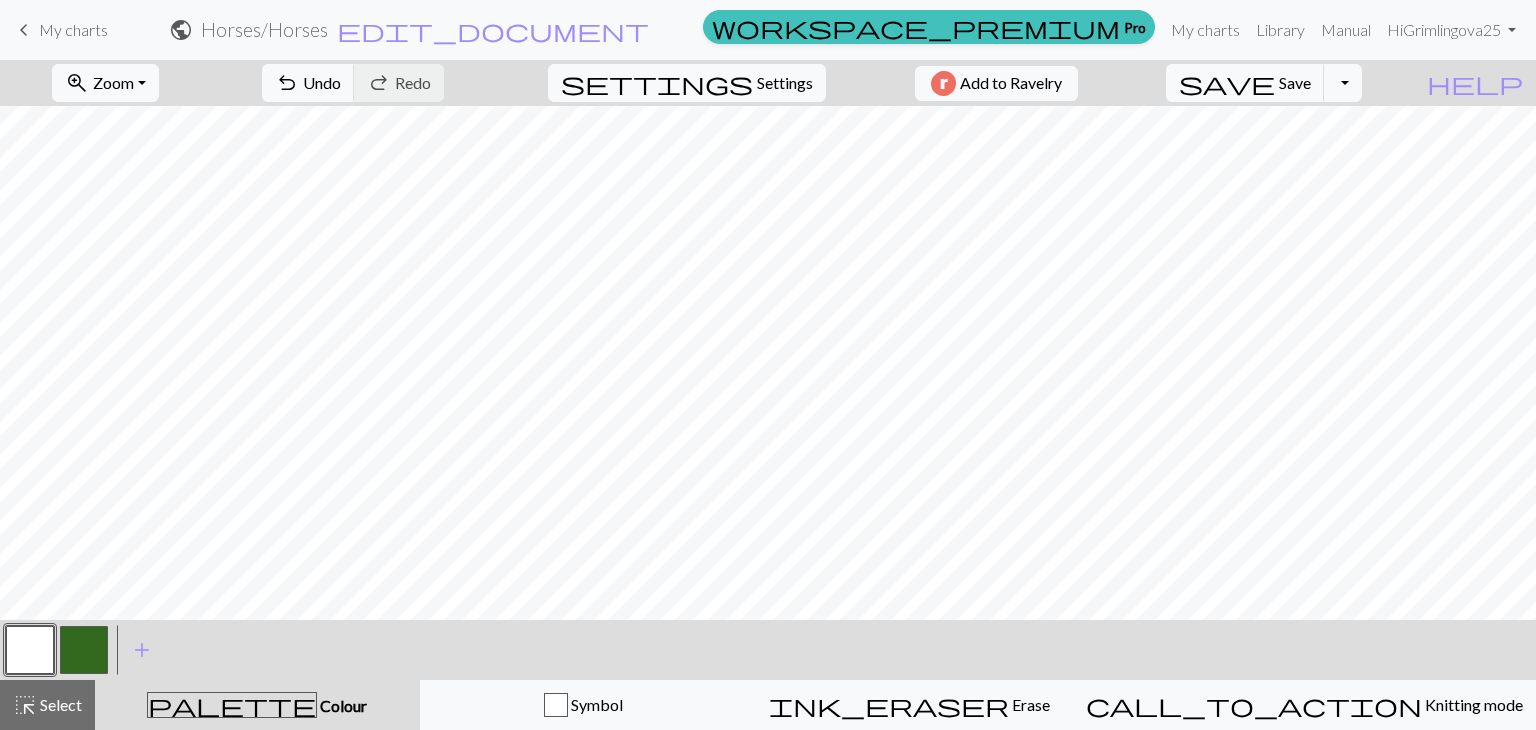 click at bounding box center [84, 650] 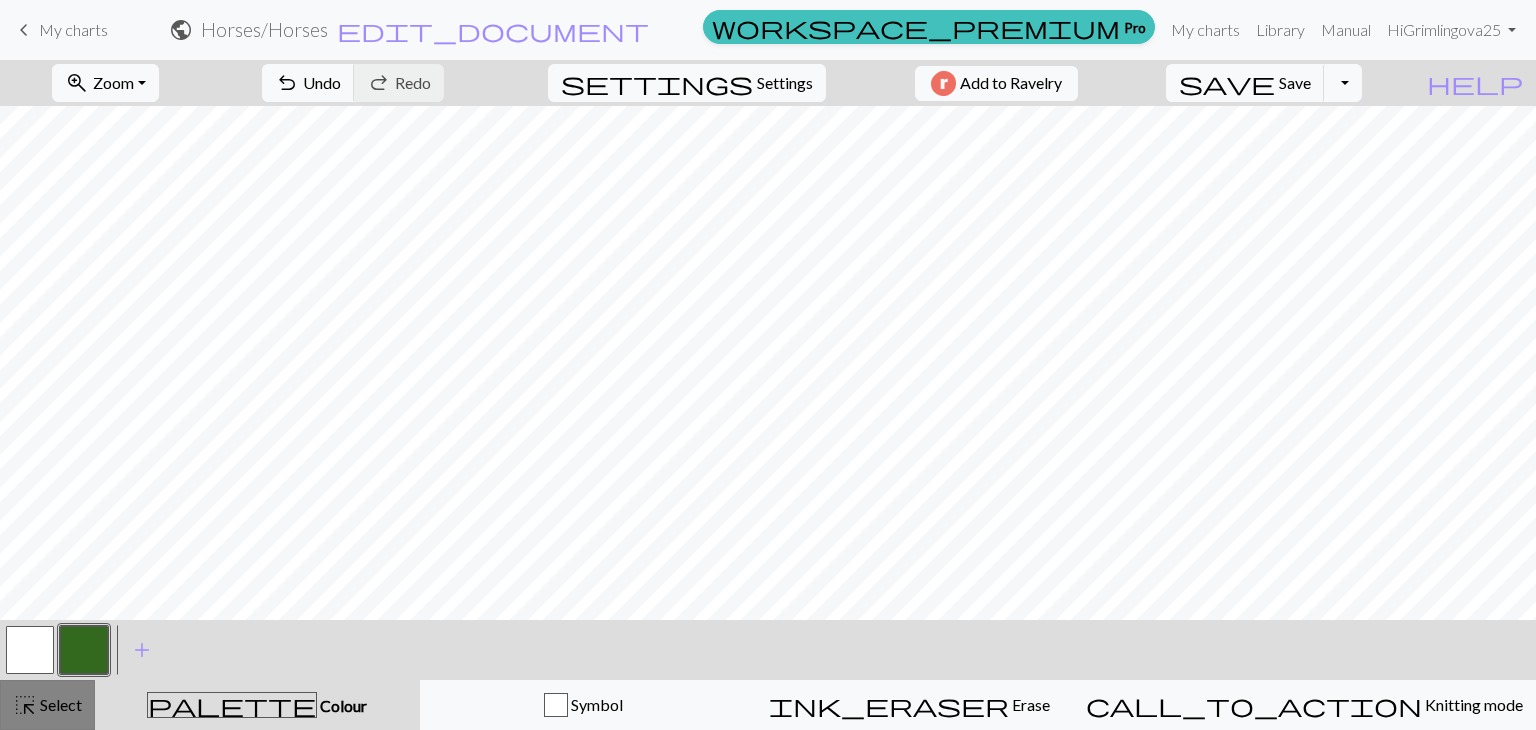 click on "Select" at bounding box center (59, 704) 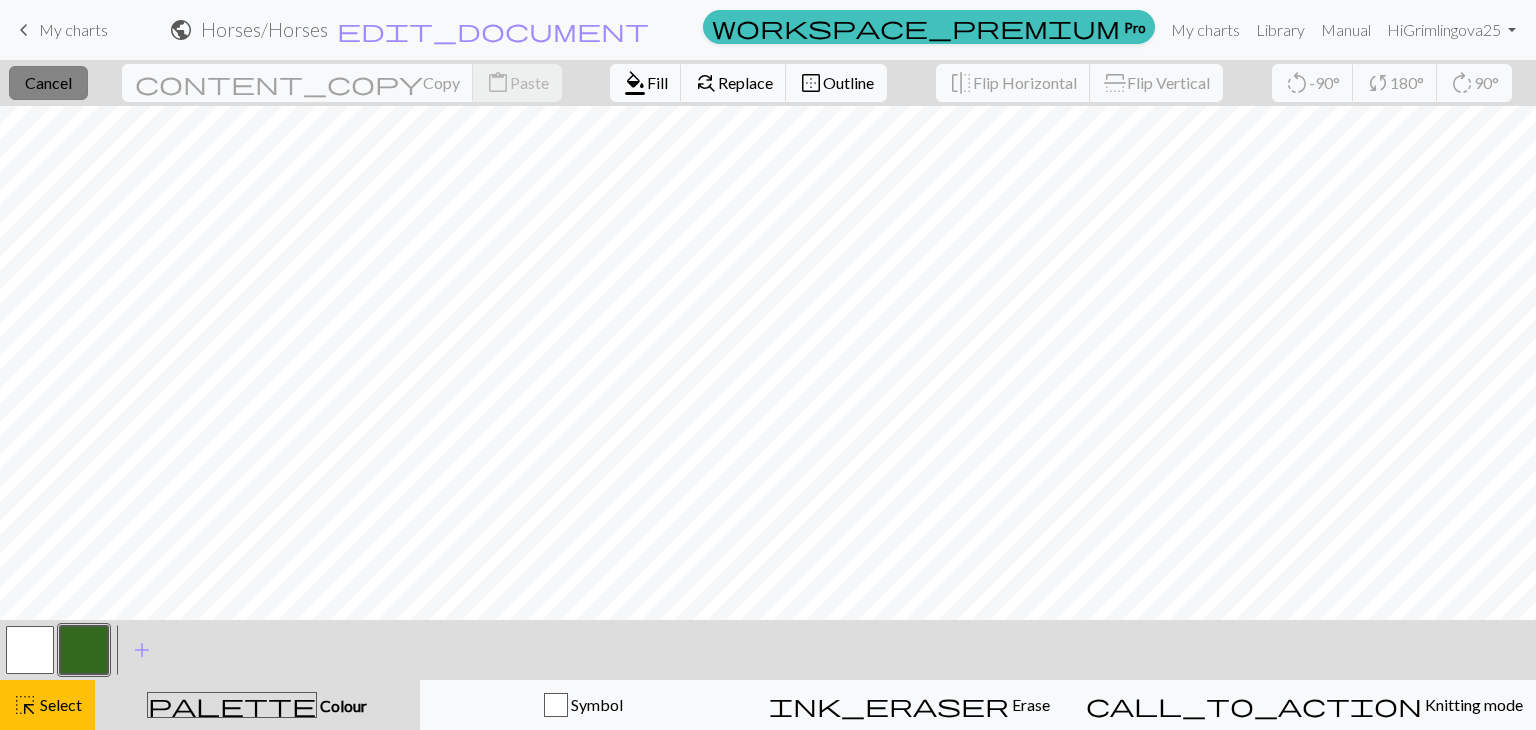 click on "close Cancel" at bounding box center (48, 83) 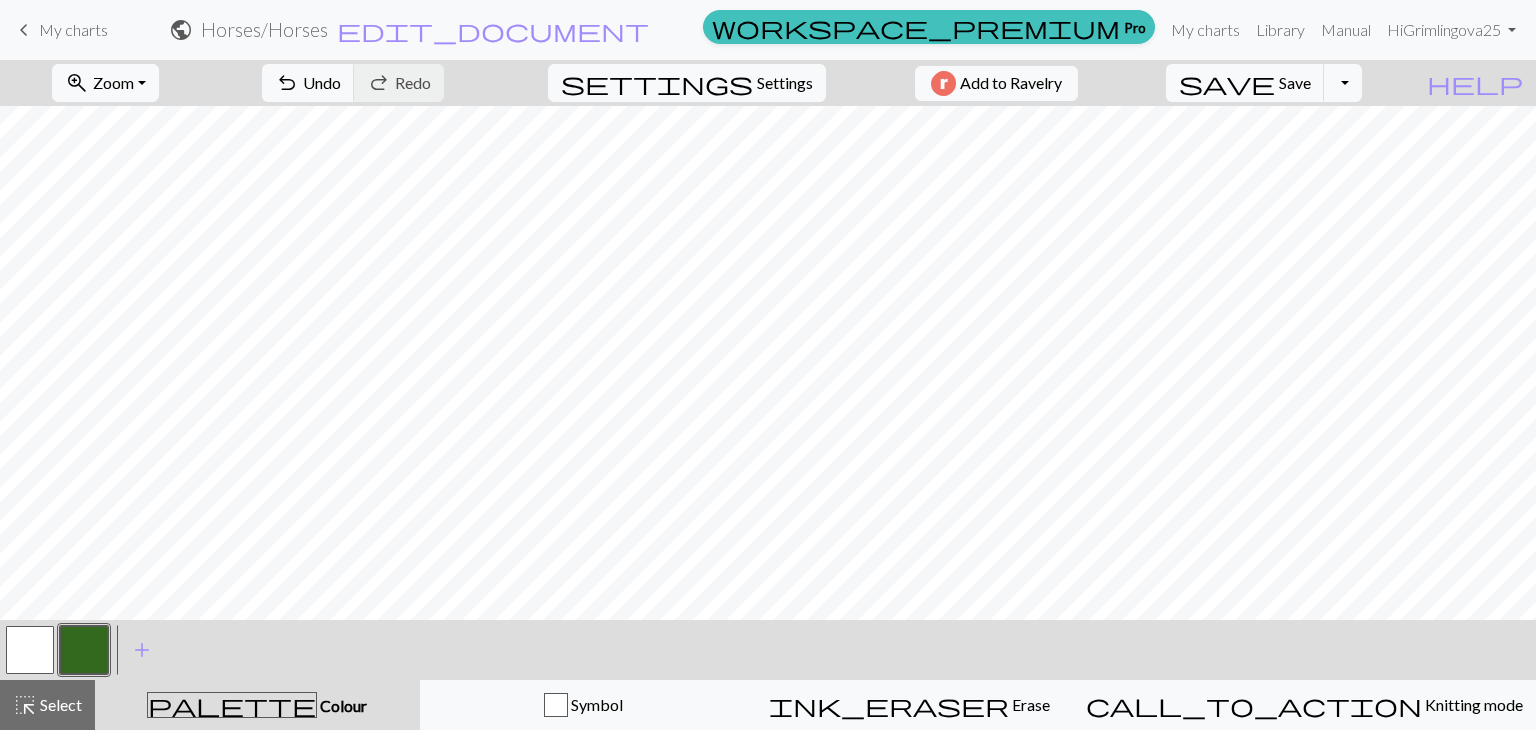 click at bounding box center [30, 650] 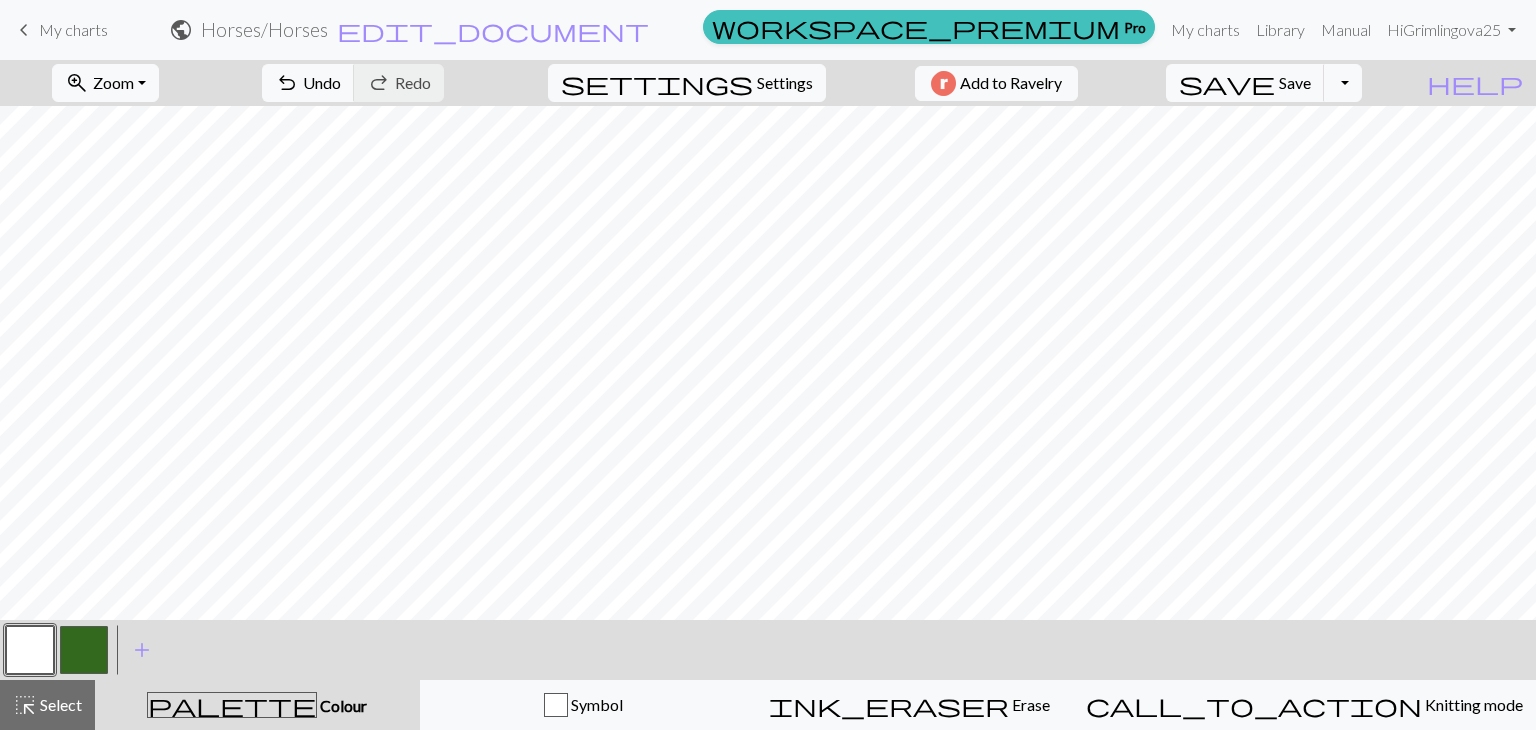 click at bounding box center [84, 650] 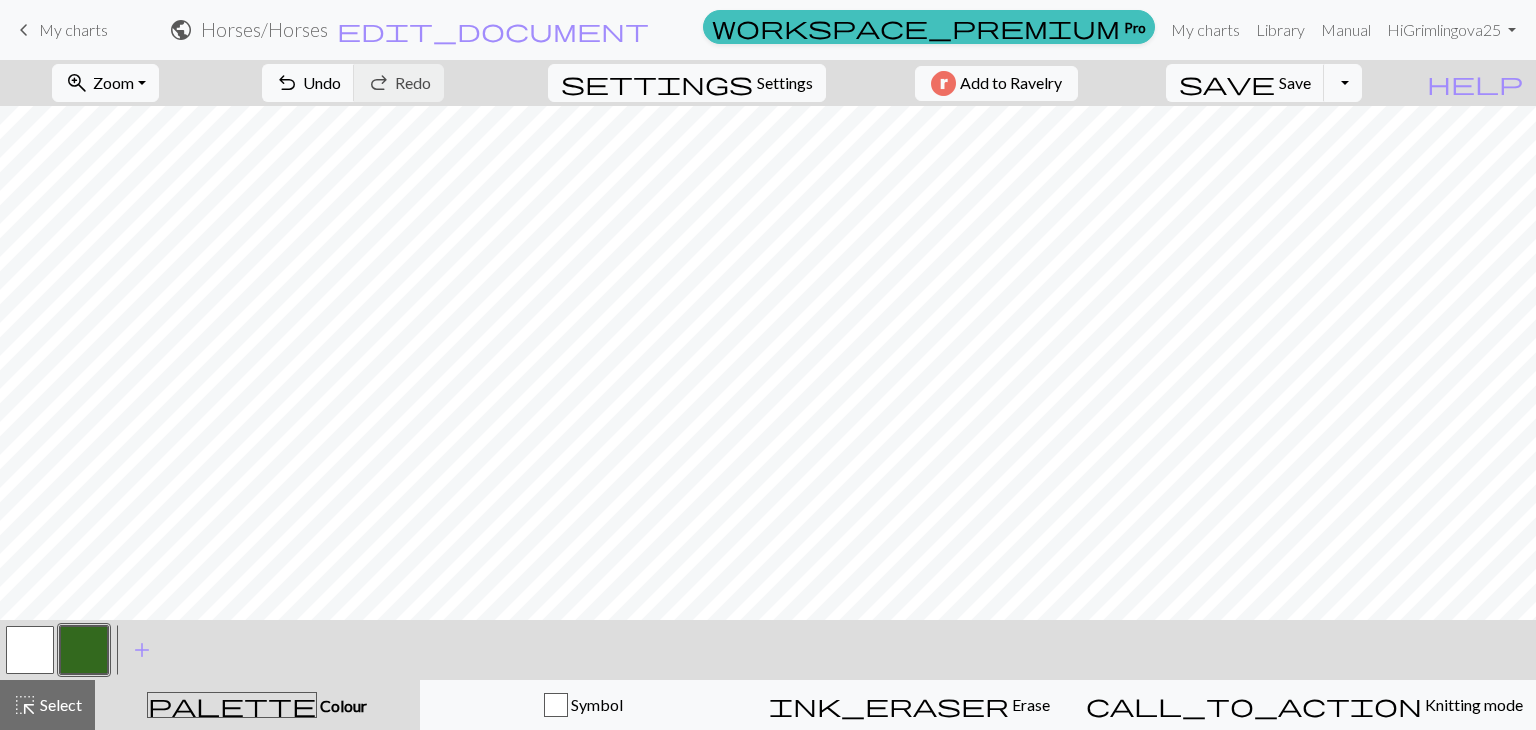 click at bounding box center (84, 650) 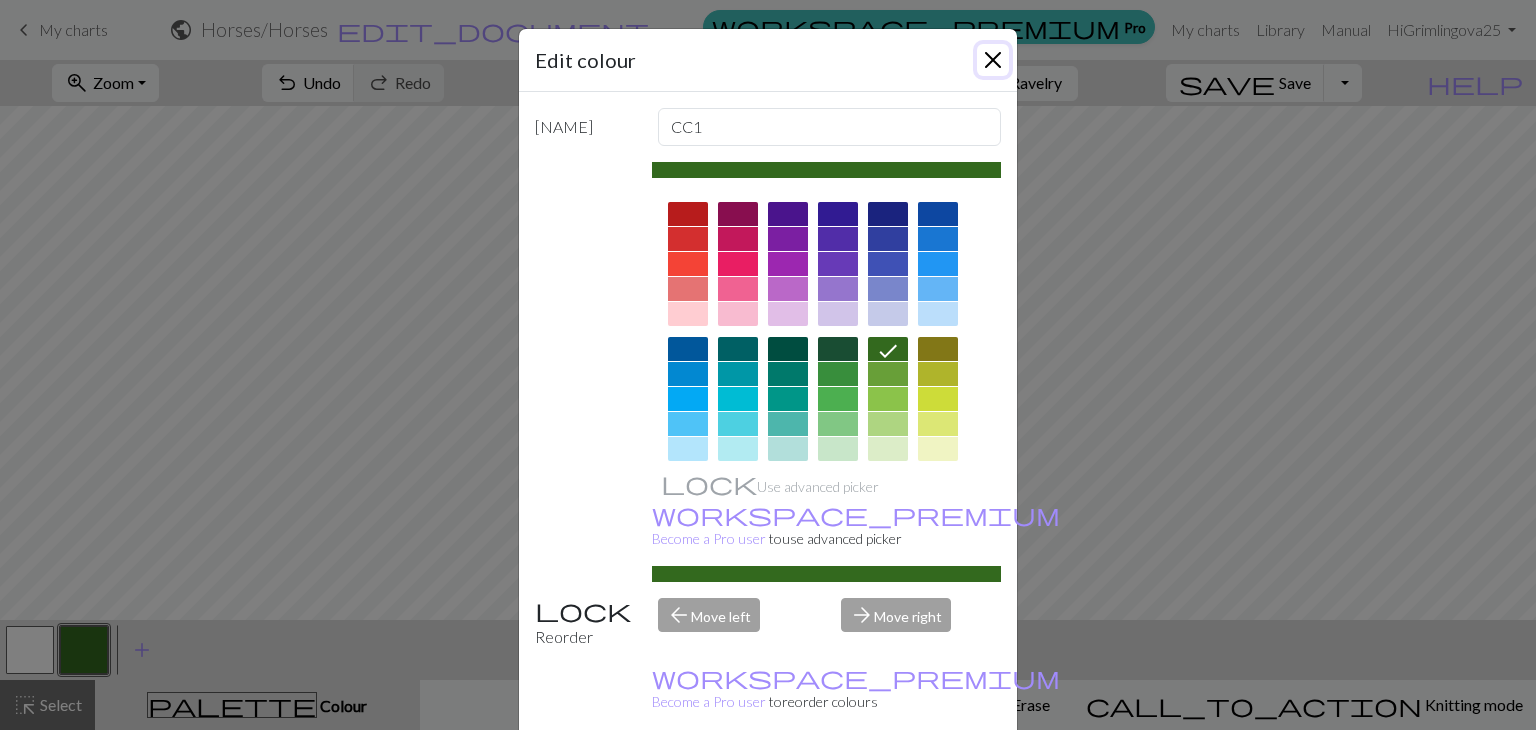 click at bounding box center (993, 60) 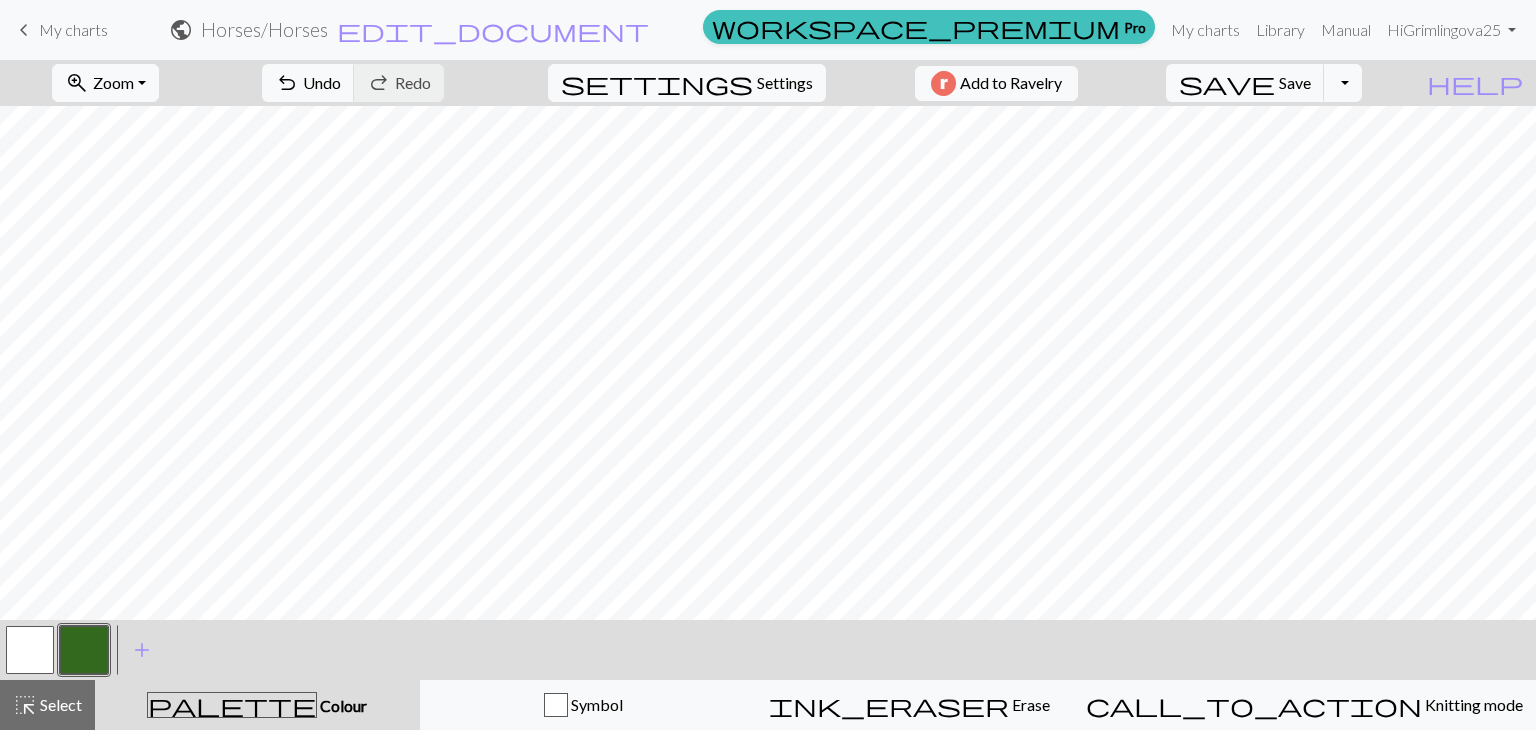click on "Select" at bounding box center [59, 704] 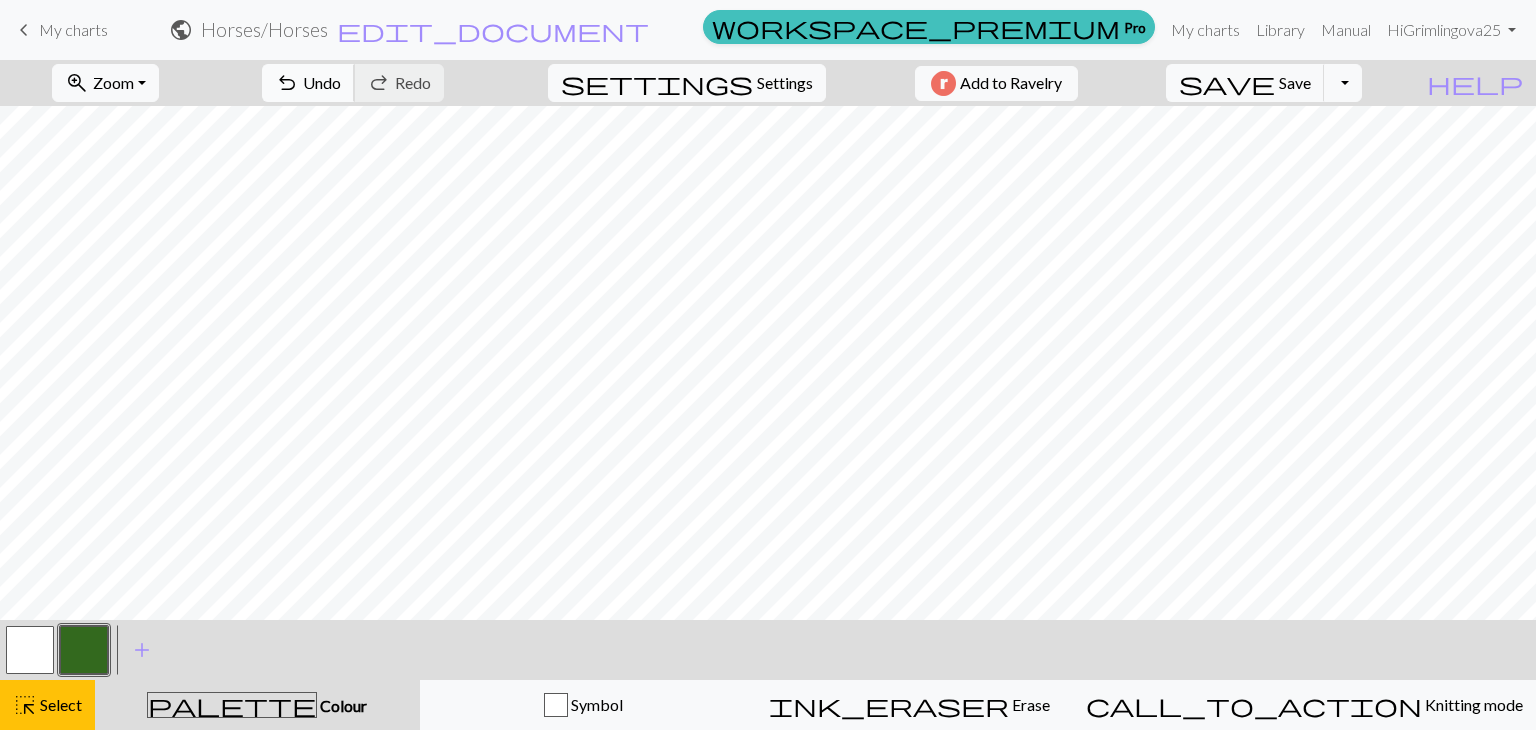 click on "undo" at bounding box center (287, 83) 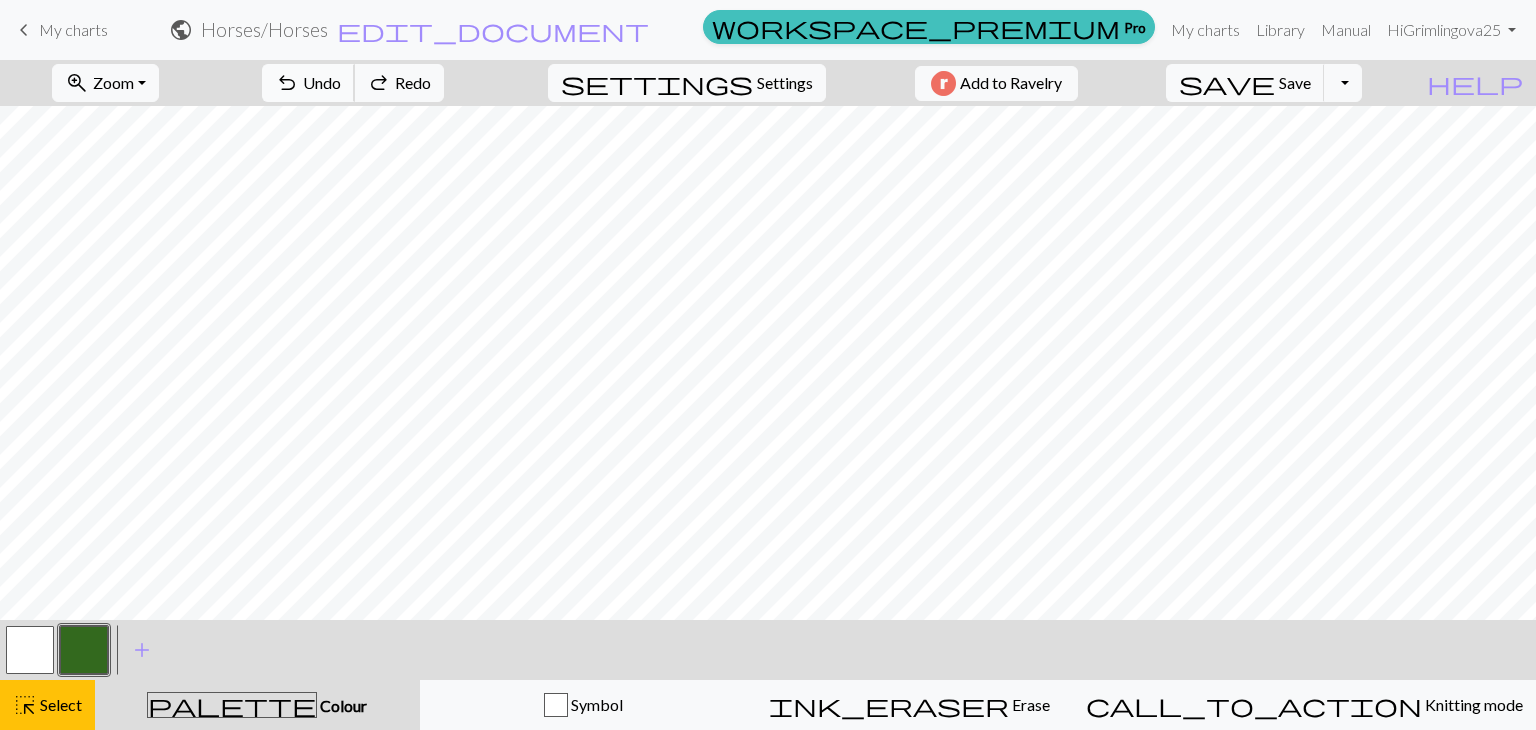 click on "undo" at bounding box center (287, 83) 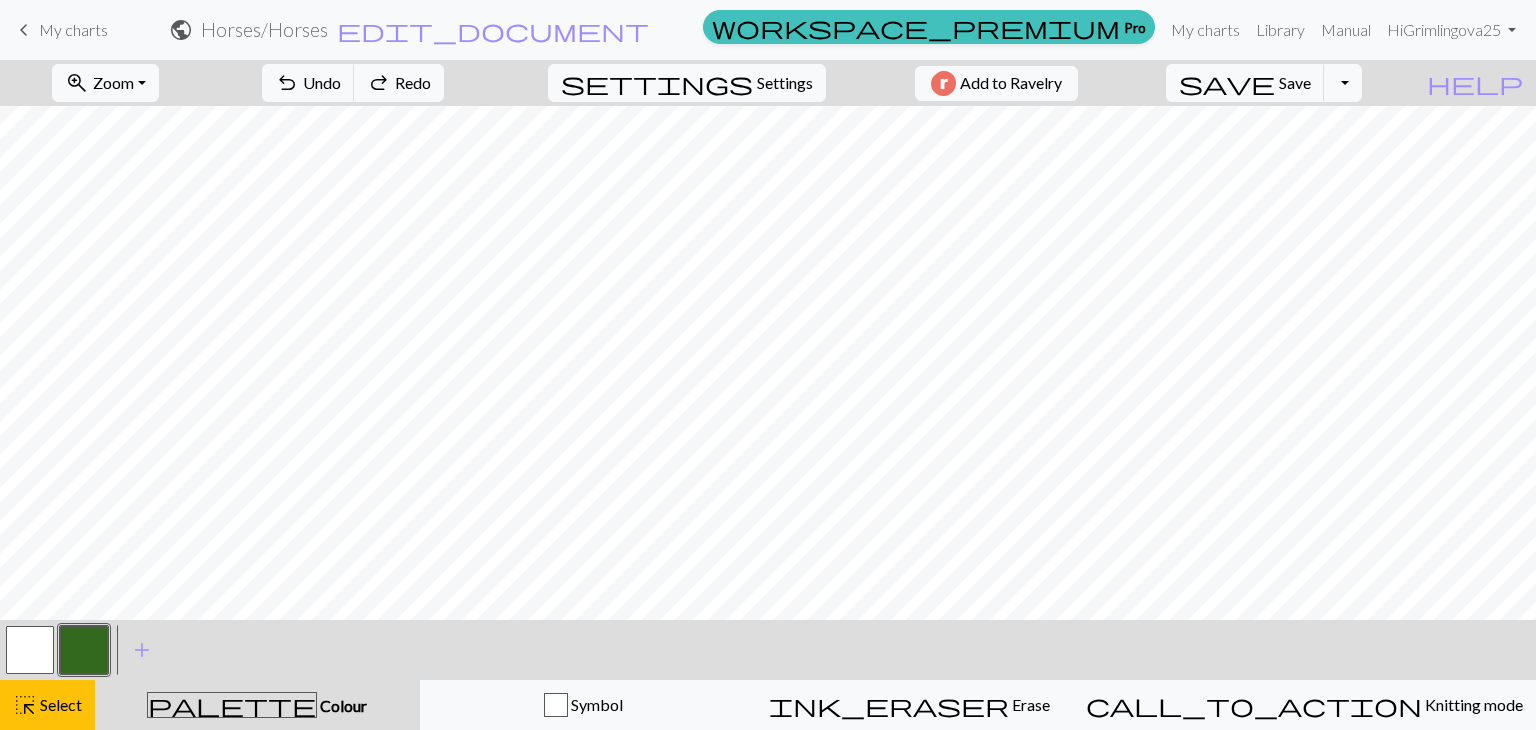 click at bounding box center (84, 650) 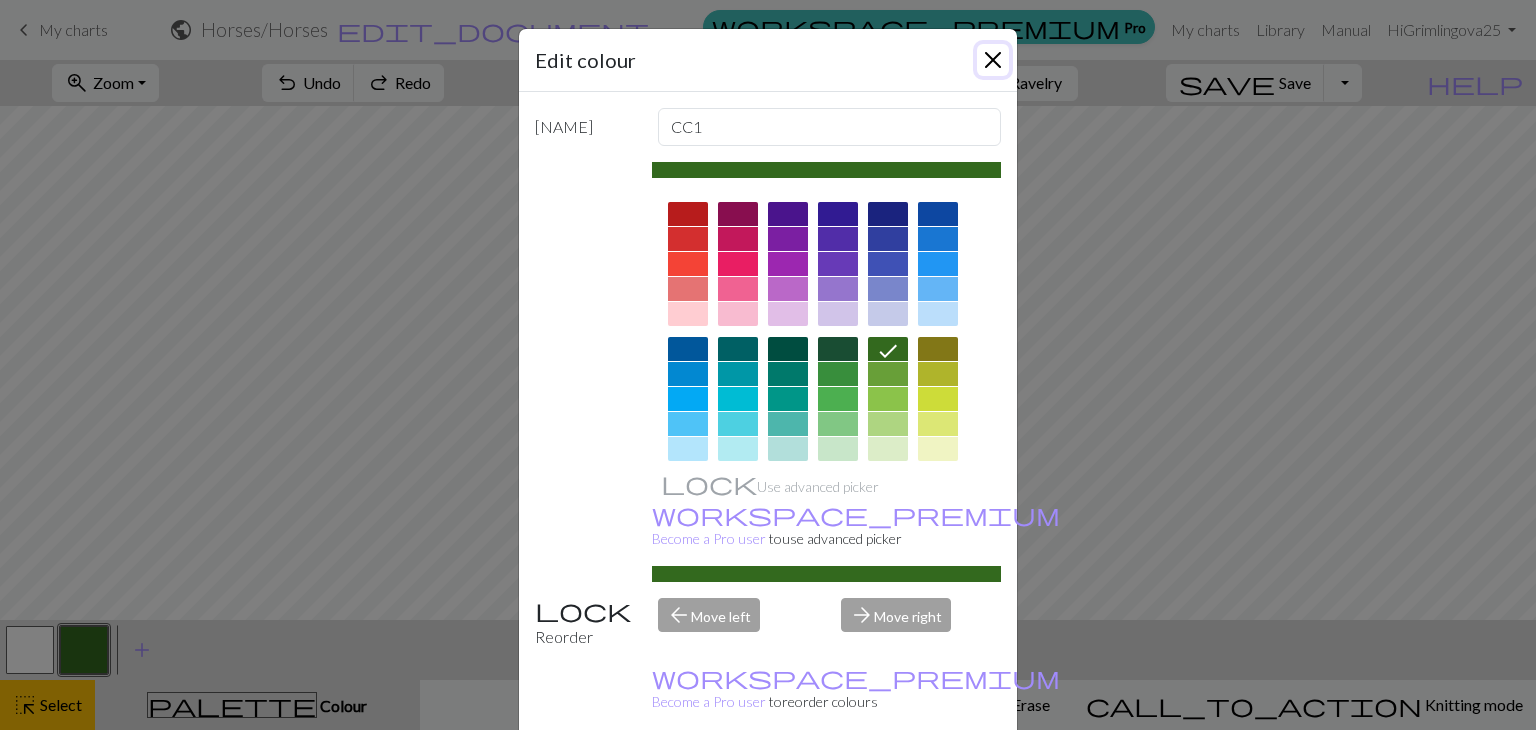 drag, startPoint x: 980, startPoint y: 55, endPoint x: 949, endPoint y: 97, distance: 52.201534 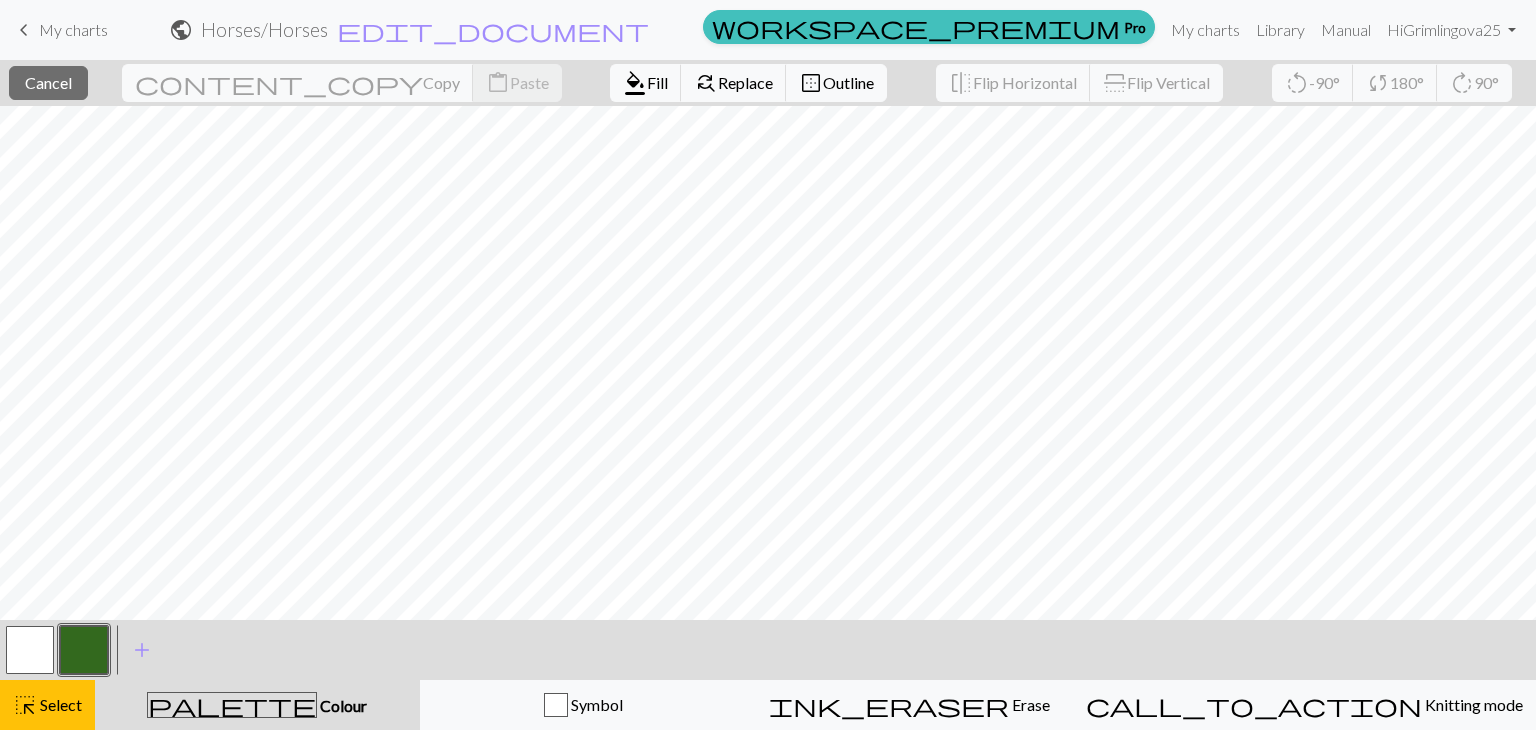 click at bounding box center (84, 650) 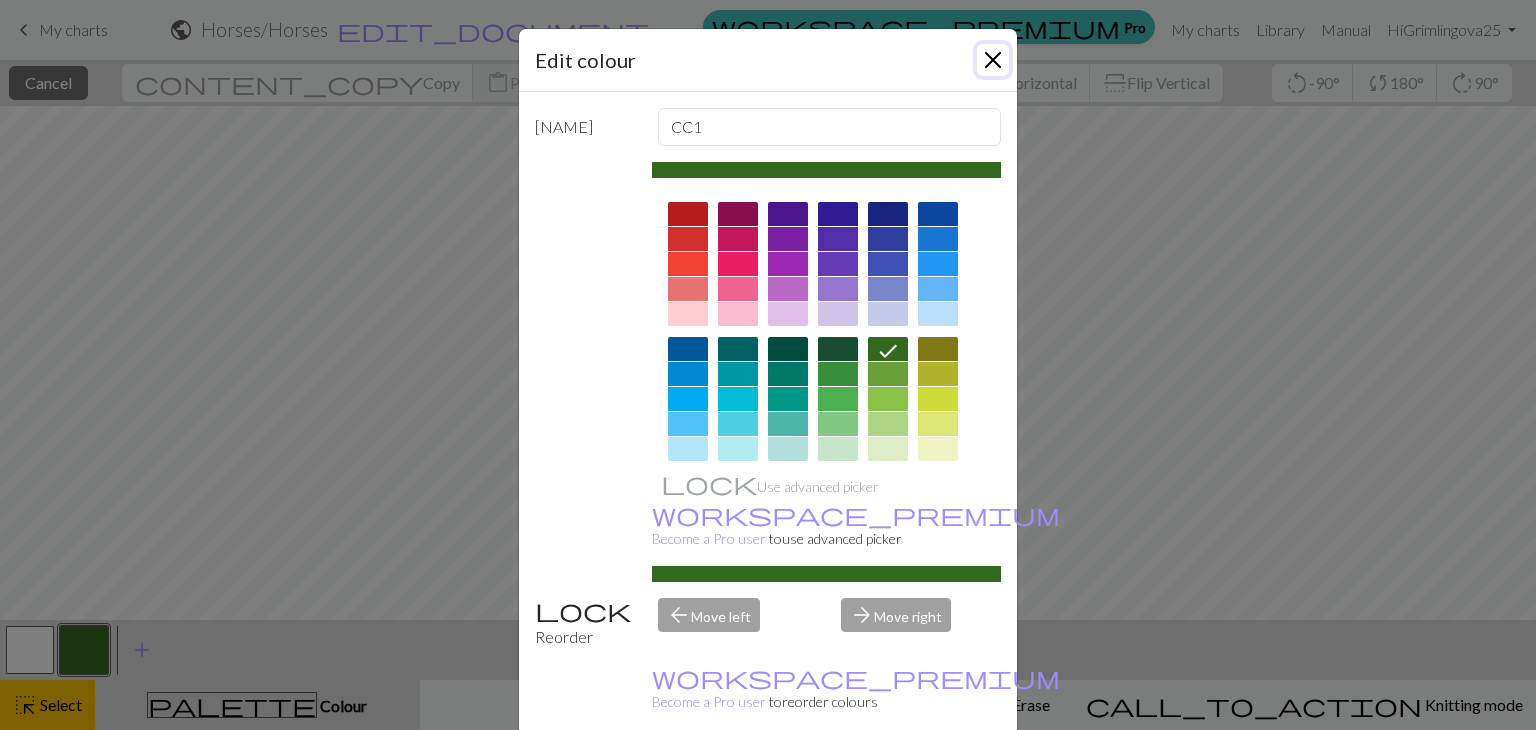 click at bounding box center (993, 60) 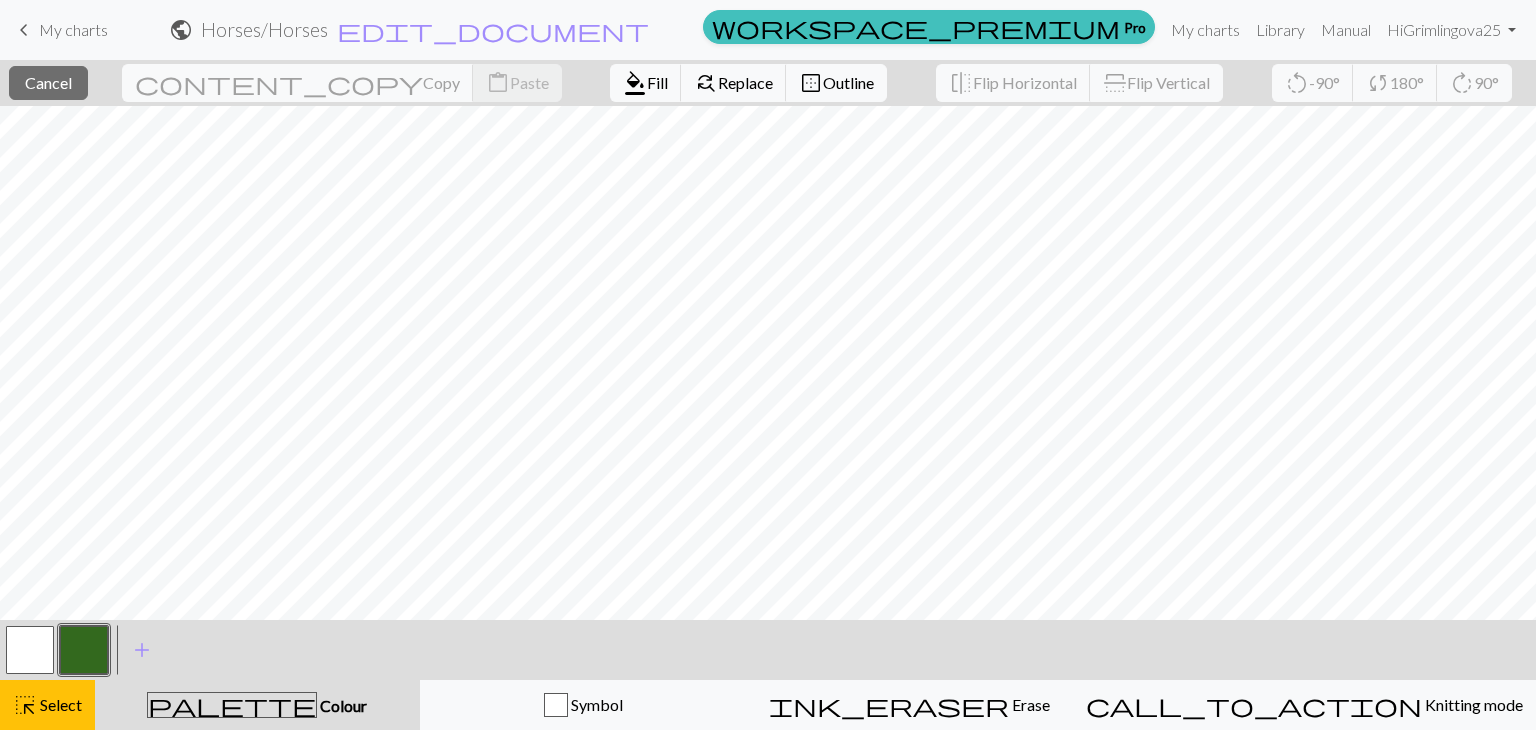 drag, startPoint x: 72, startPoint y: 77, endPoint x: 0, endPoint y: 639, distance: 566.5933 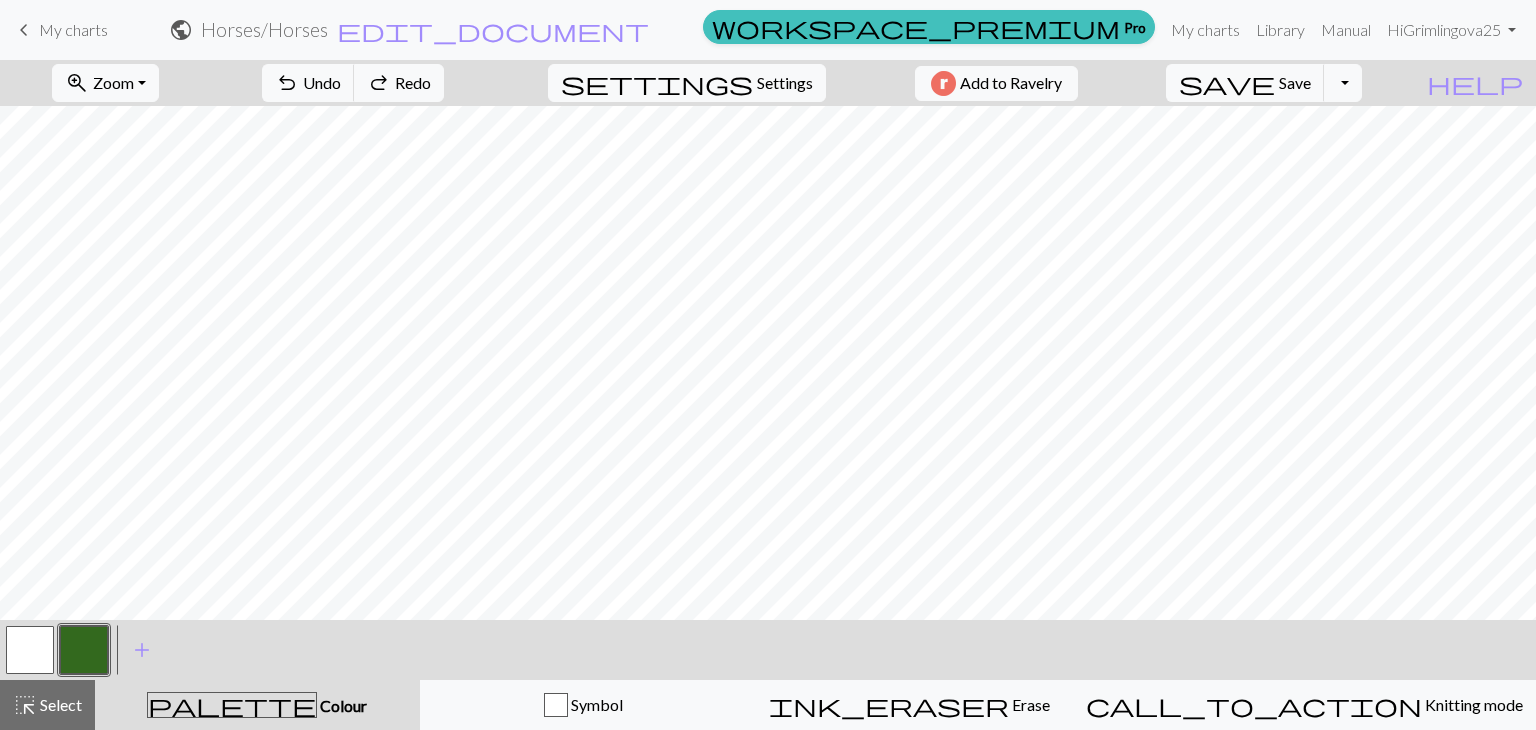 click at bounding box center (84, 650) 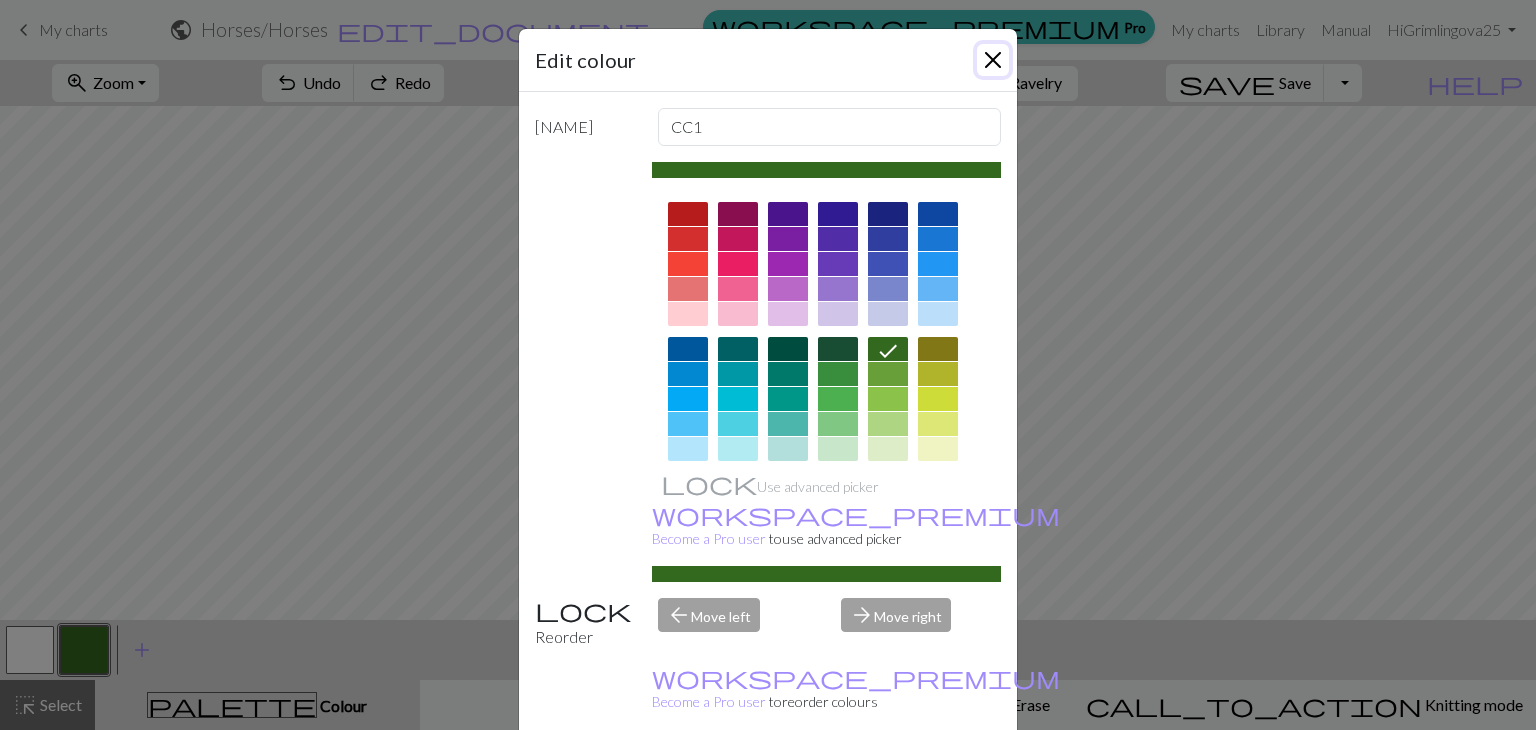 click at bounding box center [993, 60] 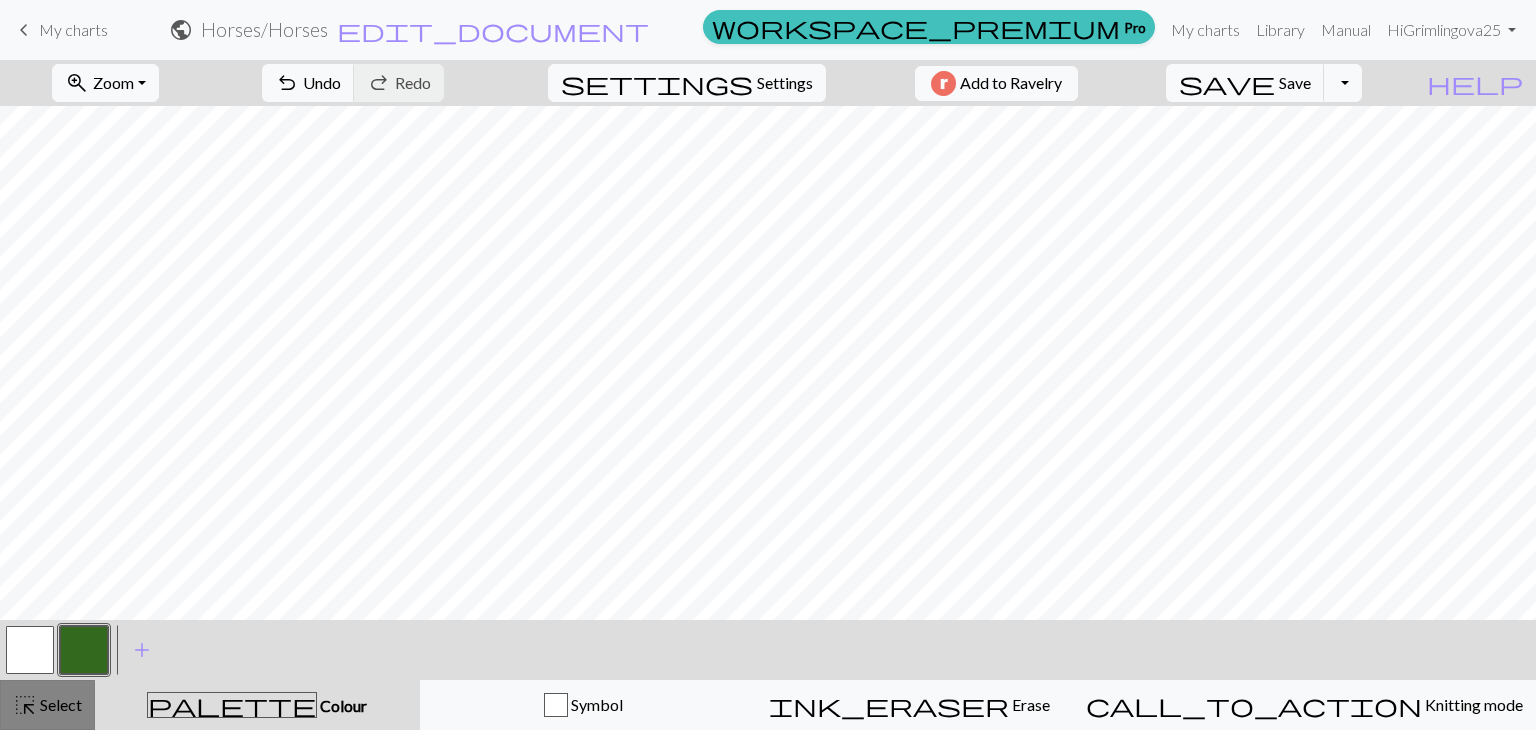 click on "Select" at bounding box center [59, 704] 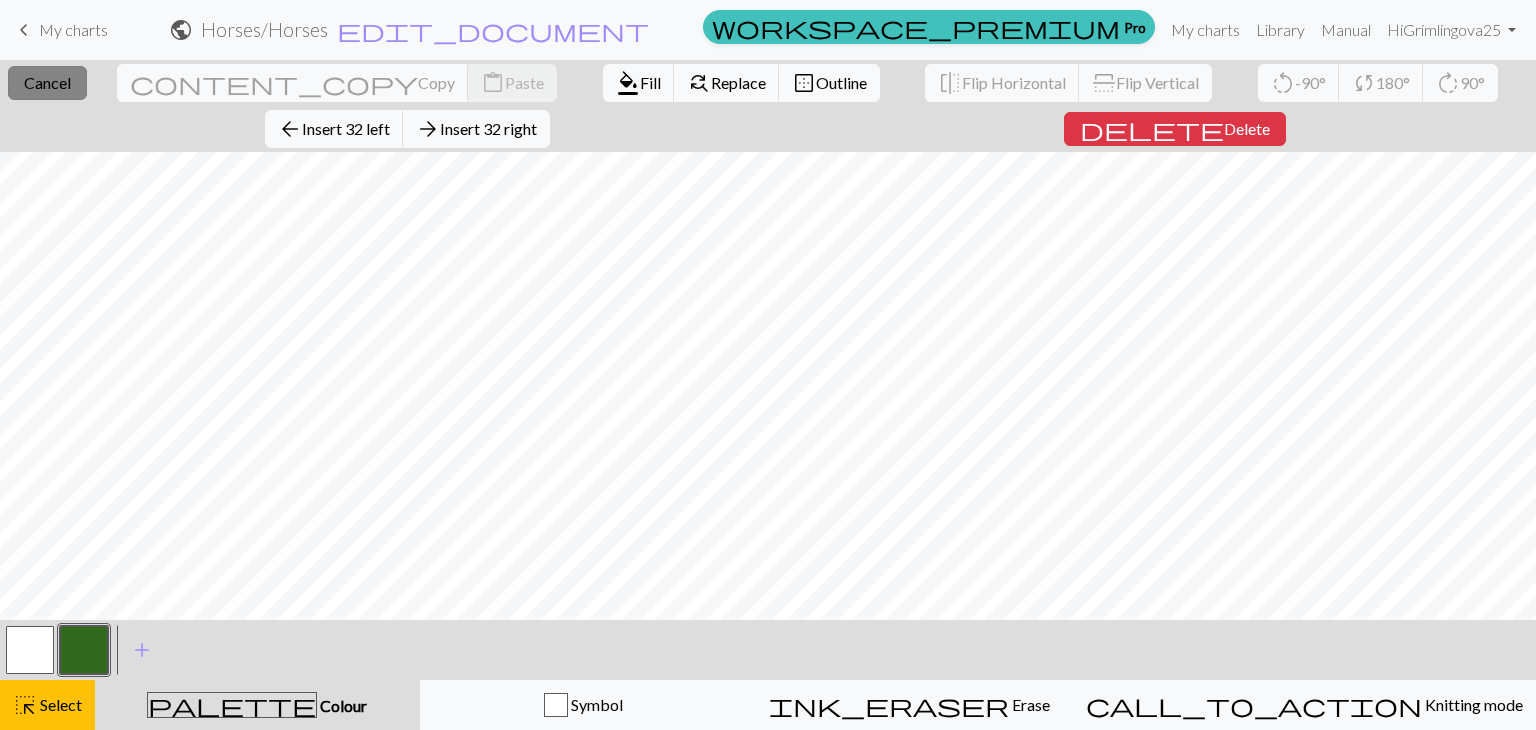 click on "Cancel" at bounding box center (47, 82) 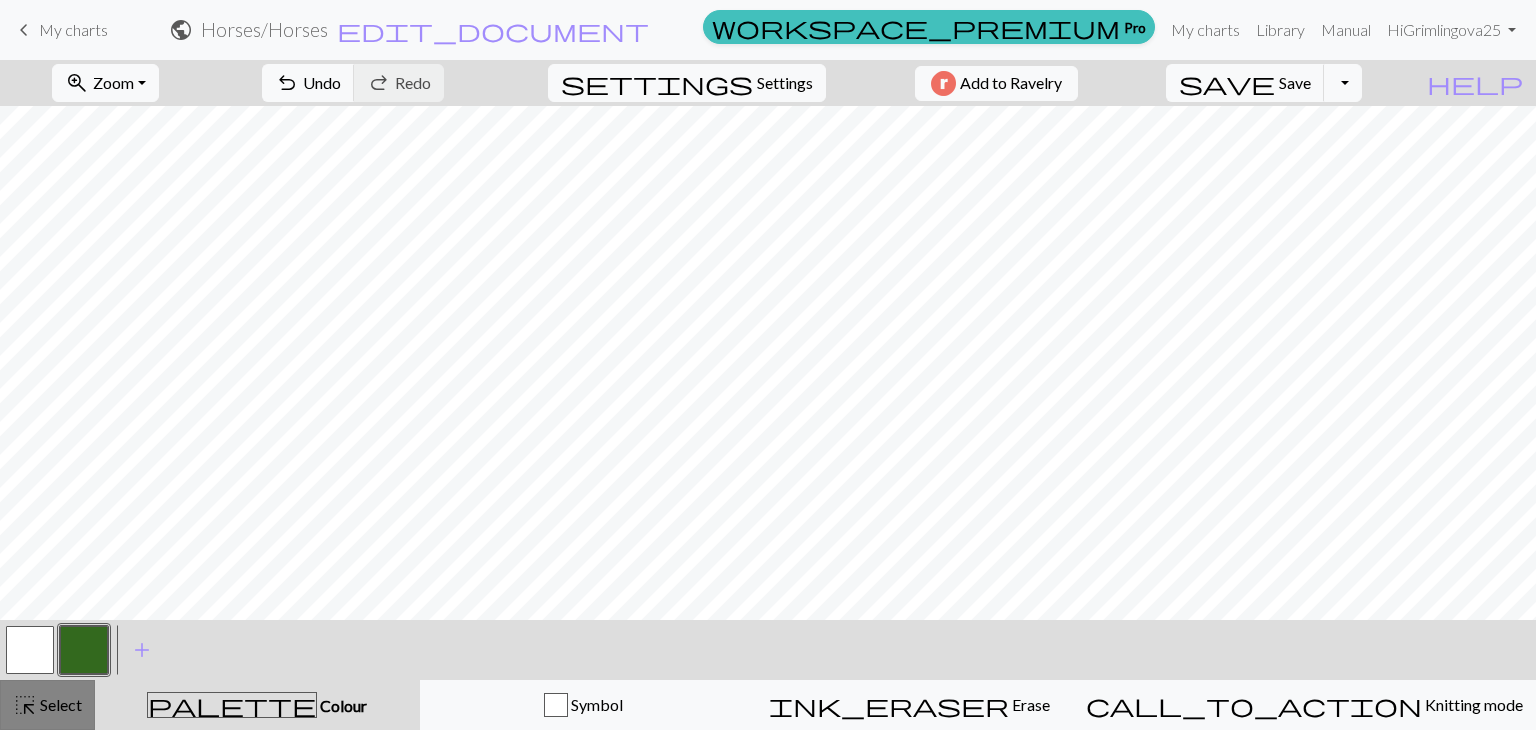 drag, startPoint x: 36, startPoint y: 696, endPoint x: 41, endPoint y: 685, distance: 12.083046 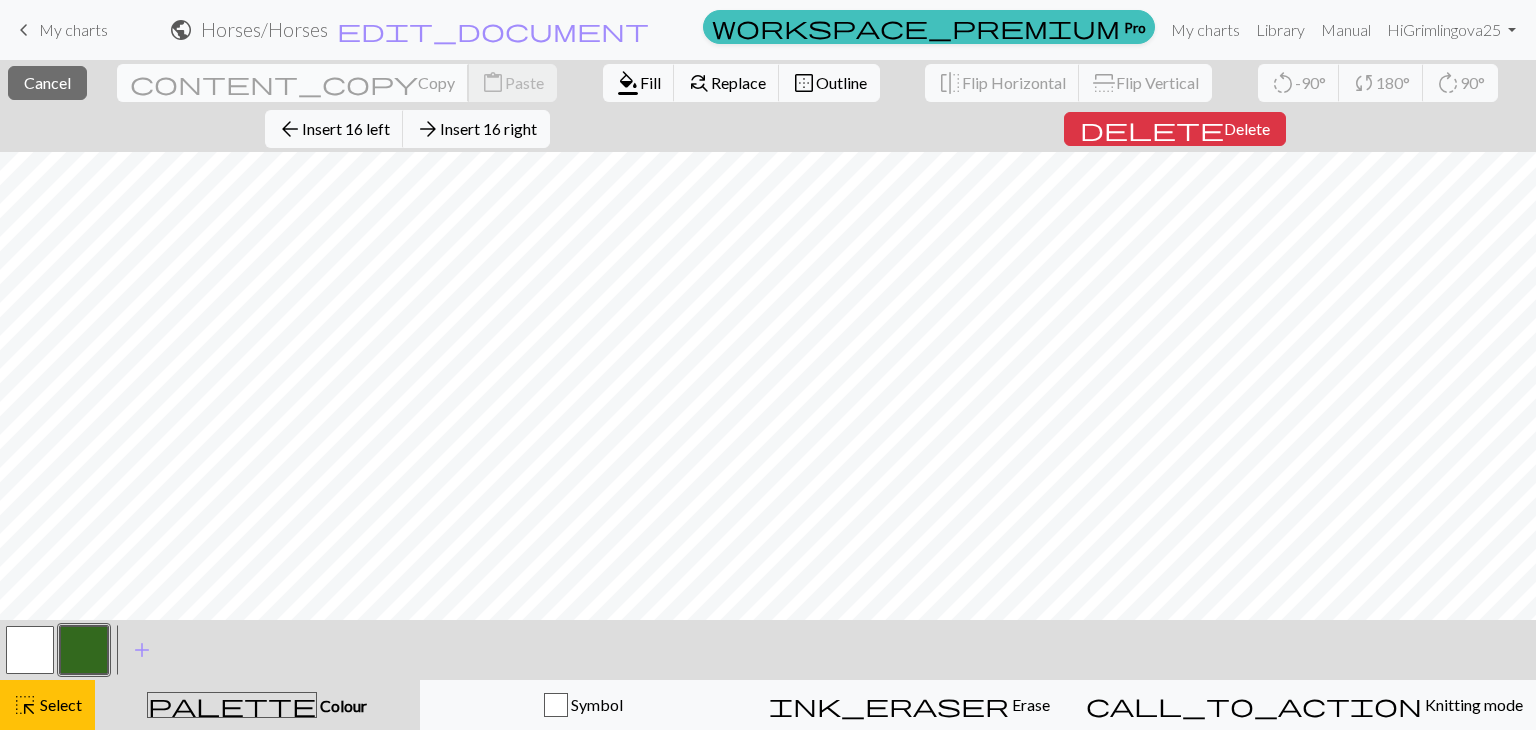 click on "Copy" at bounding box center (436, 82) 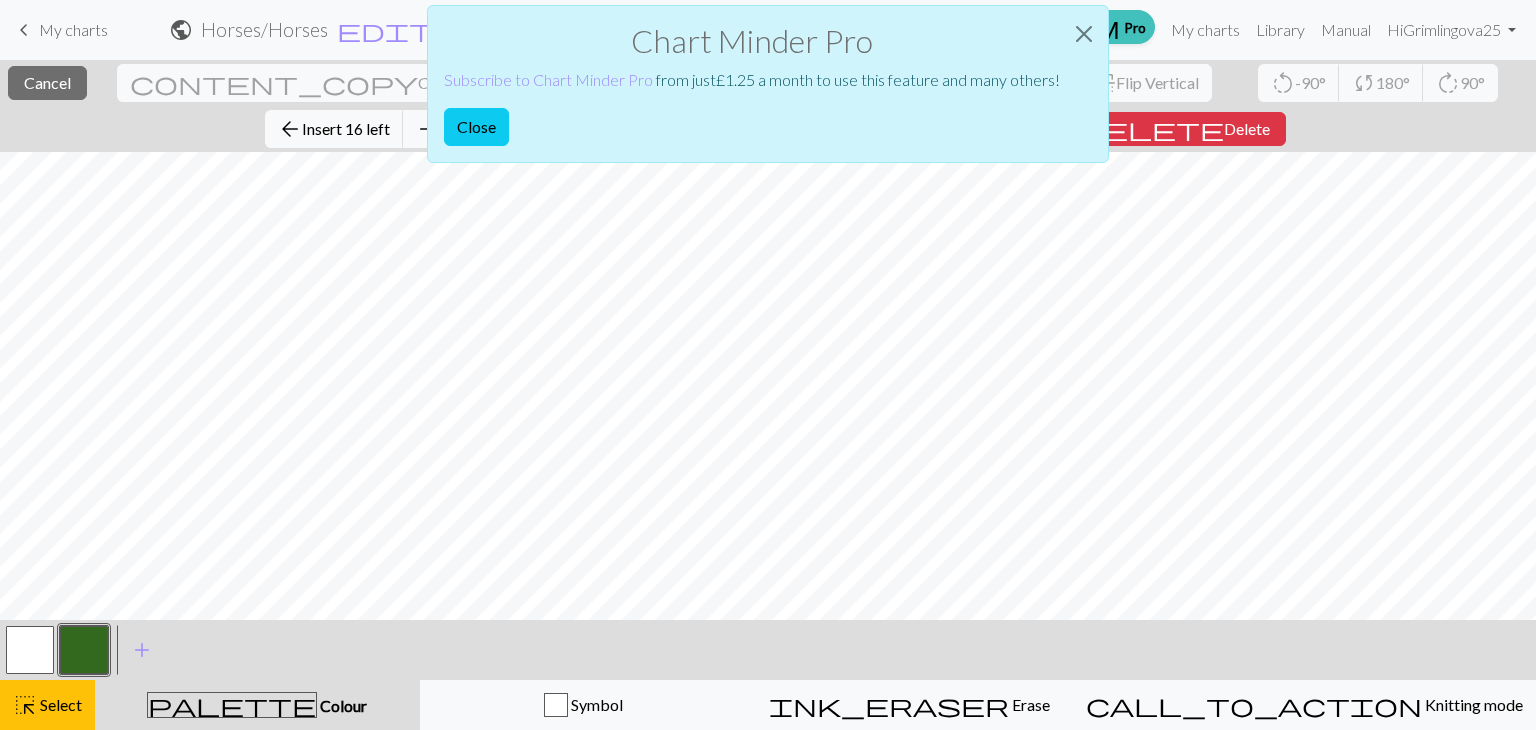 click on "Chart Minder Pro Subscribe to Chart Minder Pro   from just  £ 1.25 a month to use this feature and many others! Close" at bounding box center (768, 89) 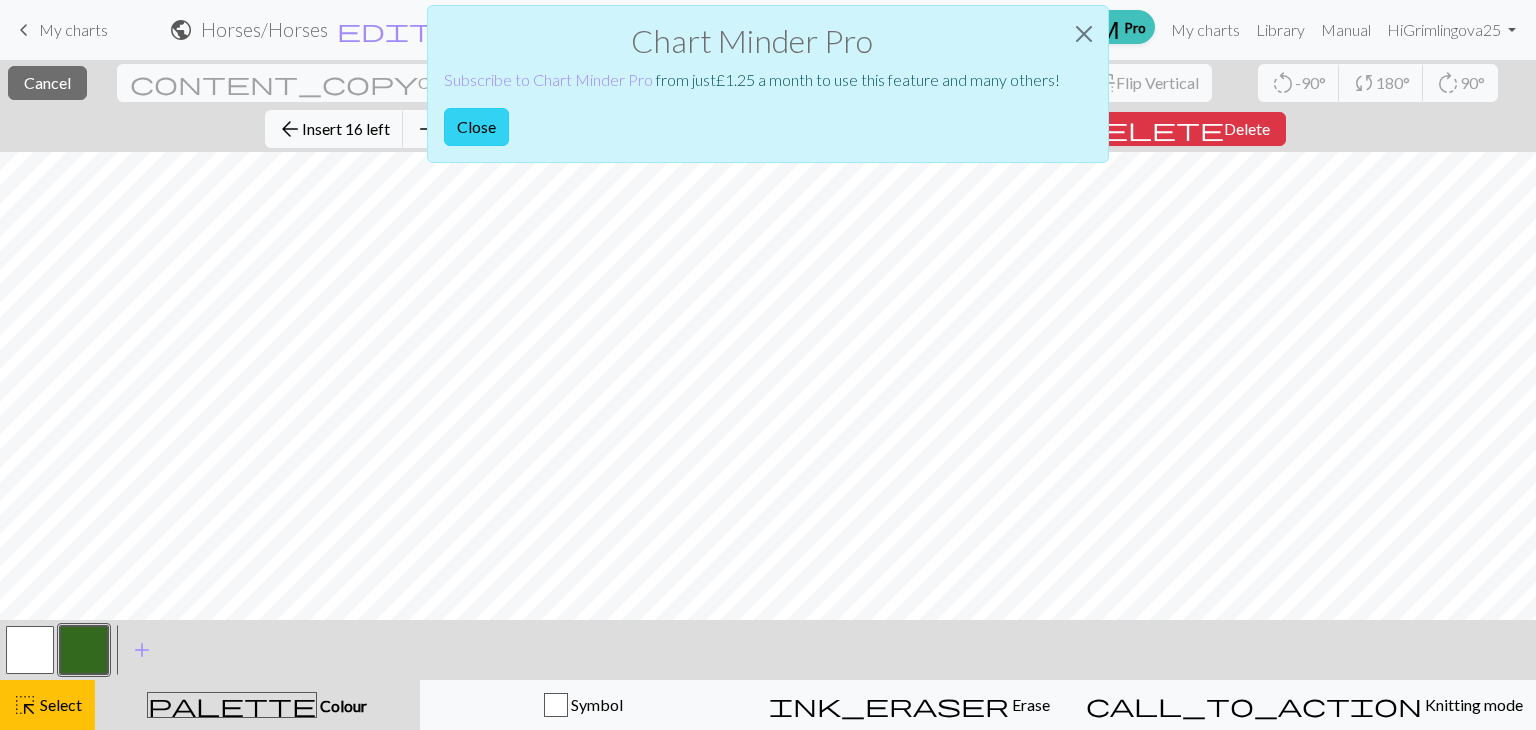 click on "Close" at bounding box center [476, 127] 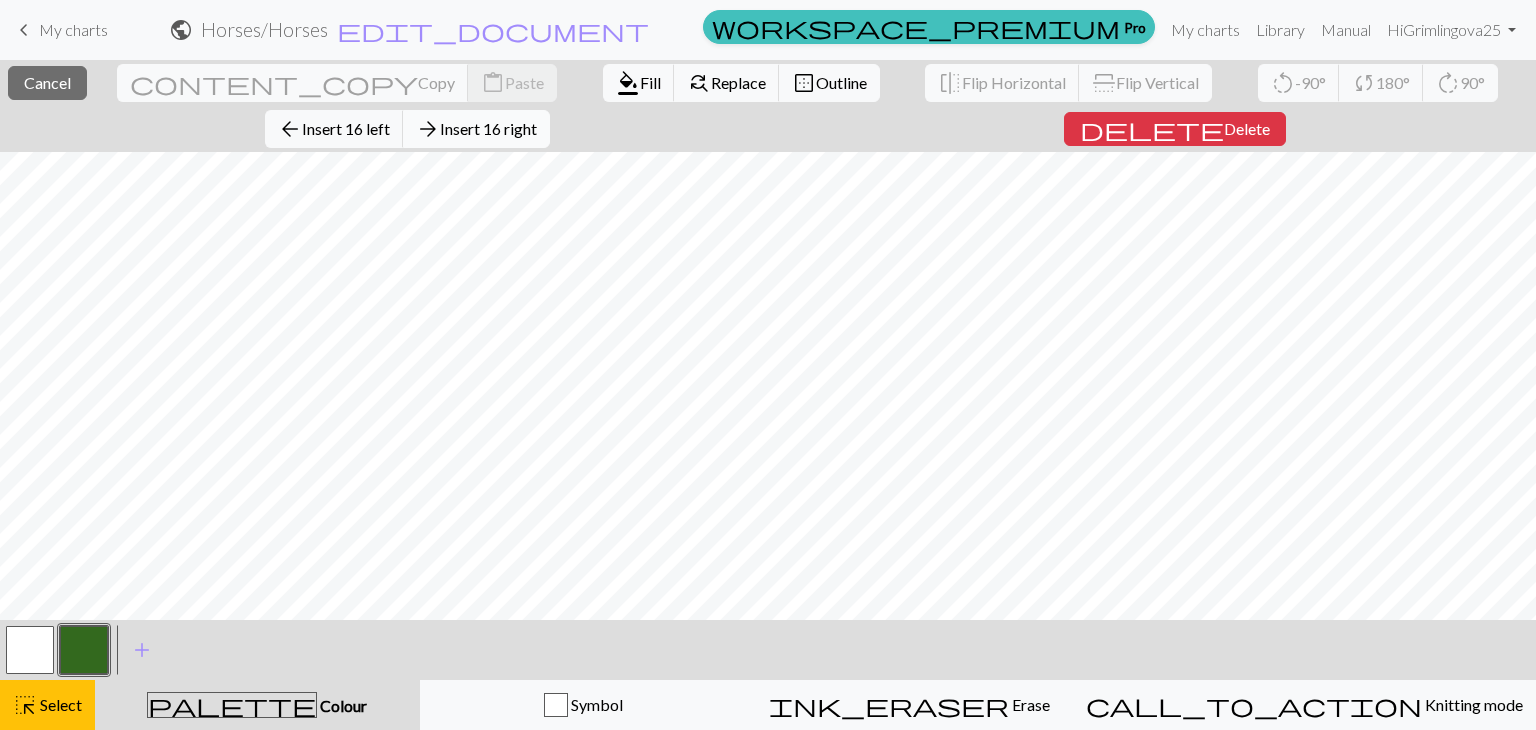 click on "Insert 16 right" at bounding box center (488, 128) 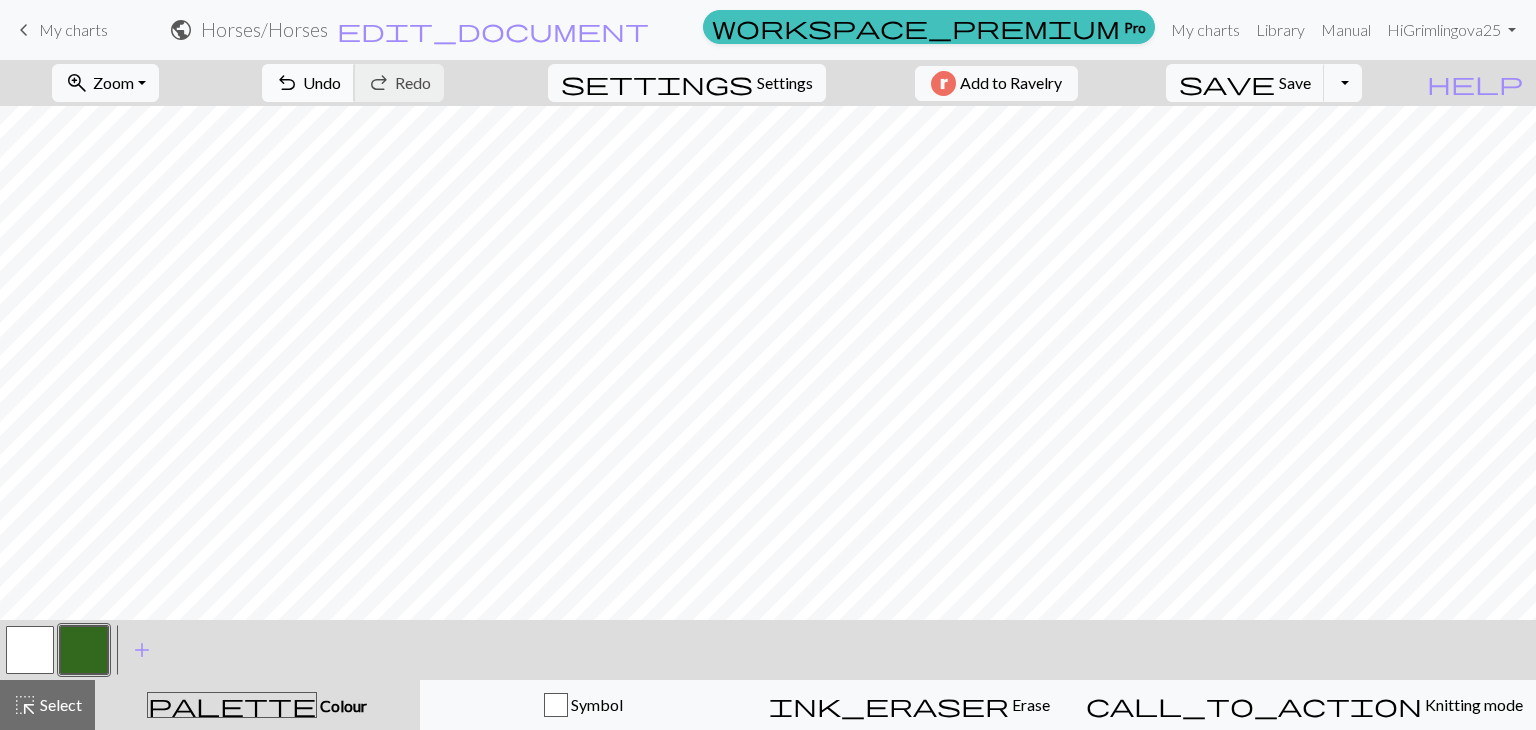 click on "undo" at bounding box center (287, 83) 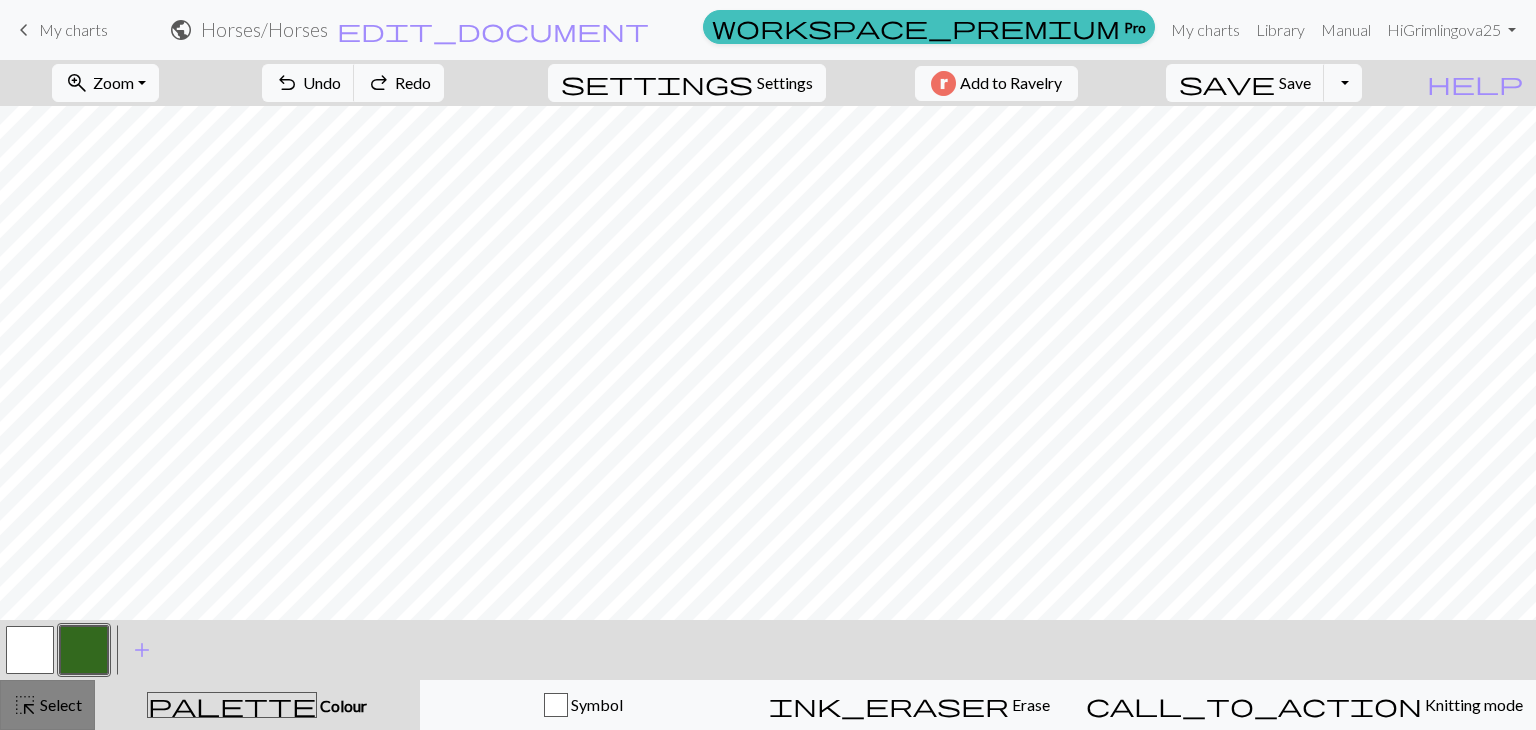 click on "highlight_alt   Select   Select" at bounding box center [47, 705] 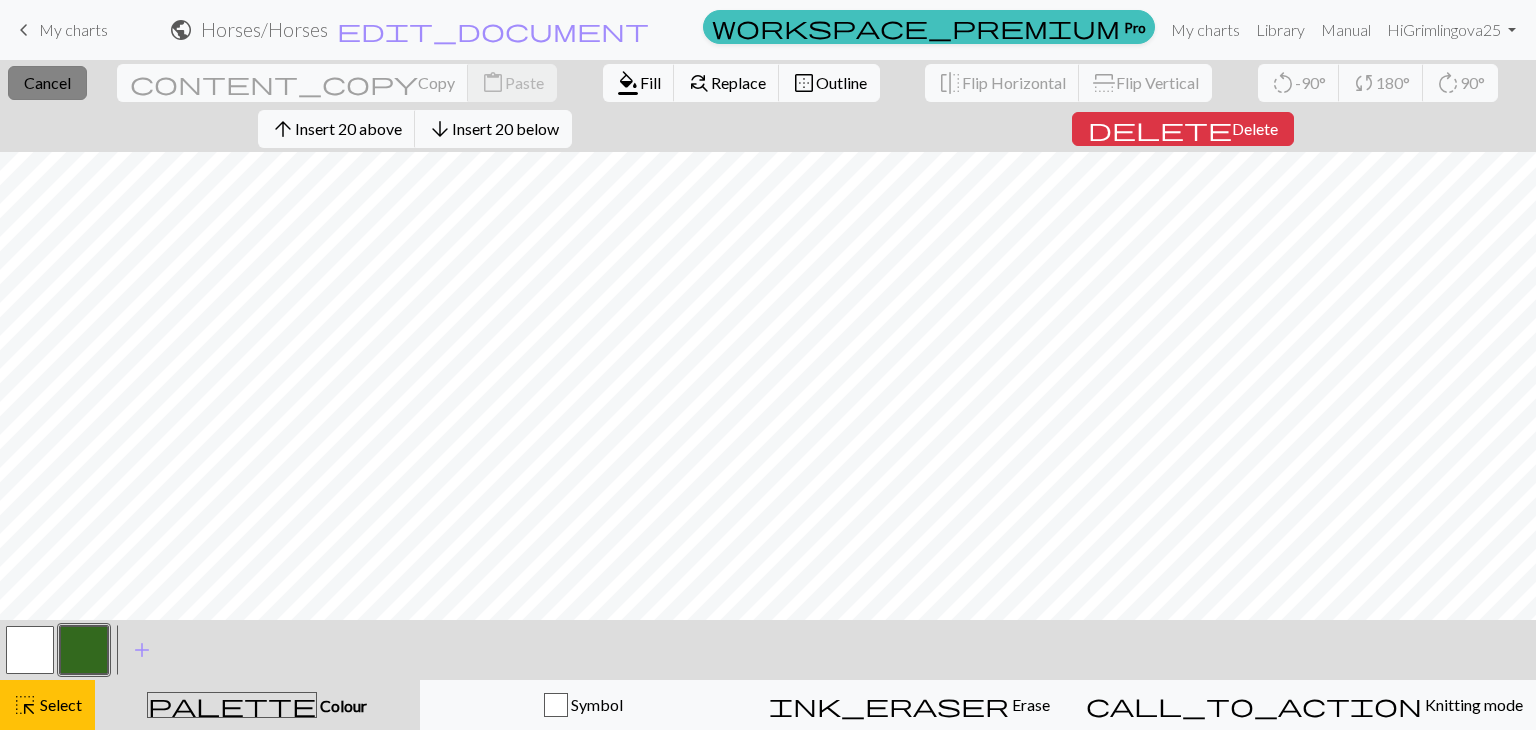 click on "Cancel" at bounding box center [47, 82] 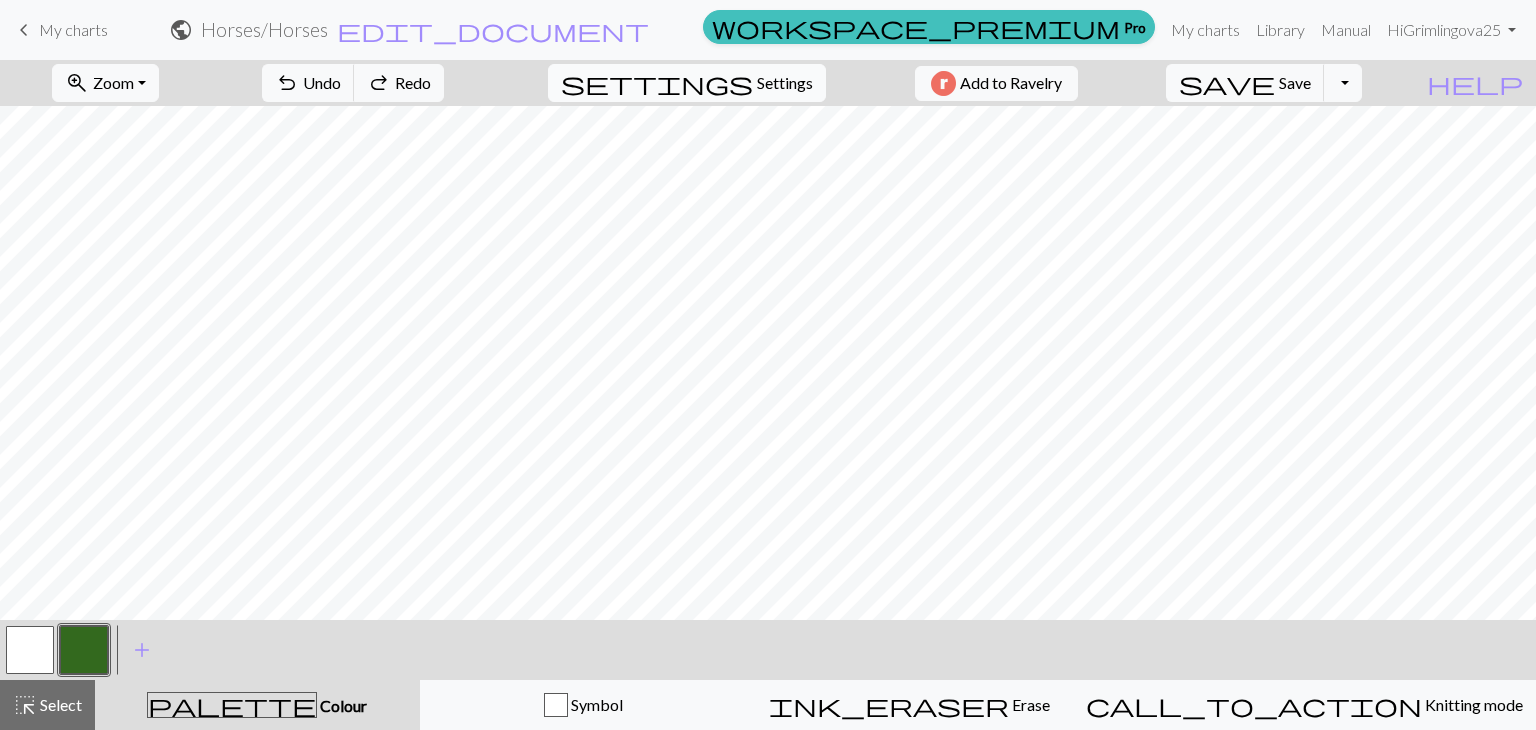 click on "settings  Settings" at bounding box center (687, 83) 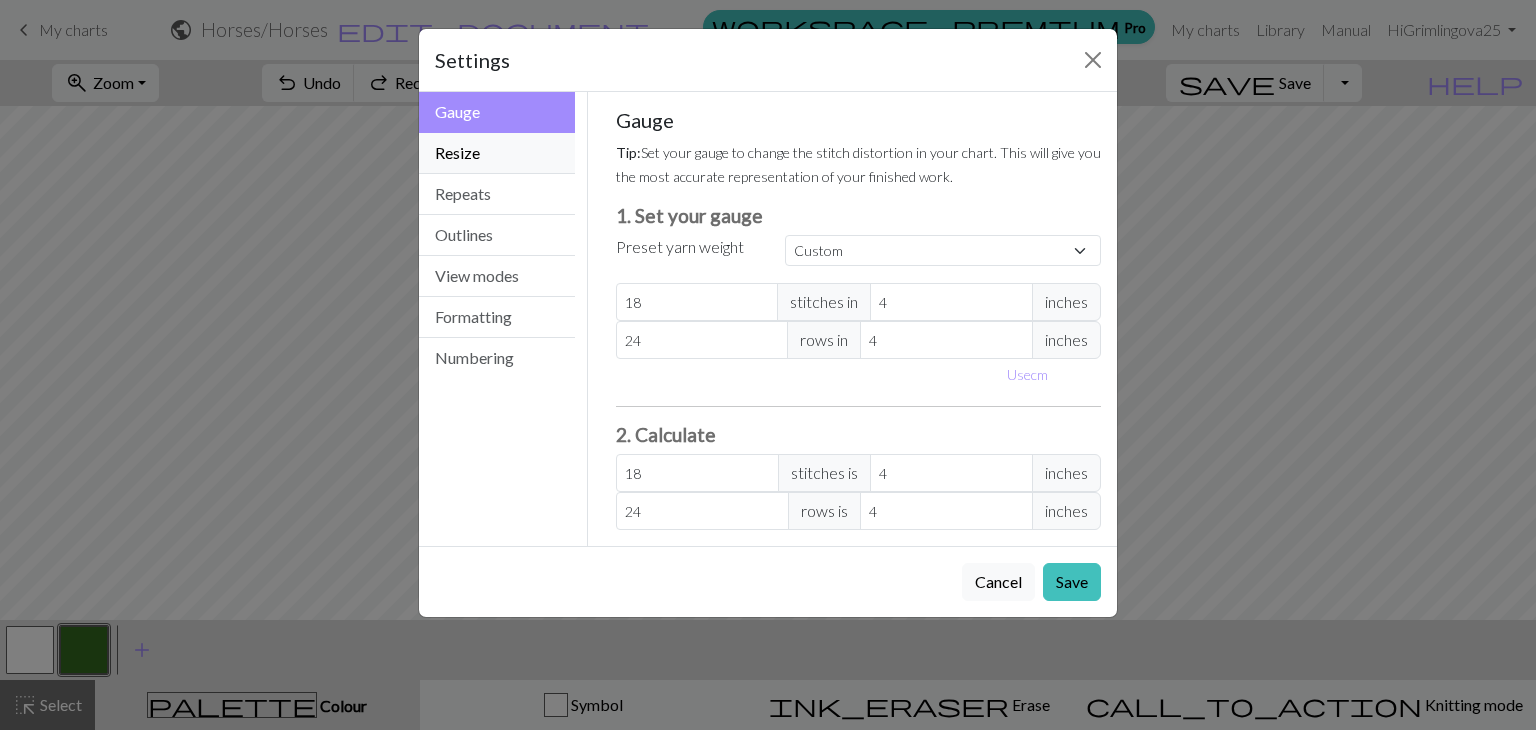 click on "Resize" at bounding box center (497, 153) 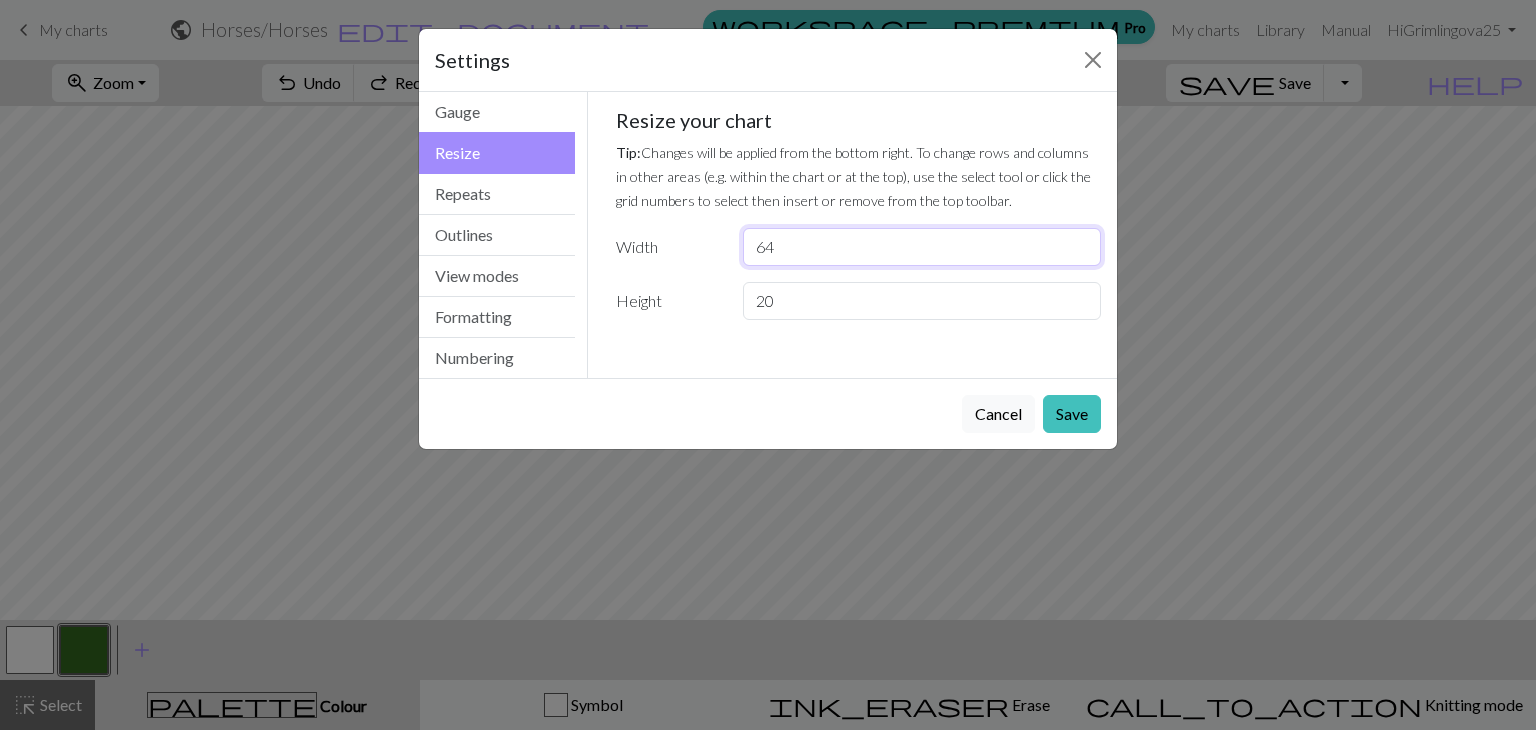 click on "64" at bounding box center [922, 247] 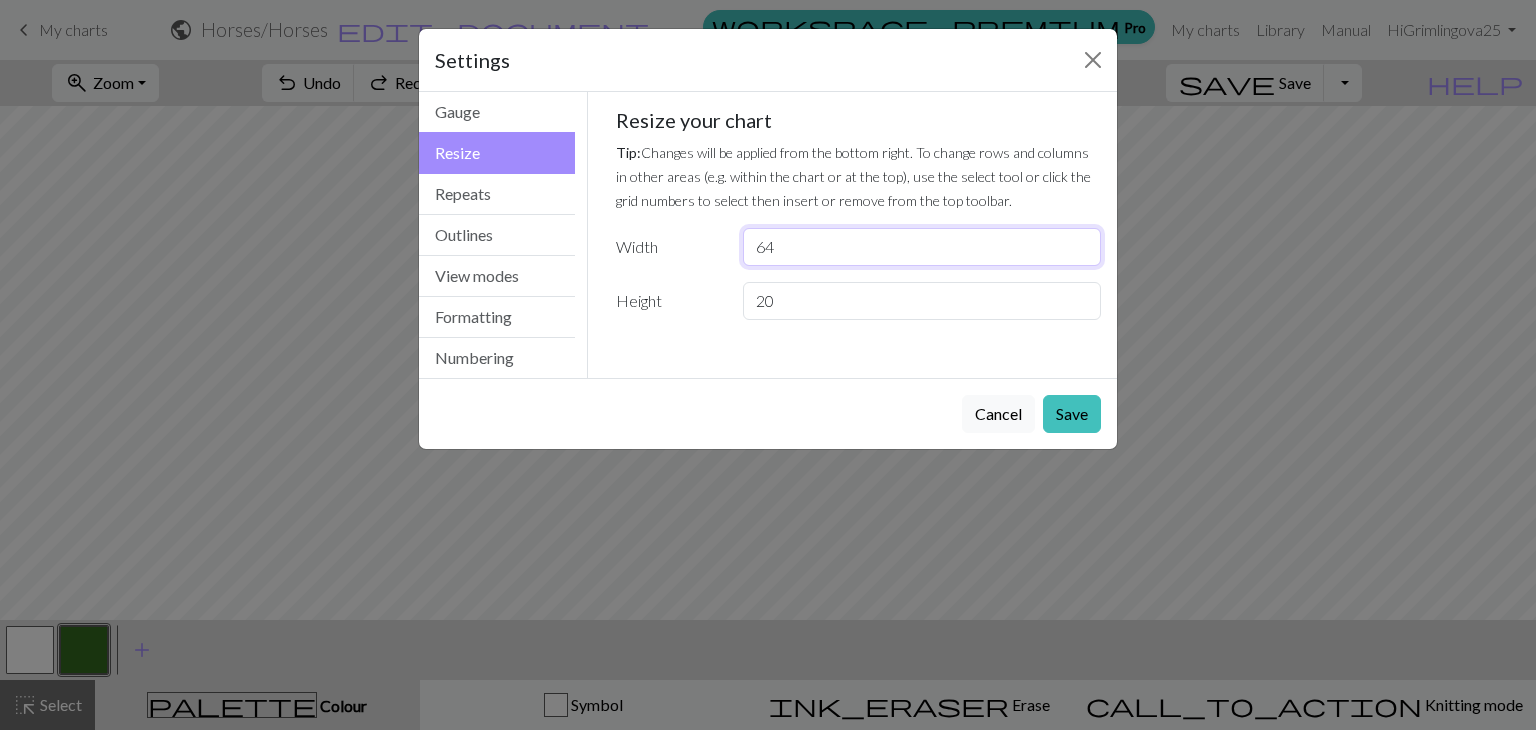 type on "6" 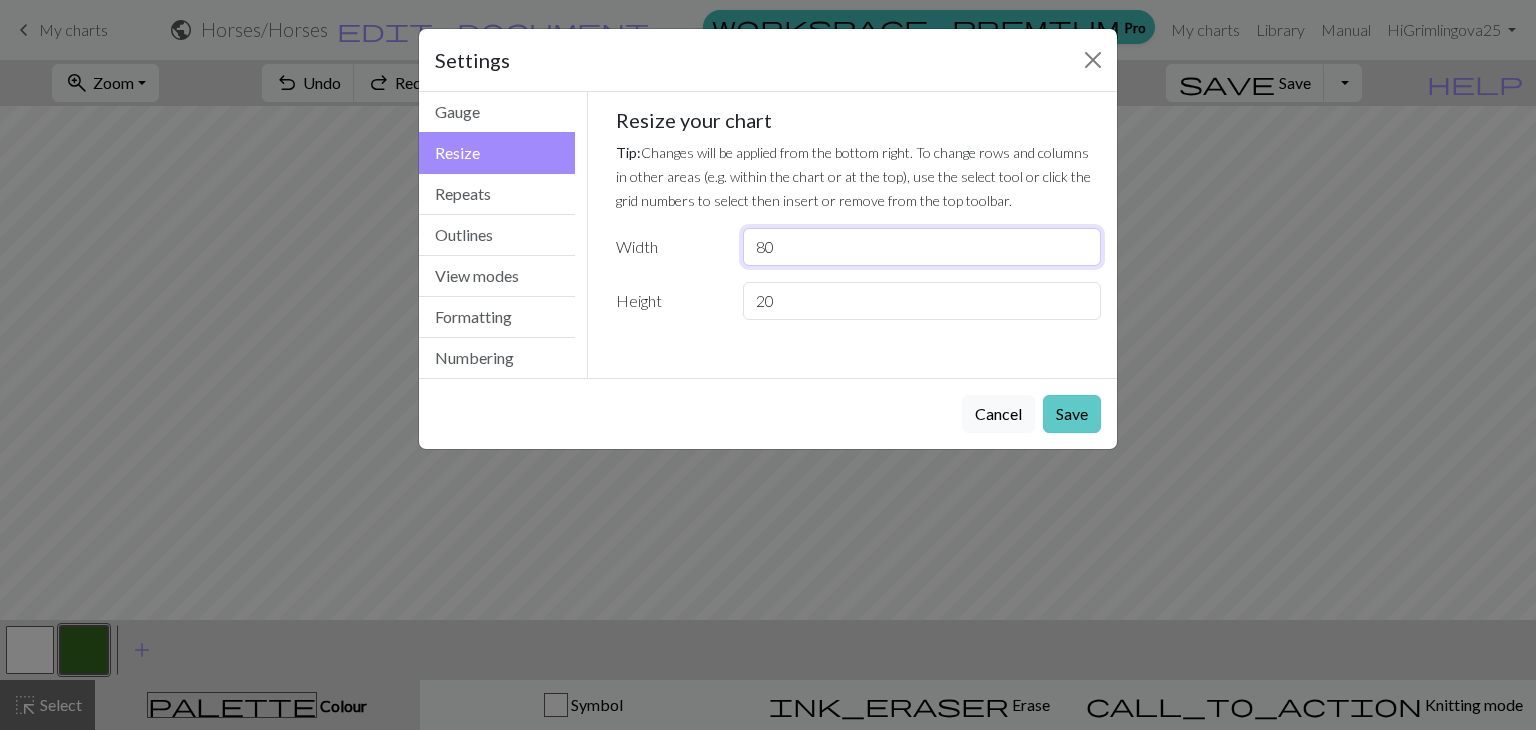 type on "80" 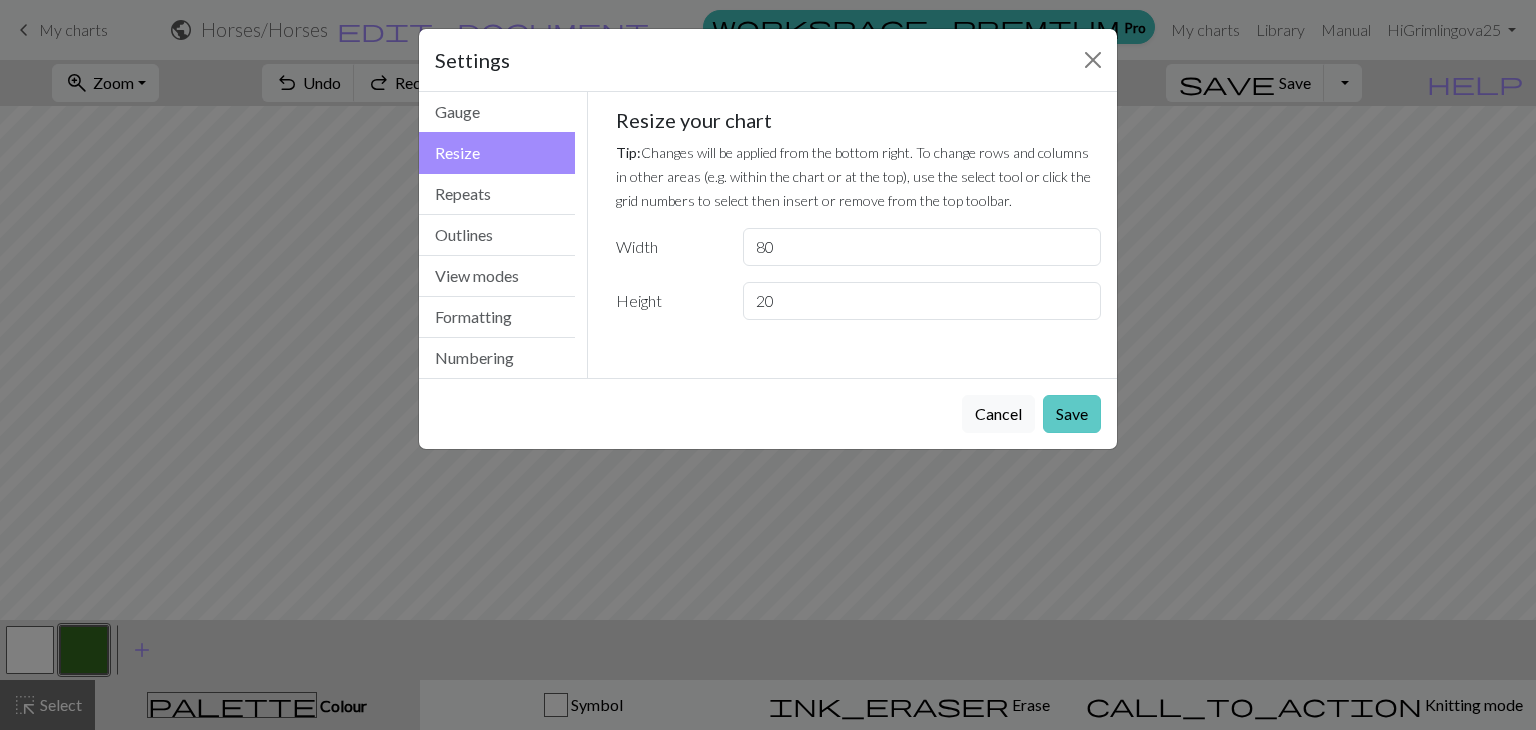click on "Save" at bounding box center (1072, 414) 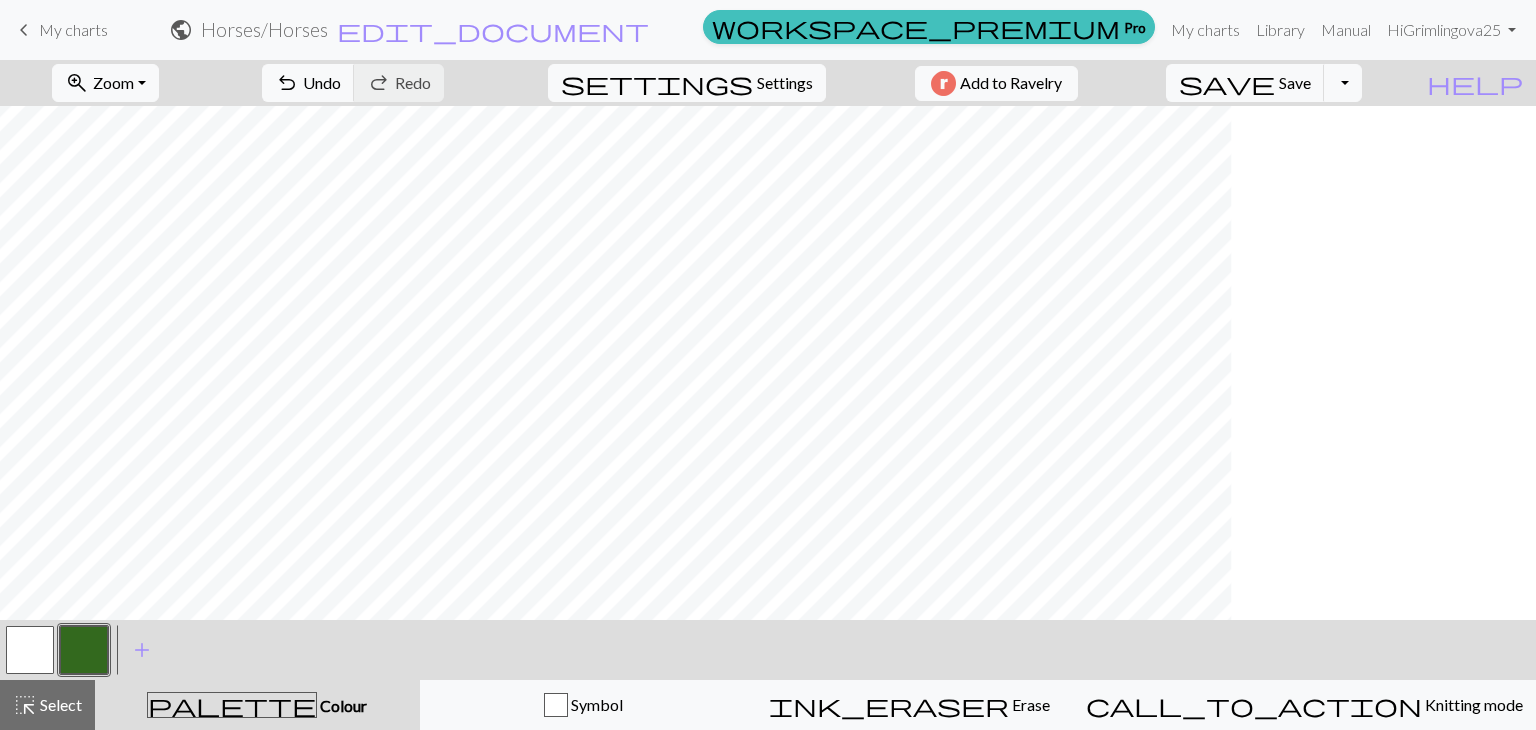 scroll, scrollTop: 0, scrollLeft: 0, axis: both 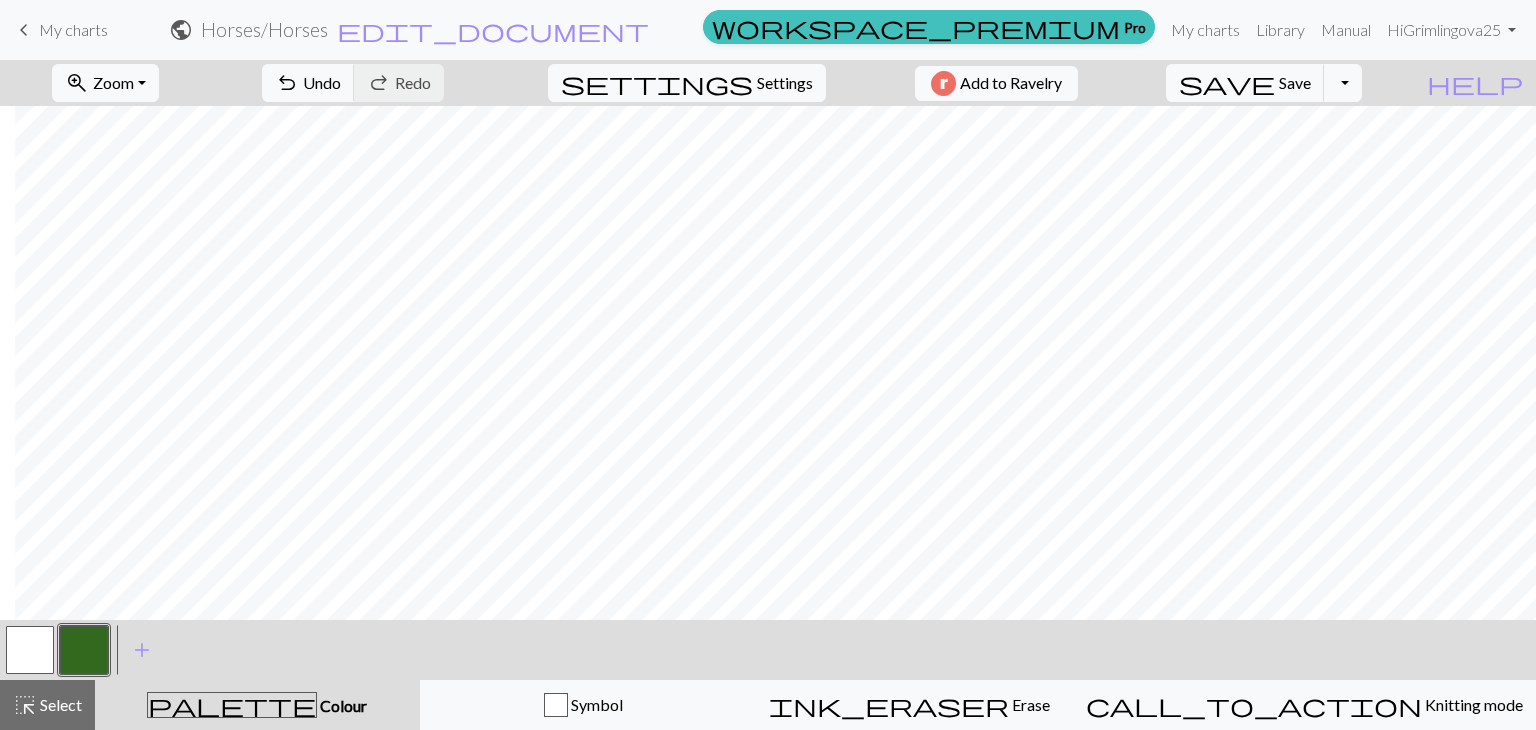 click at bounding box center (30, 650) 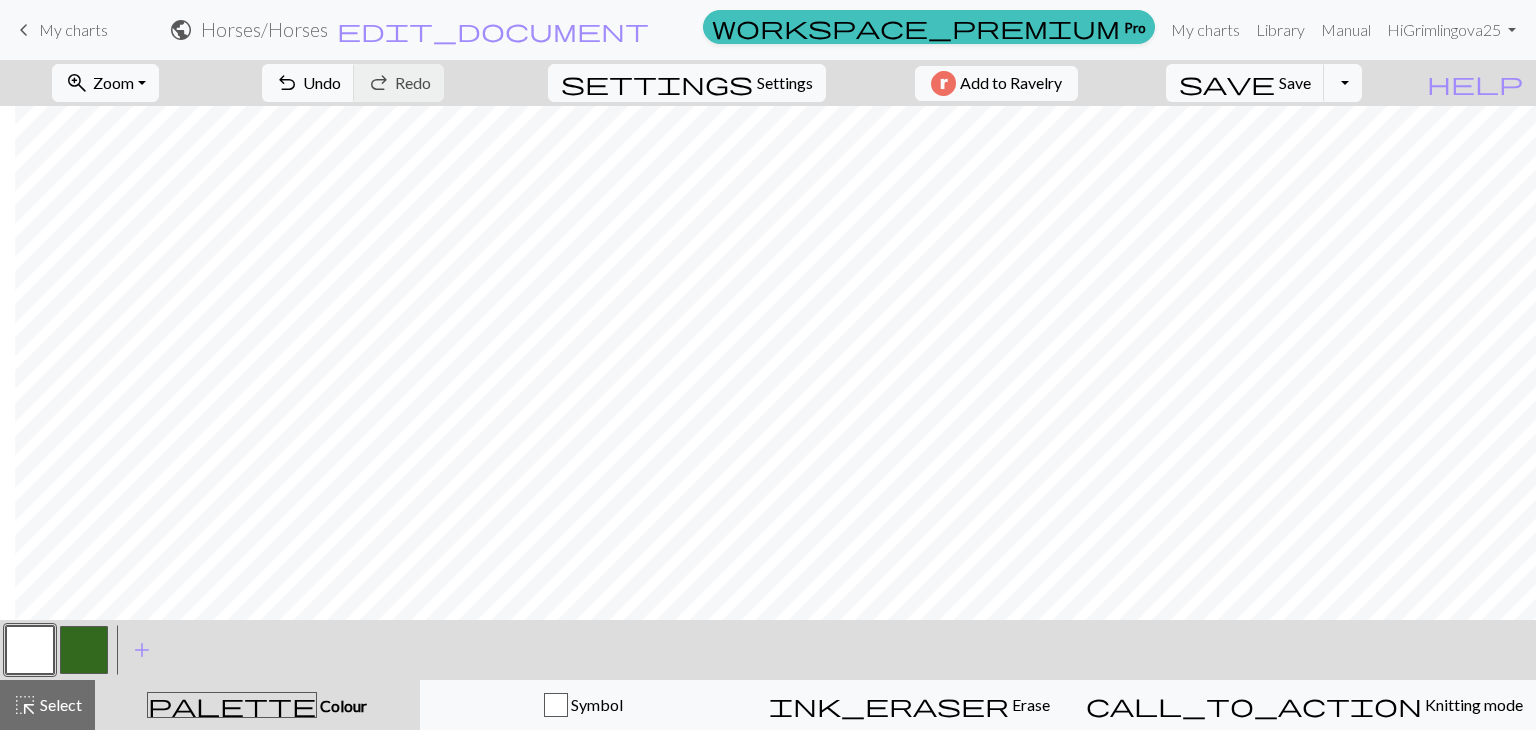 click at bounding box center [84, 650] 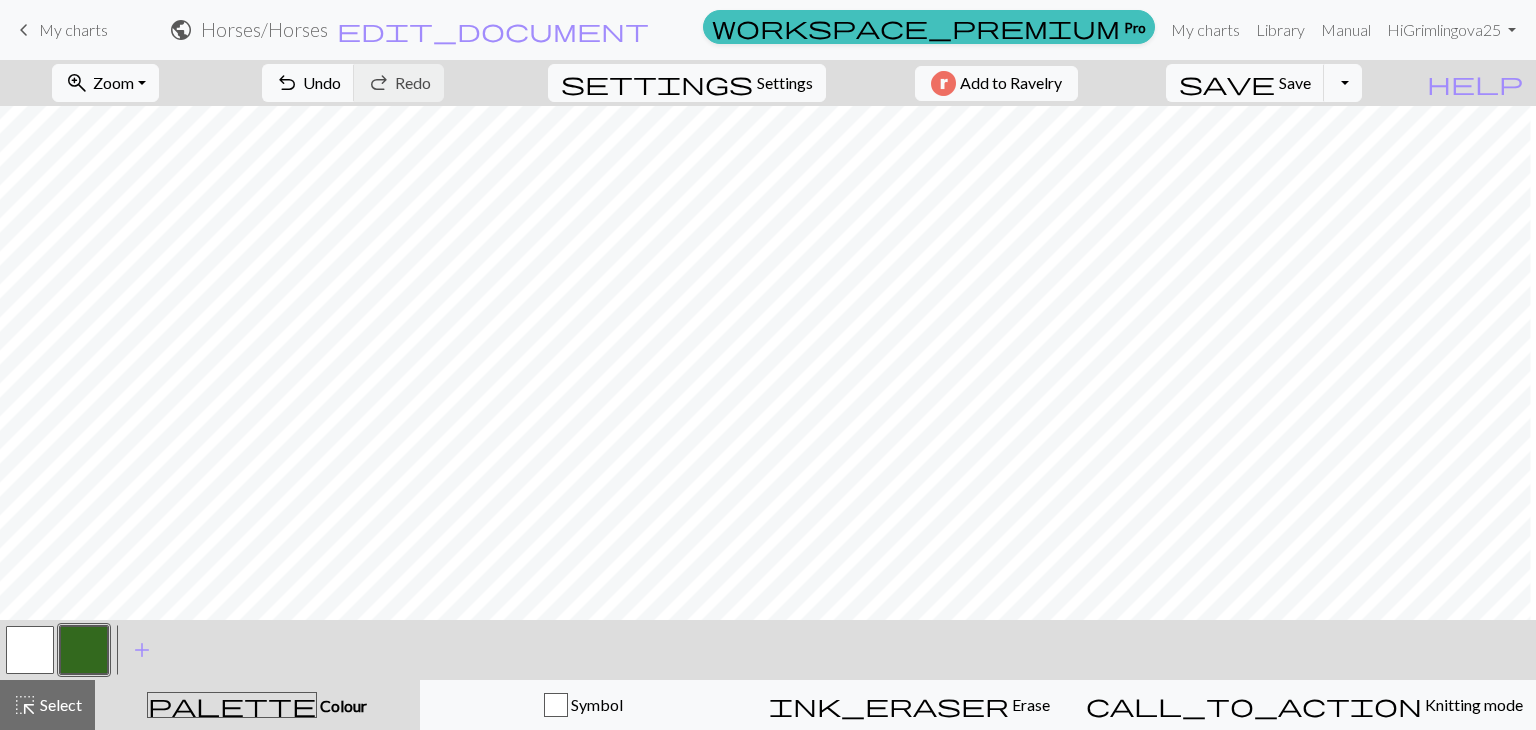 scroll, scrollTop: 0, scrollLeft: 234, axis: horizontal 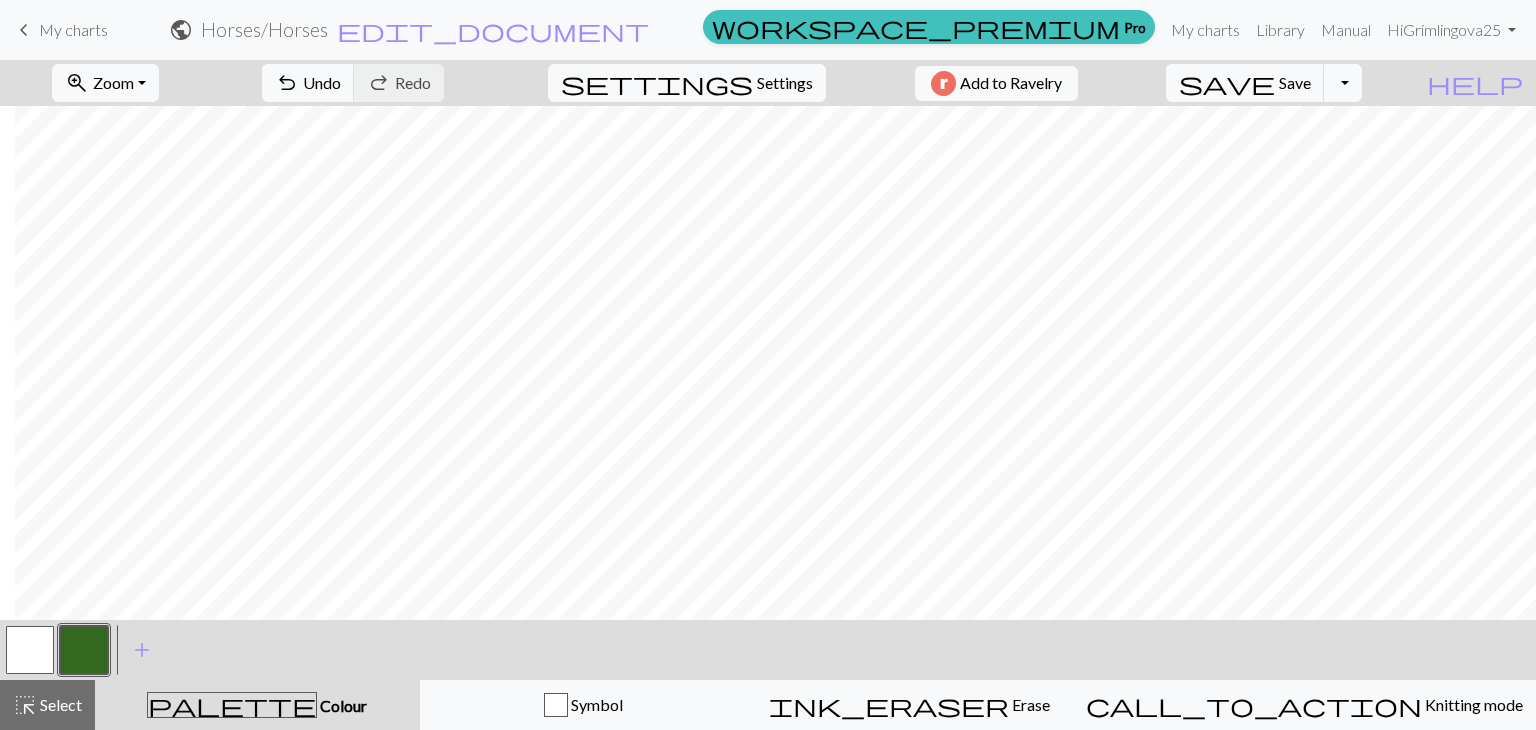 click at bounding box center [30, 650] 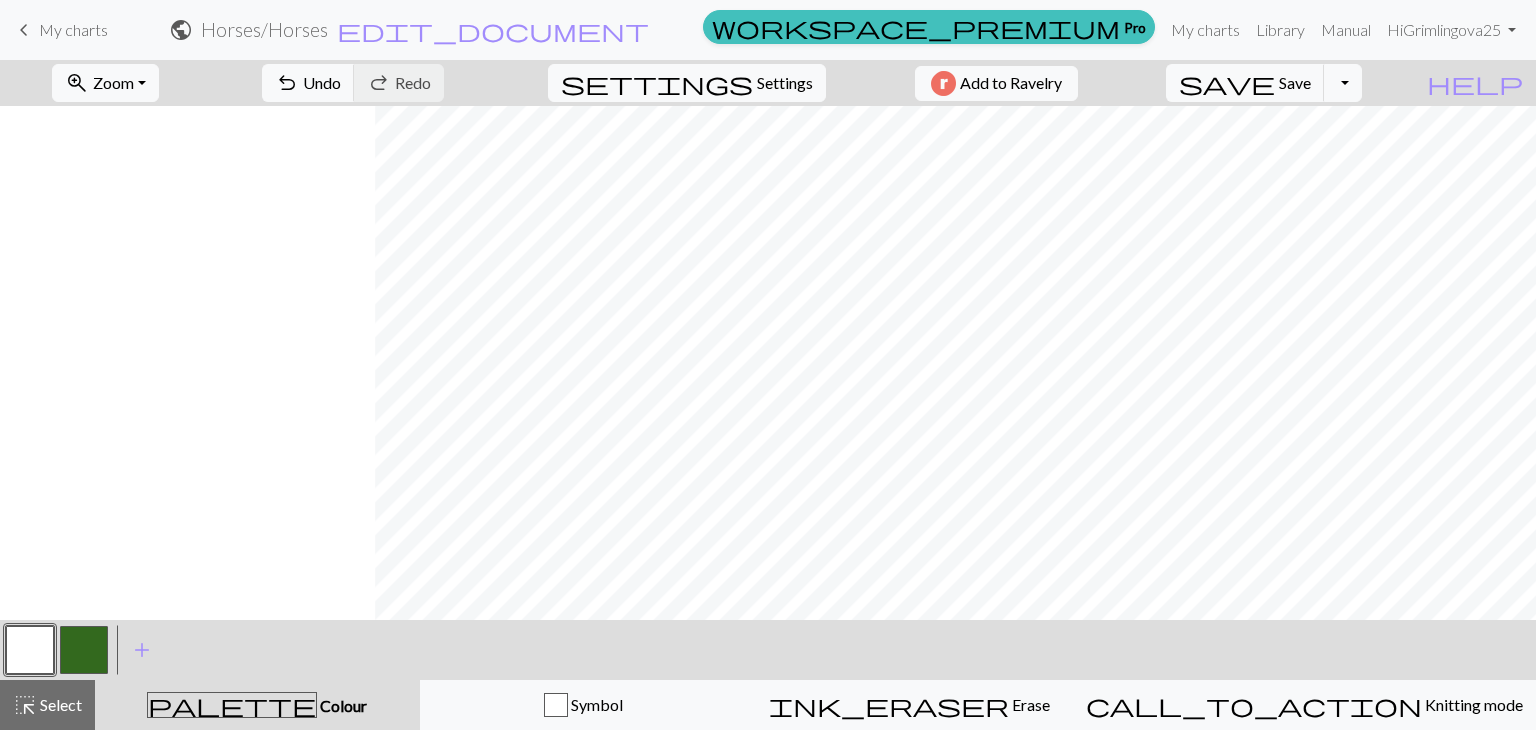 scroll, scrollTop: 0, scrollLeft: 375, axis: horizontal 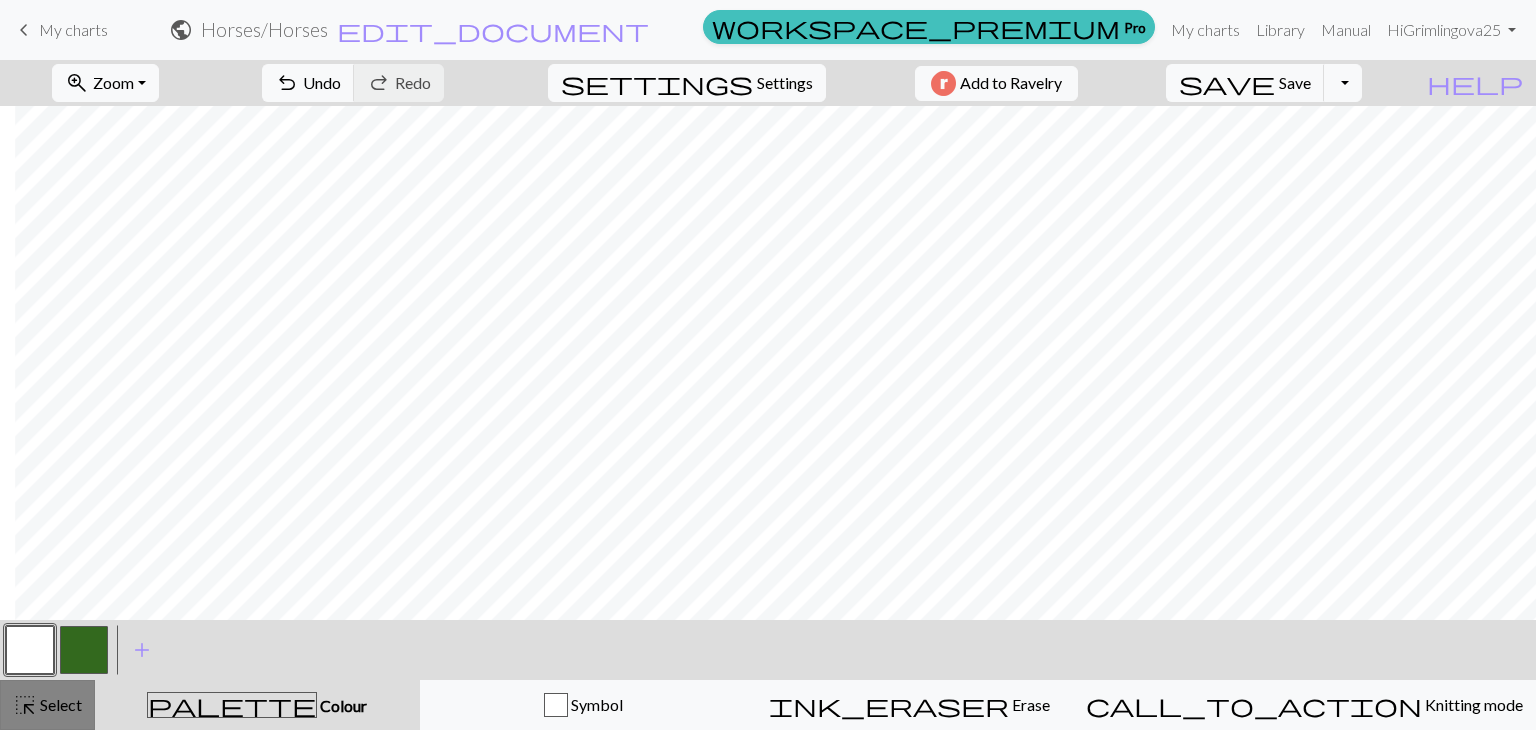 click on "highlight_alt   Select   Select" at bounding box center [47, 705] 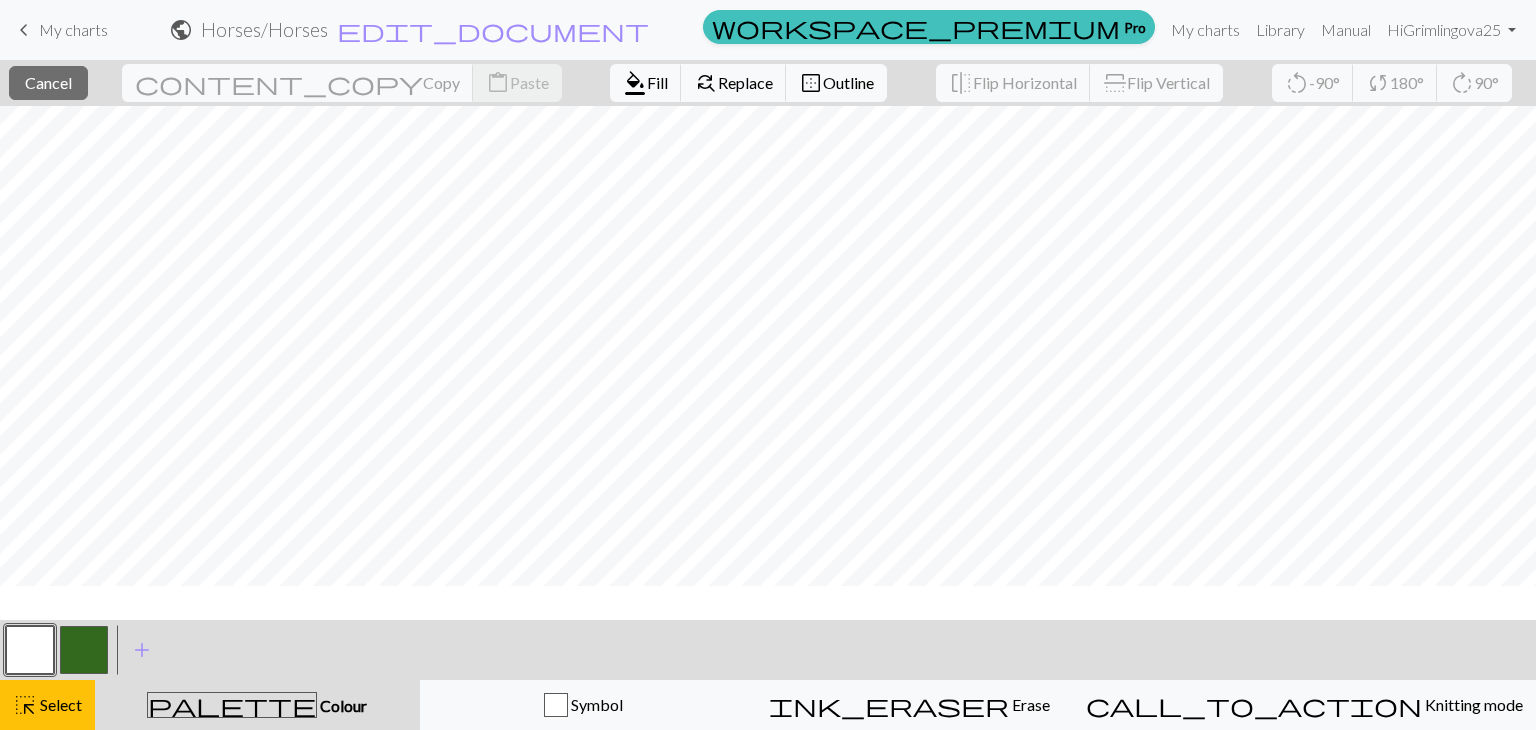 scroll, scrollTop: 0, scrollLeft: 360, axis: horizontal 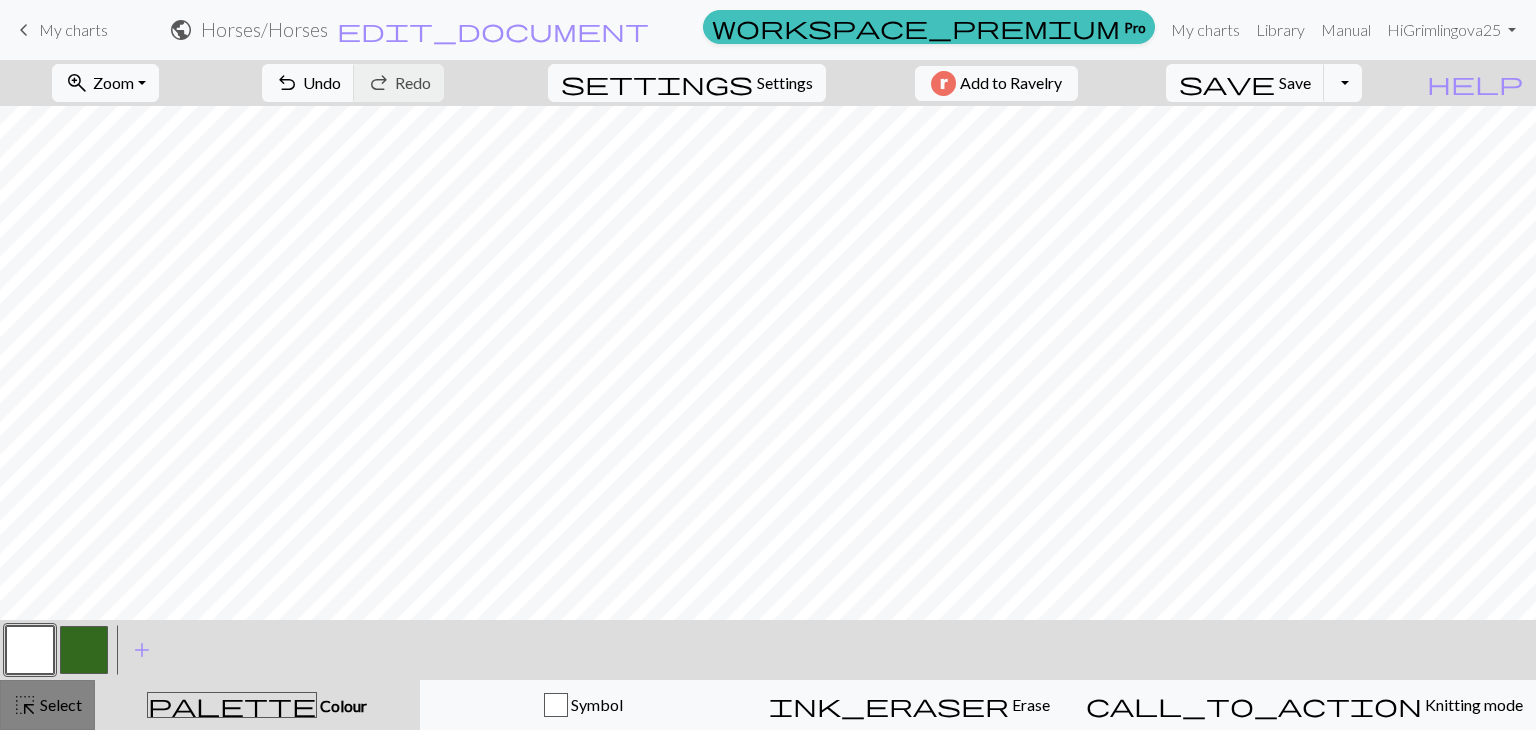 click on "Select" at bounding box center [59, 704] 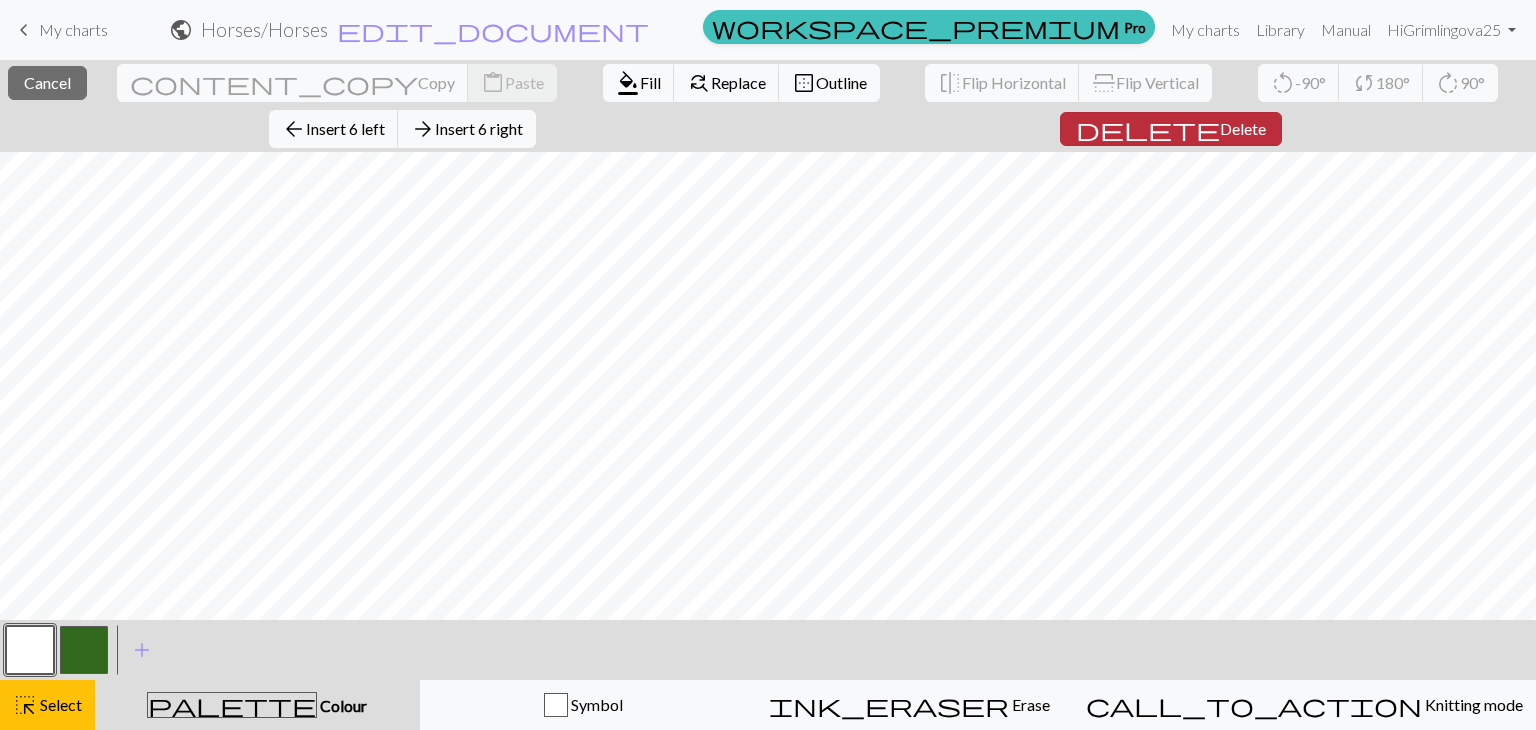 click on "delete  Delete" at bounding box center [1171, 129] 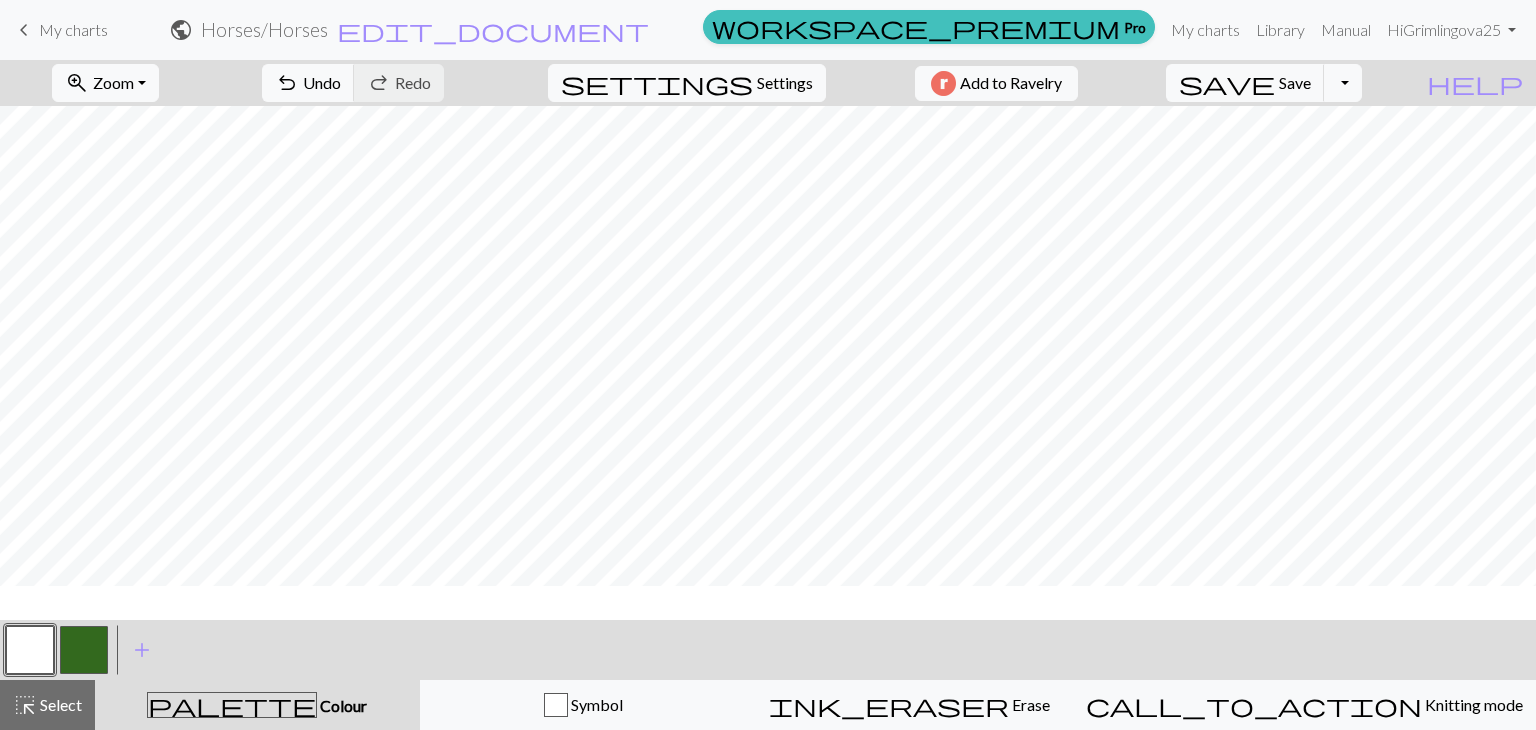 scroll, scrollTop: 0, scrollLeft: 224, axis: horizontal 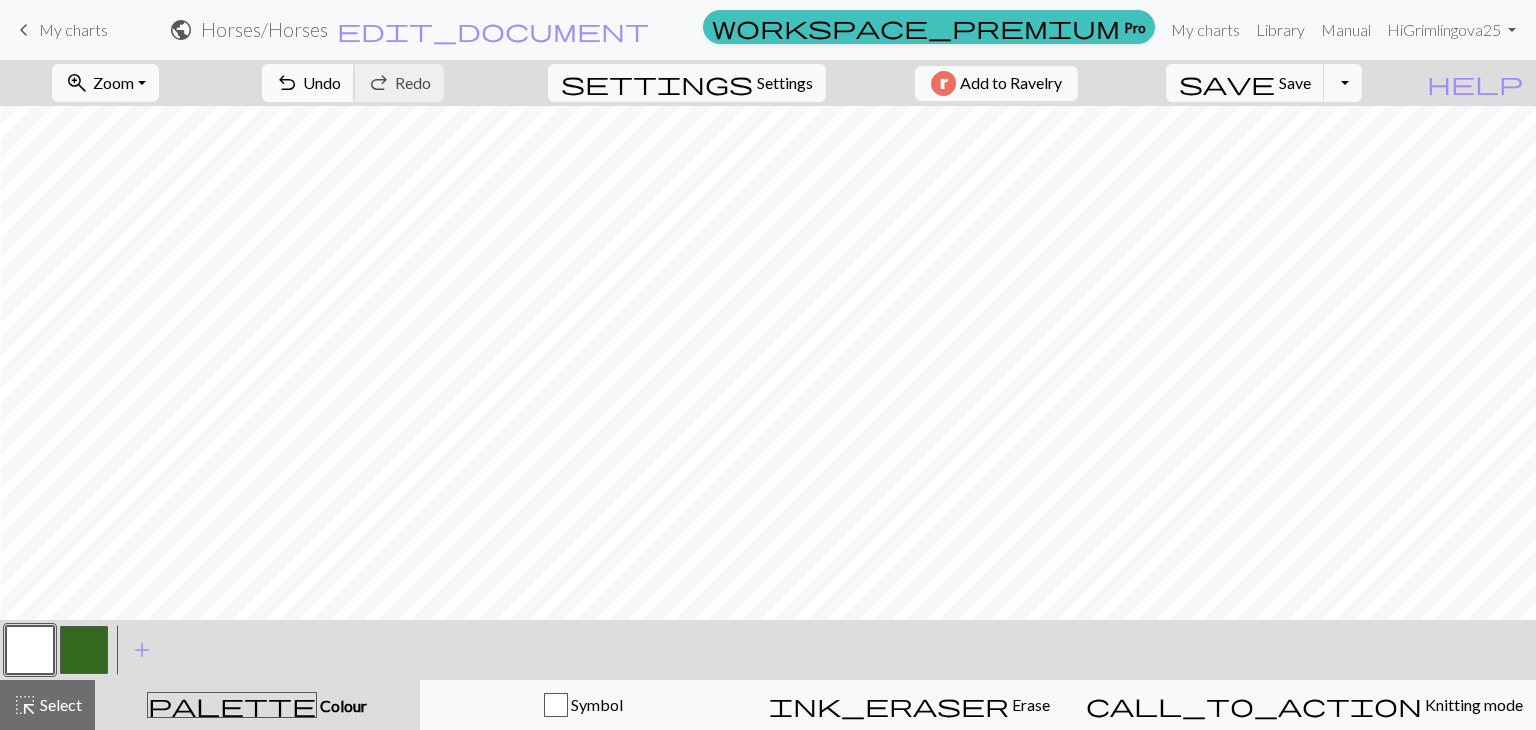 click on "undo" at bounding box center (287, 83) 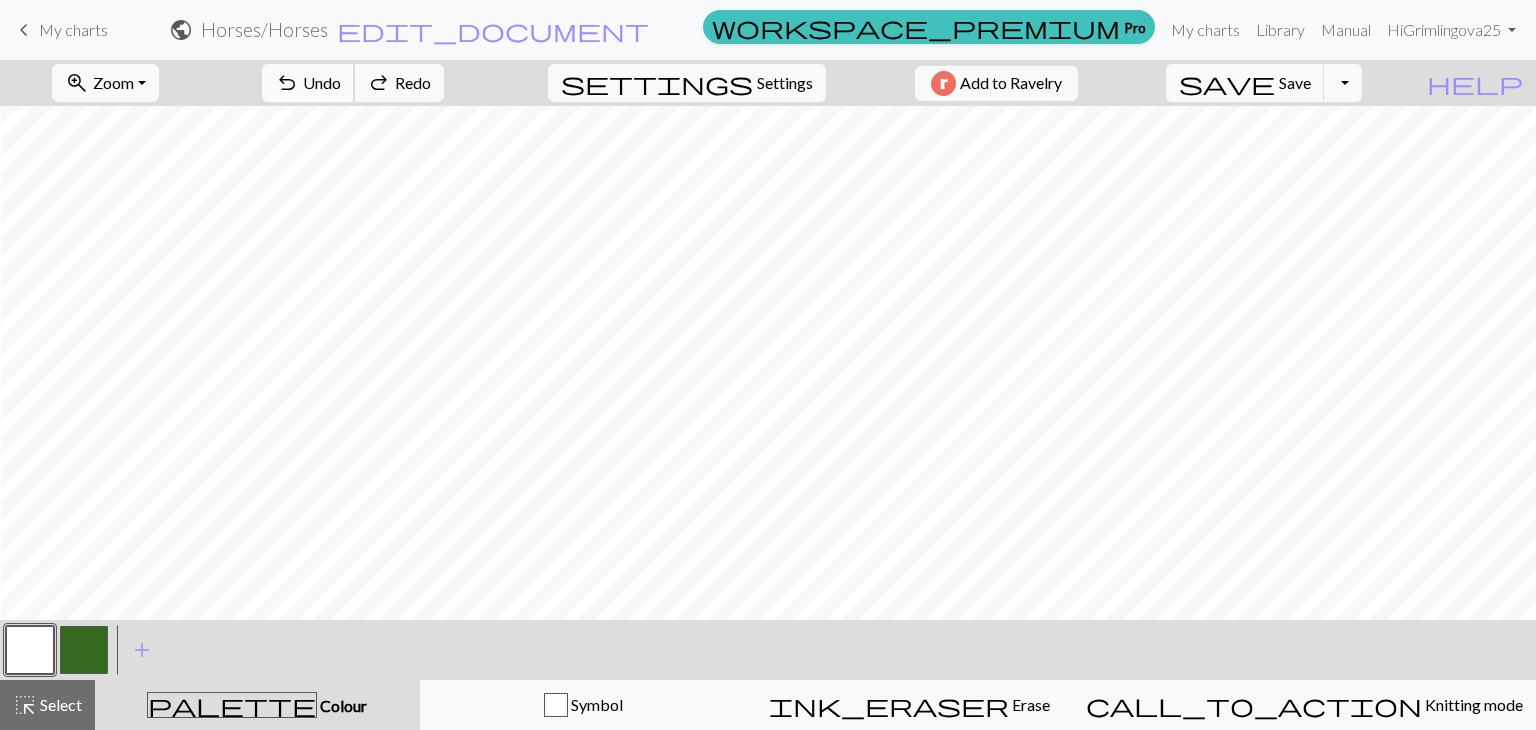click on "undo" at bounding box center [287, 83] 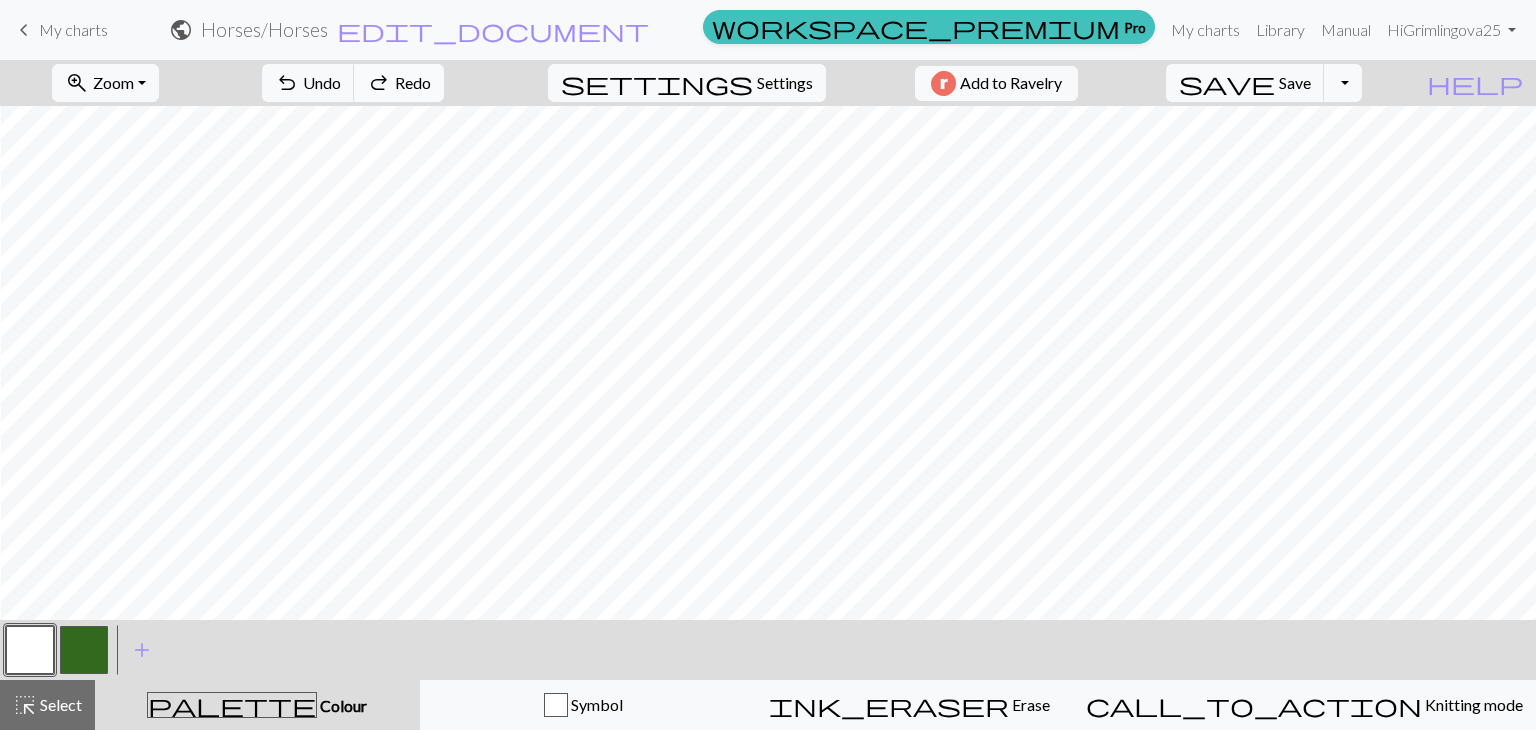 click on "Redo" at bounding box center [413, 82] 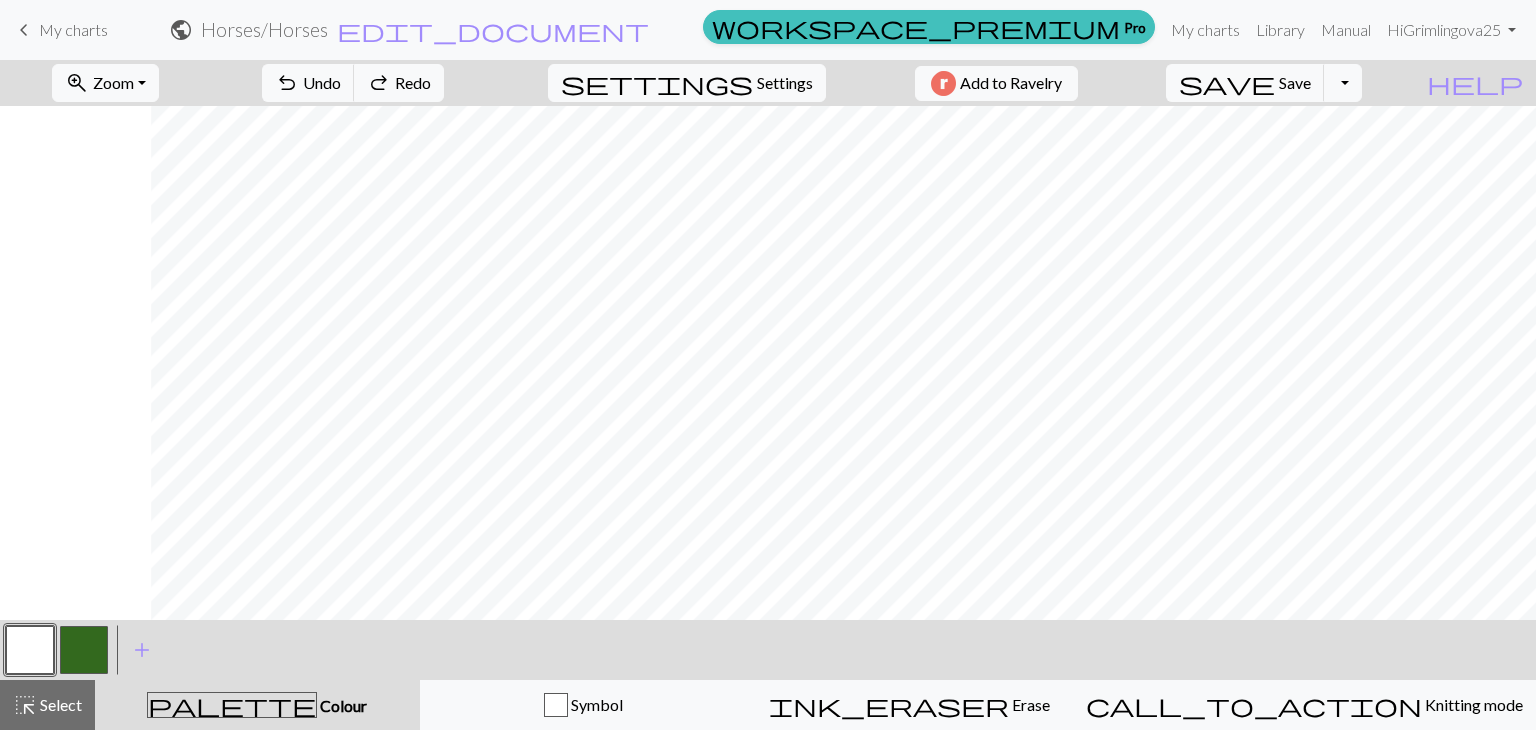 scroll, scrollTop: 0, scrollLeft: 375, axis: horizontal 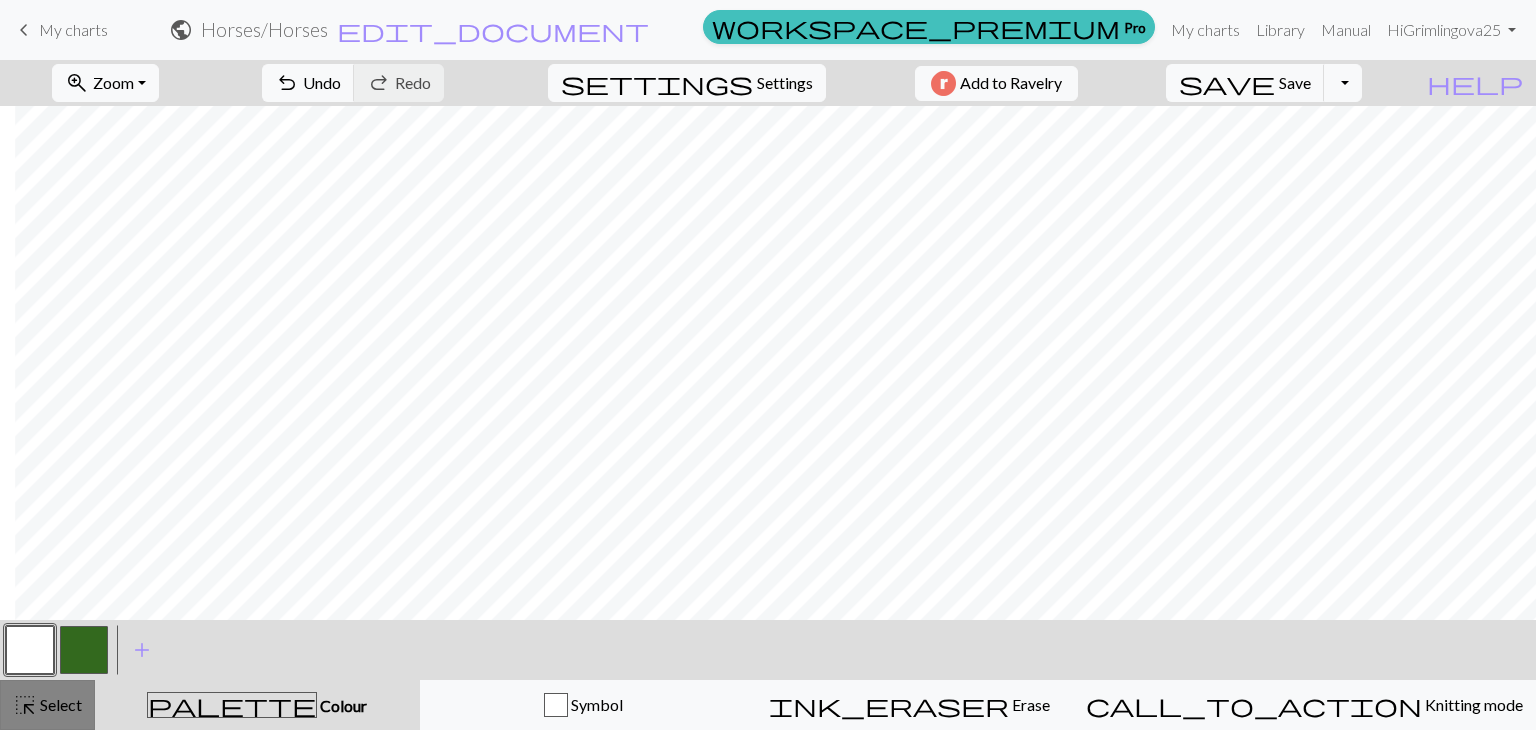 click on "Select" at bounding box center [59, 704] 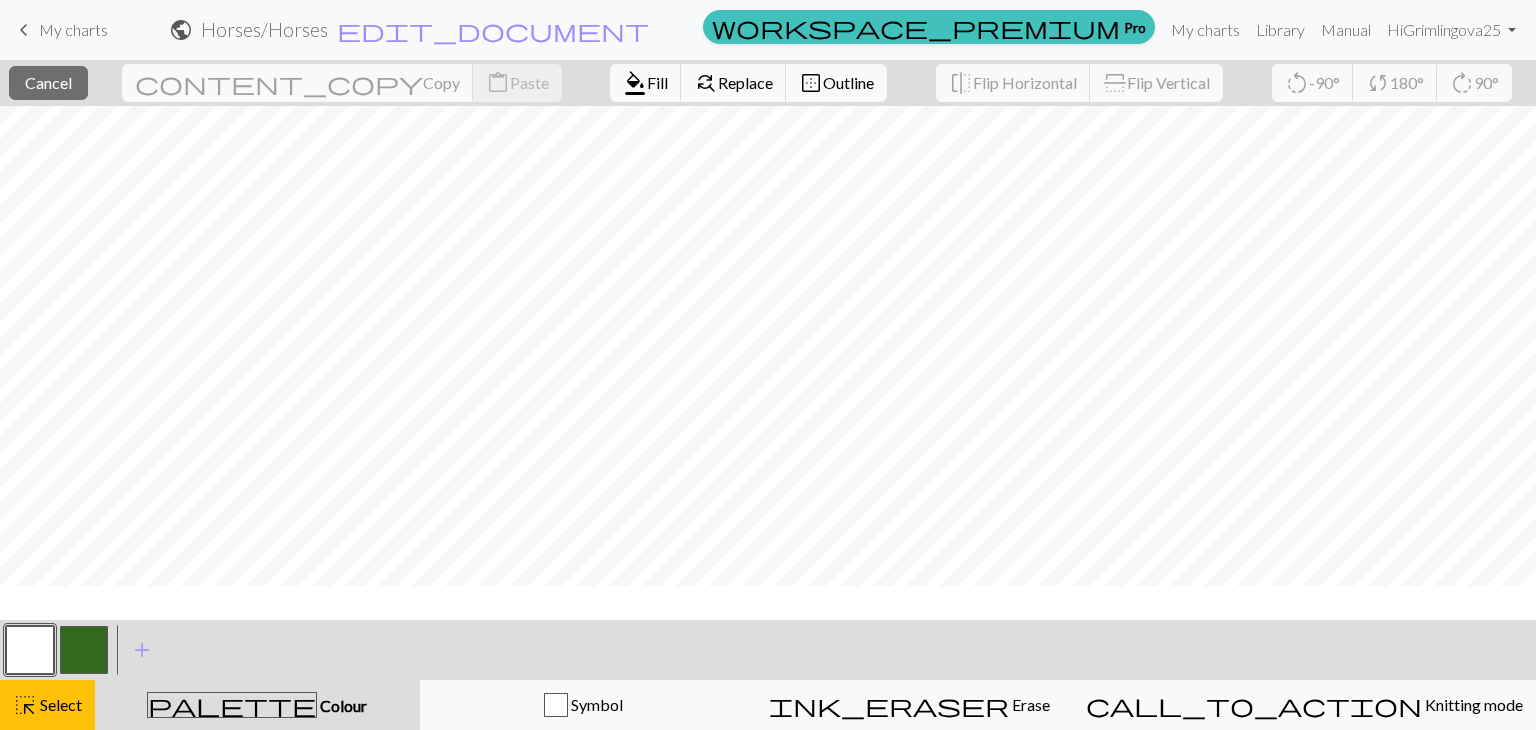 scroll, scrollTop: 0, scrollLeft: 360, axis: horizontal 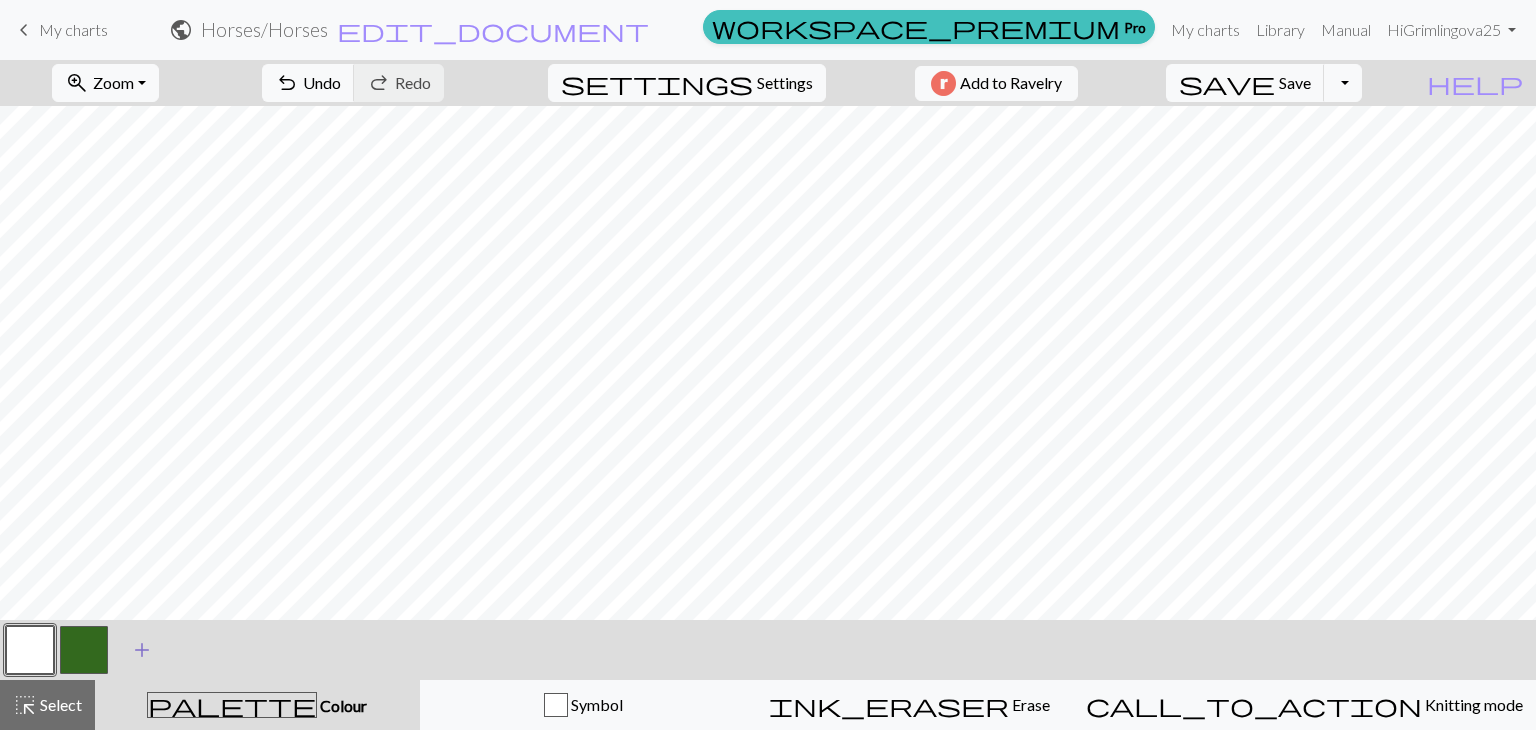 drag, startPoint x: 30, startPoint y: 693, endPoint x: 160, endPoint y: 656, distance: 135.16287 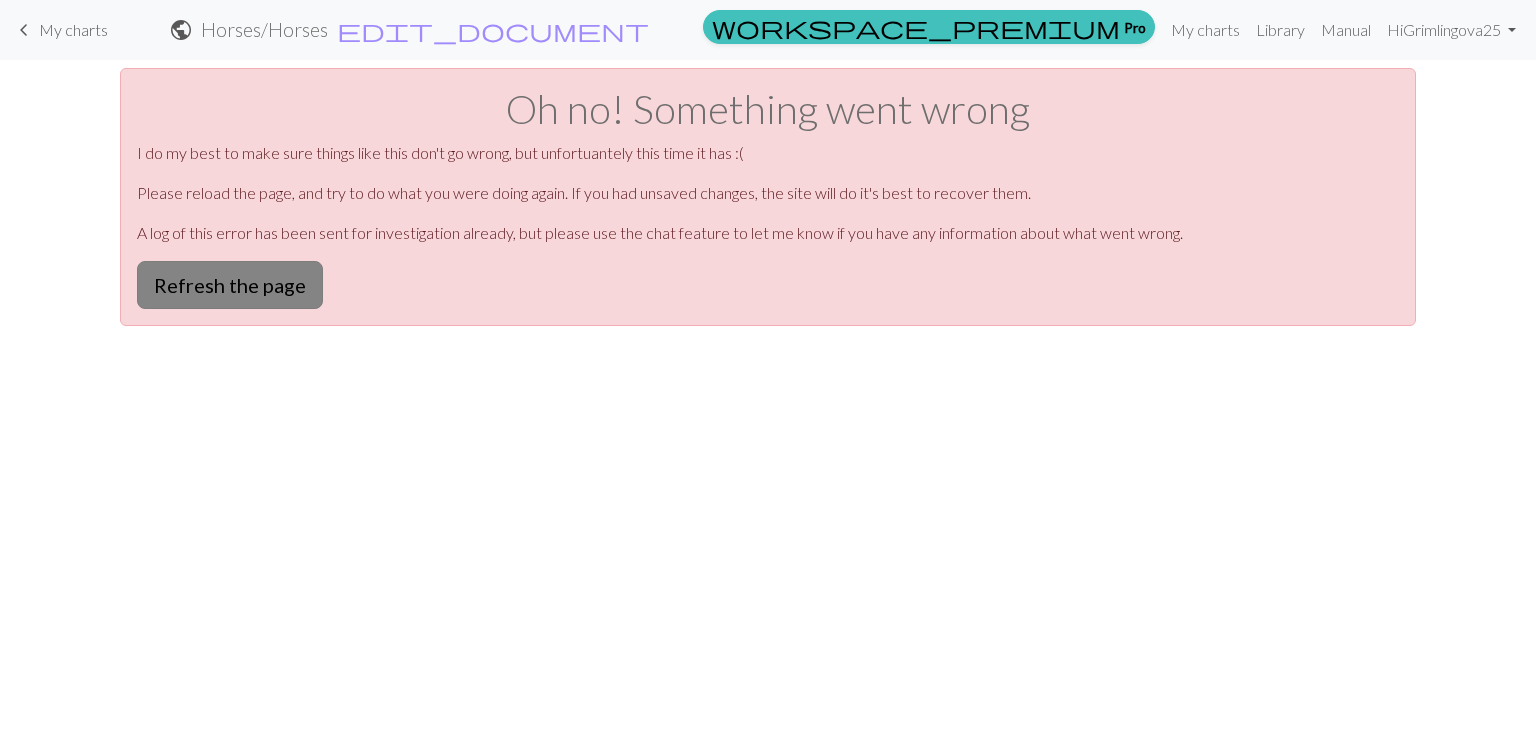 click on "Refresh the page" at bounding box center (230, 285) 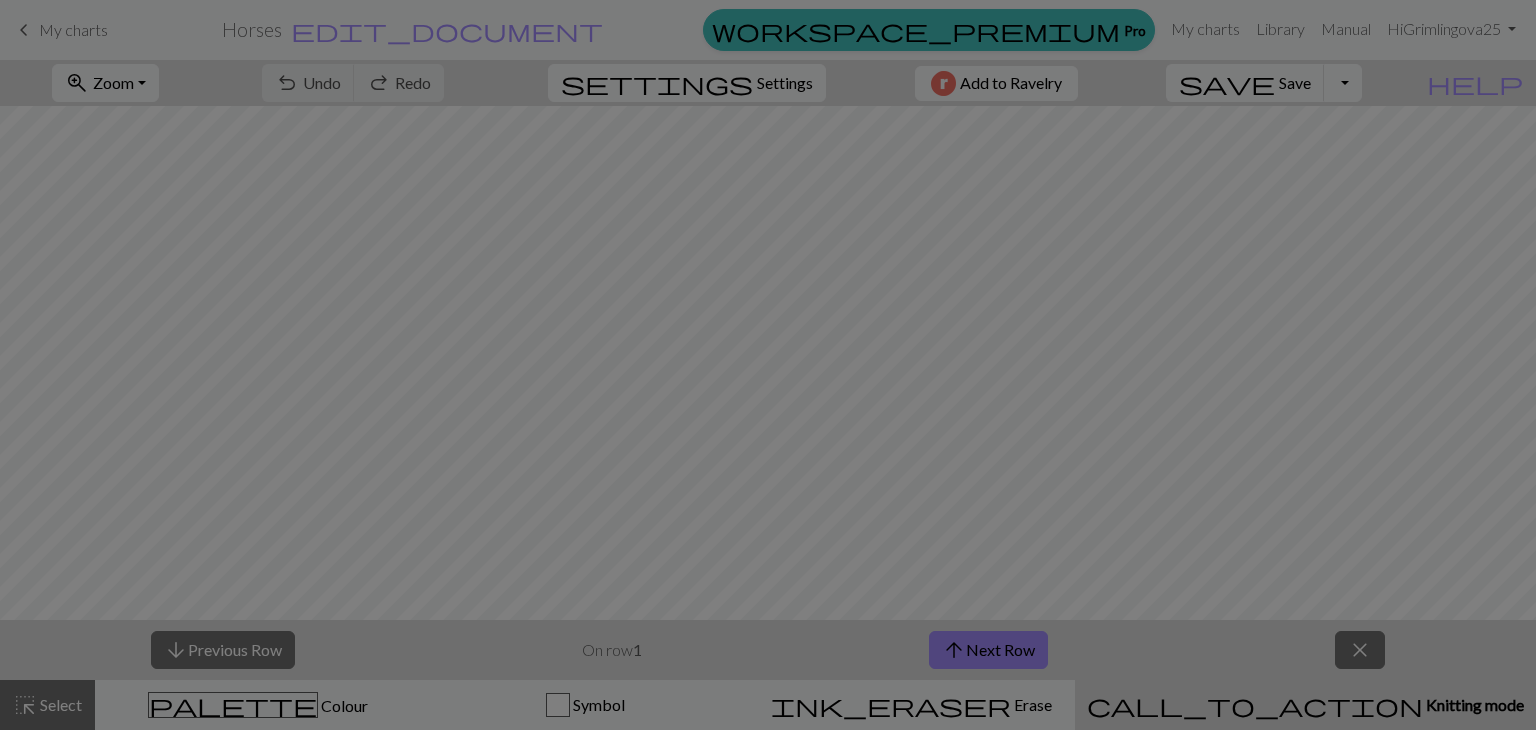 scroll, scrollTop: 0, scrollLeft: 0, axis: both 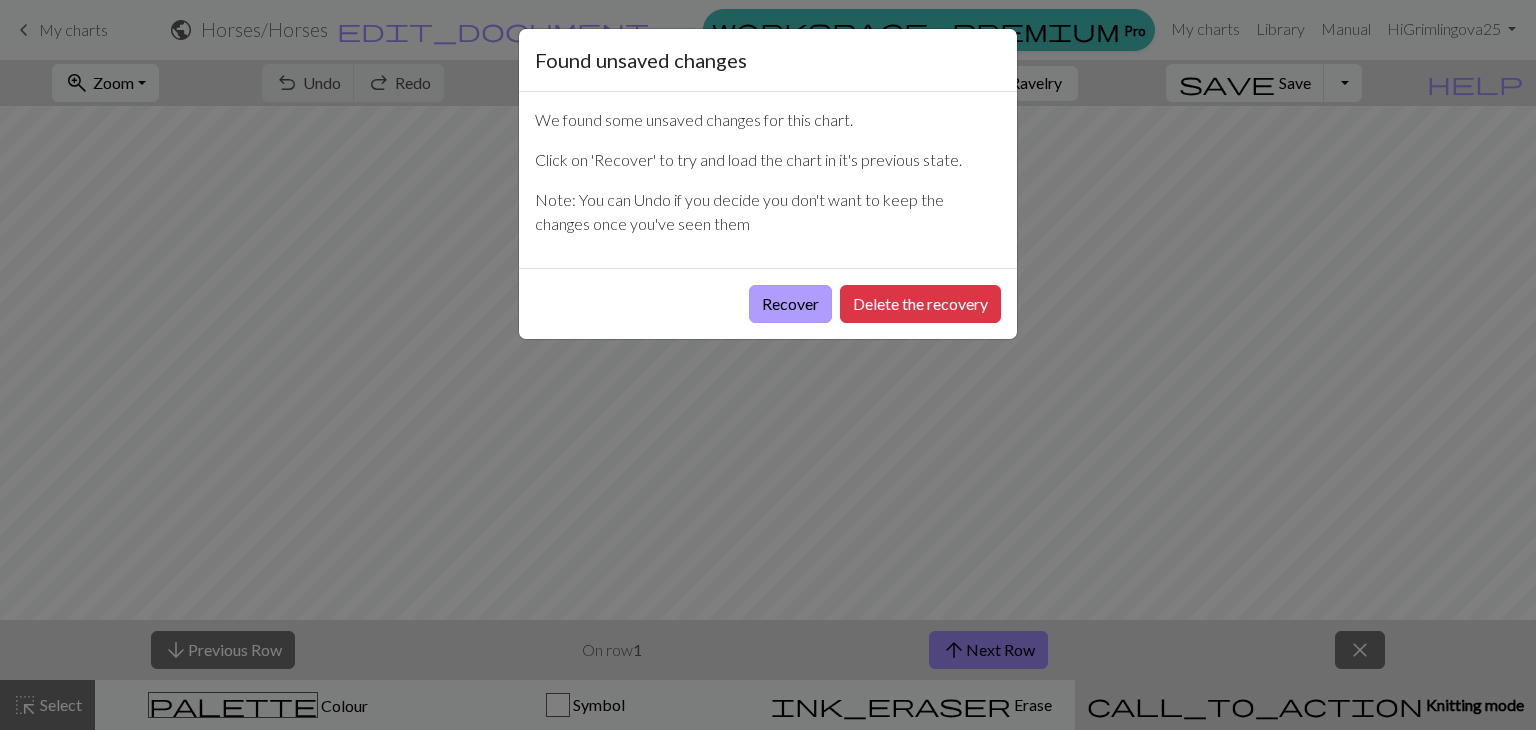 click on "Recover" at bounding box center (790, 304) 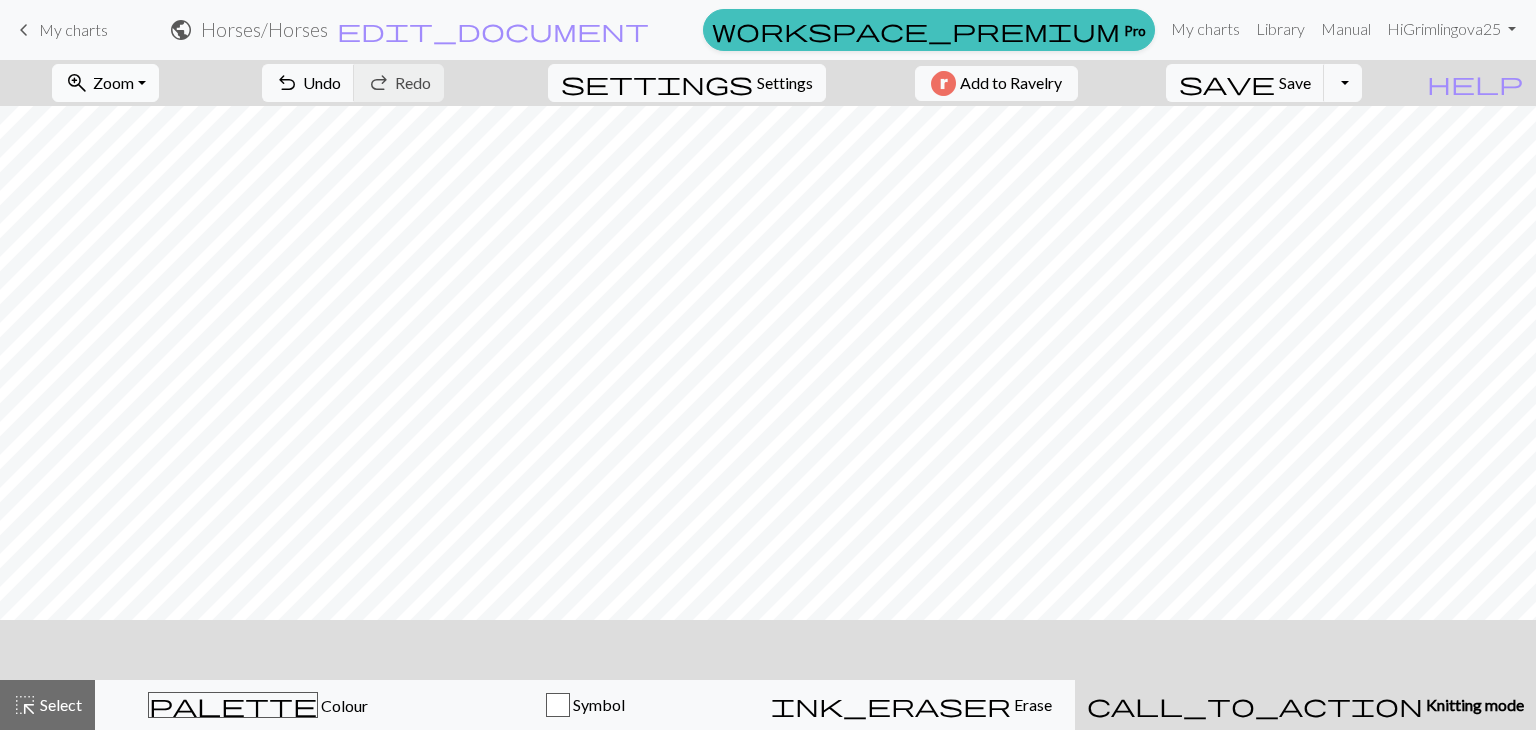 click on "Zoom" at bounding box center [113, 82] 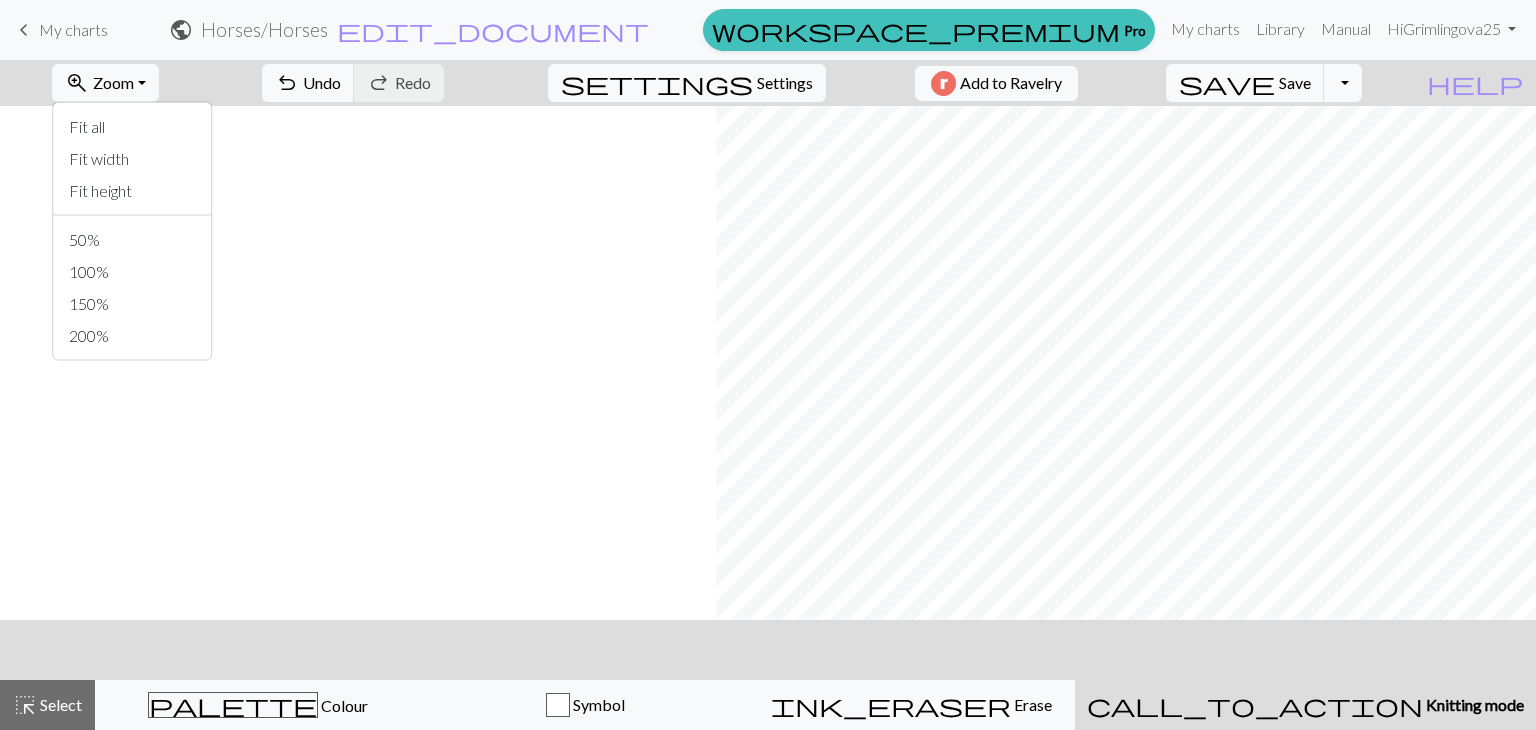 scroll, scrollTop: 0, scrollLeft: 716, axis: horizontal 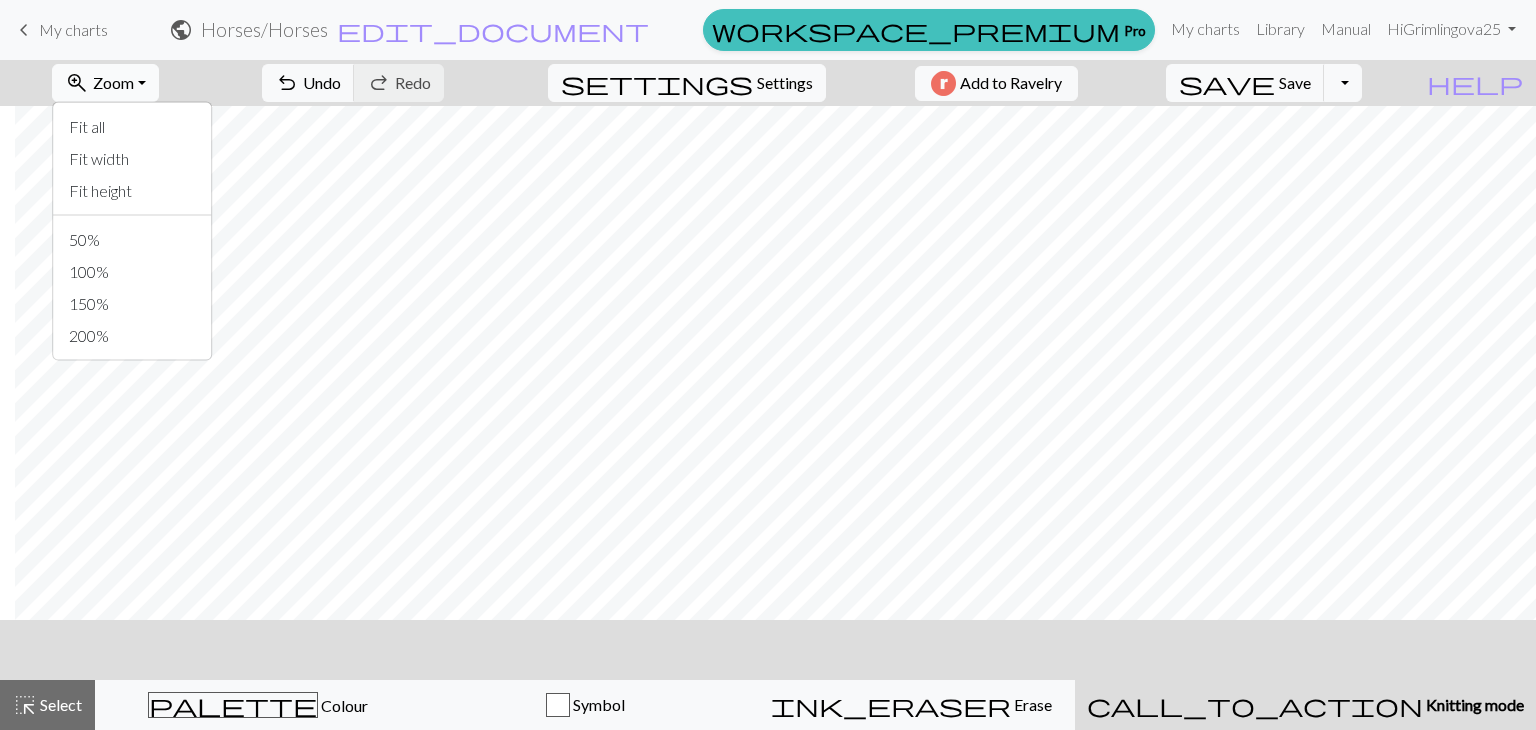 click on "zoom_in" at bounding box center (77, 83) 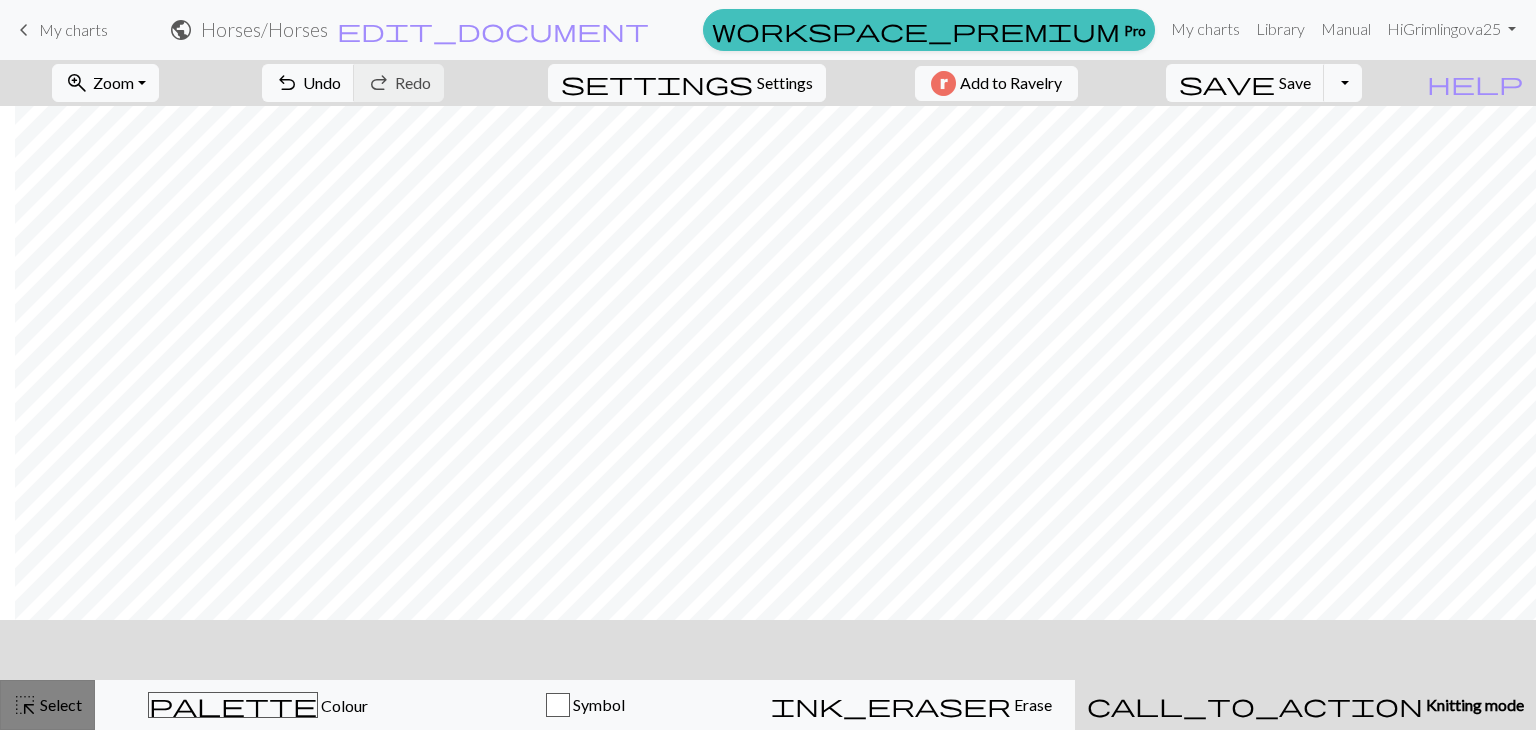 click on "highlight_alt   Select   Select" at bounding box center [47, 705] 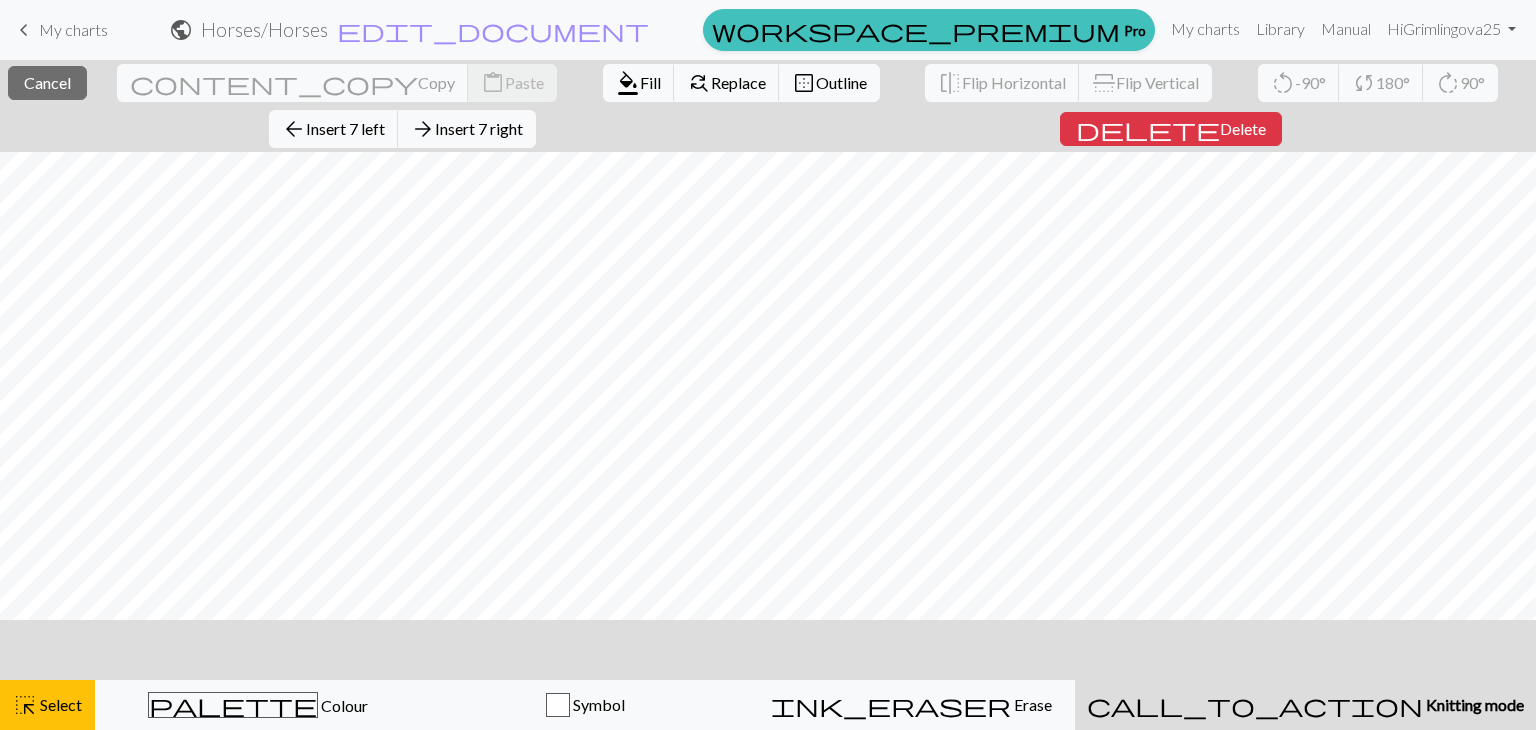 scroll, scrollTop: 0, scrollLeft: 700, axis: horizontal 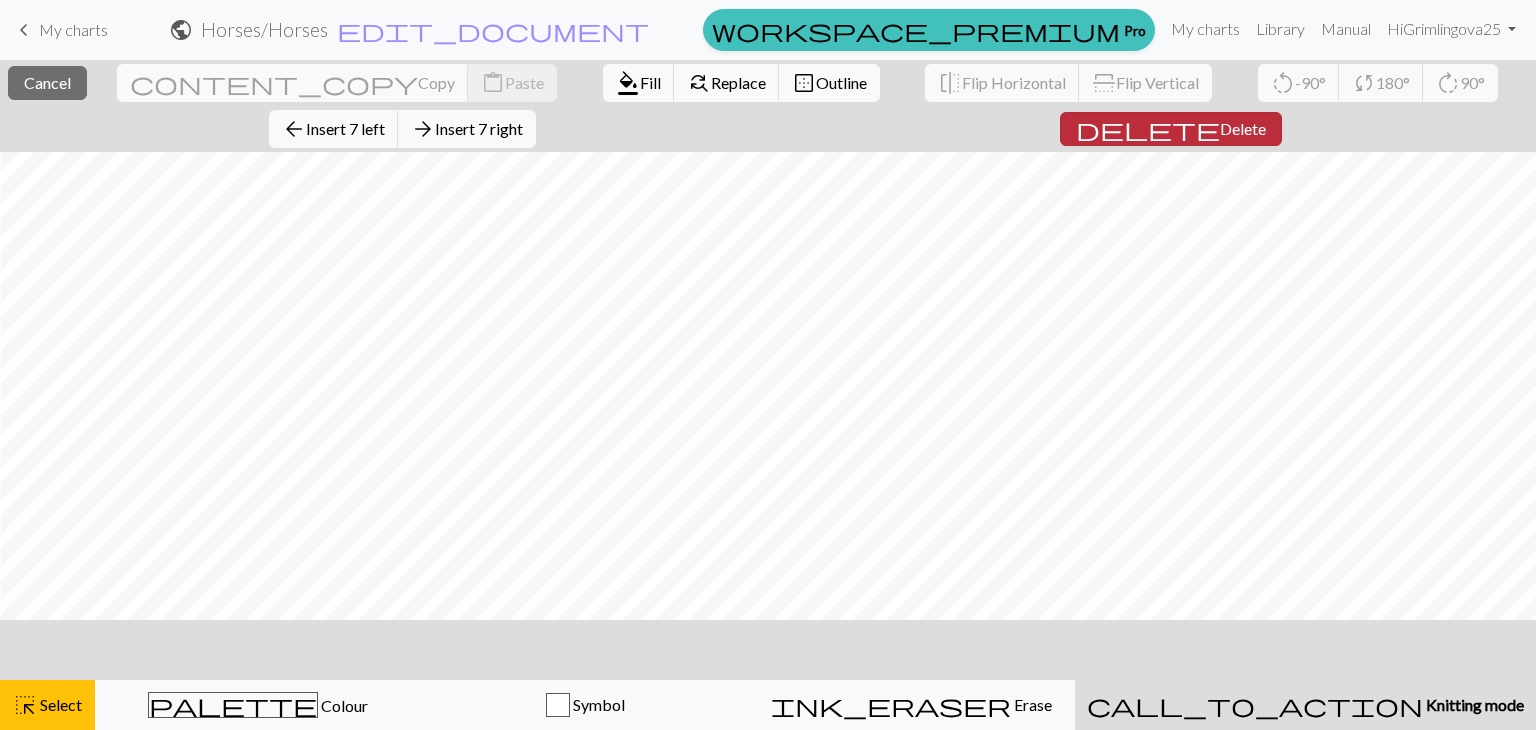 click on "delete" at bounding box center [1148, 129] 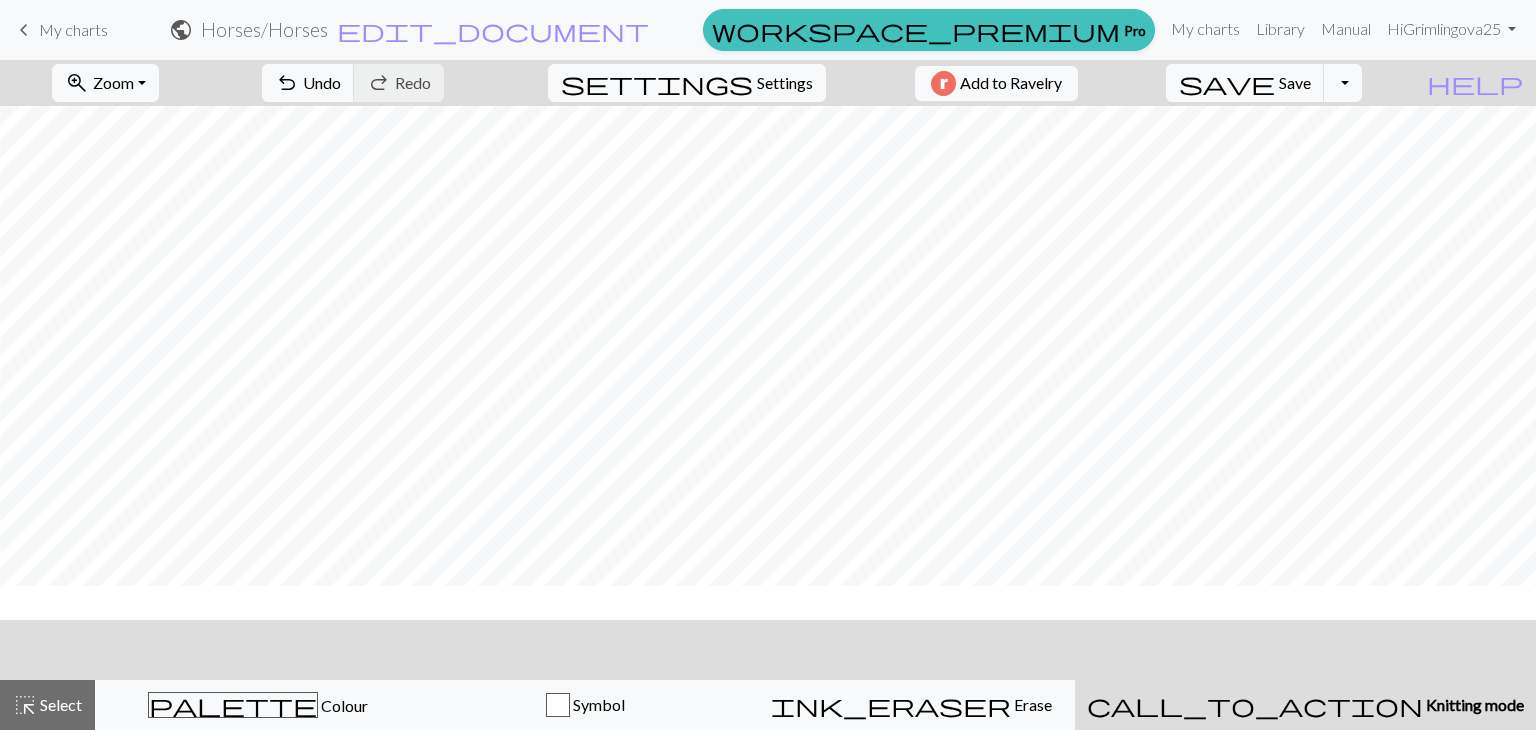 scroll, scrollTop: 0, scrollLeft: 514, axis: horizontal 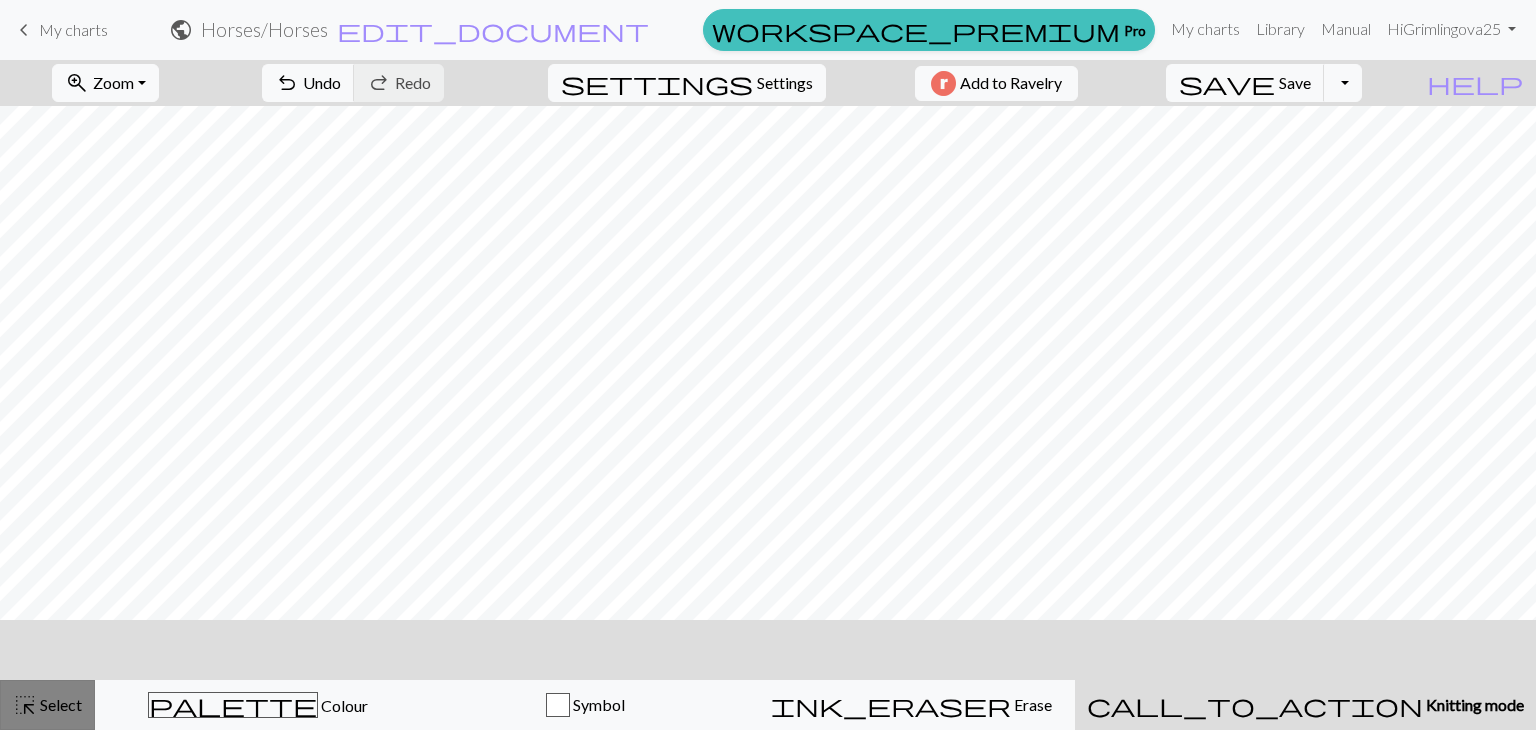click on "highlight_alt" at bounding box center [25, 705] 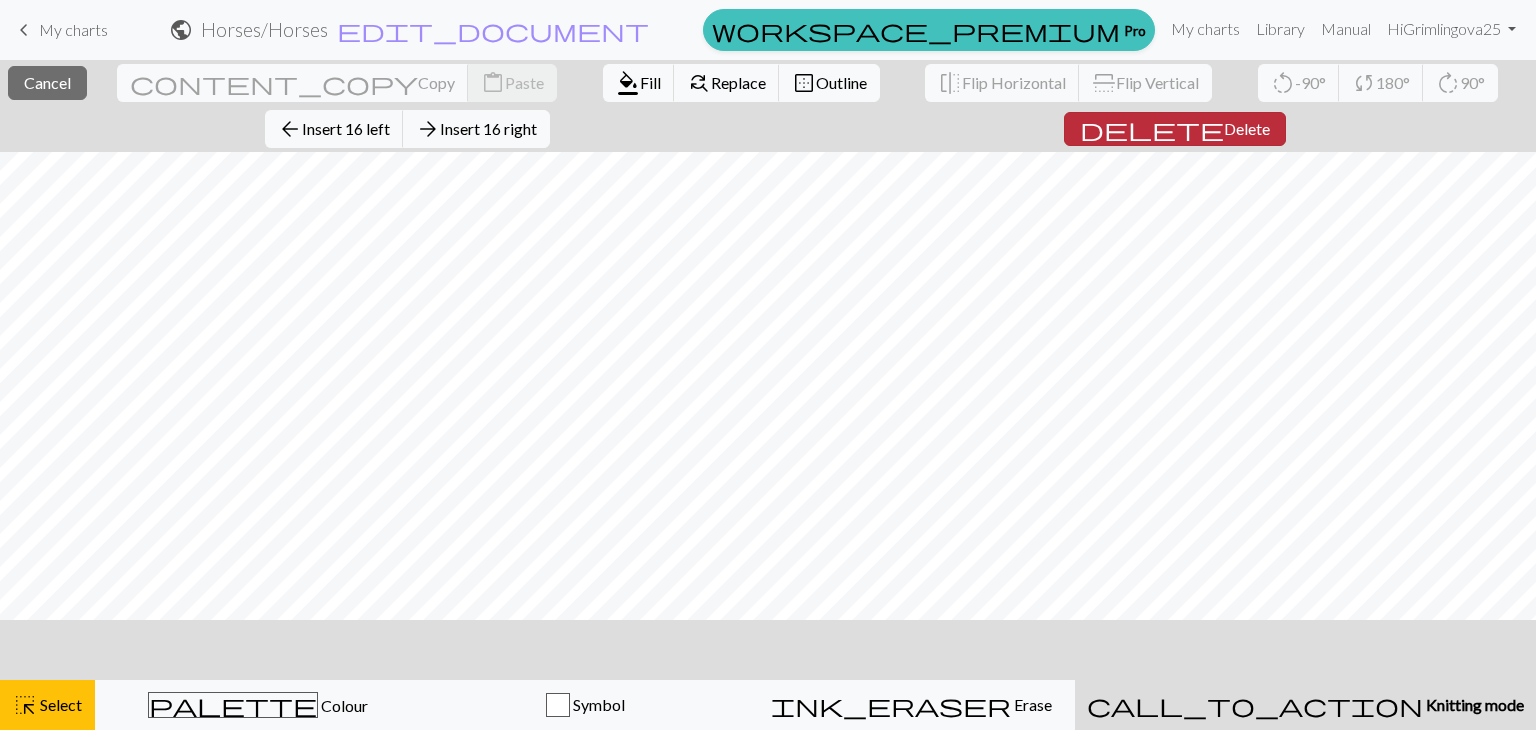 click on "delete" at bounding box center (1152, 129) 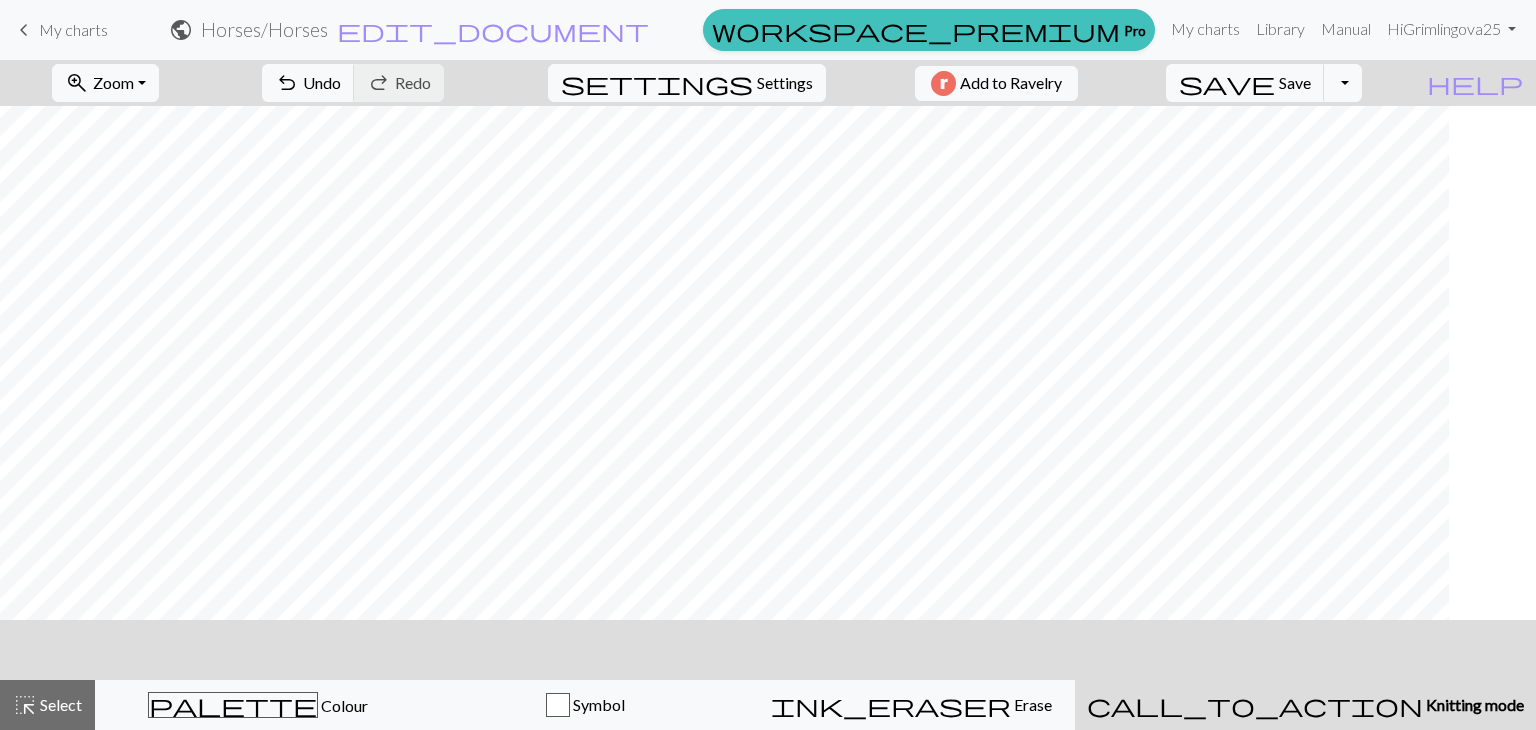 scroll, scrollTop: 0, scrollLeft: 0, axis: both 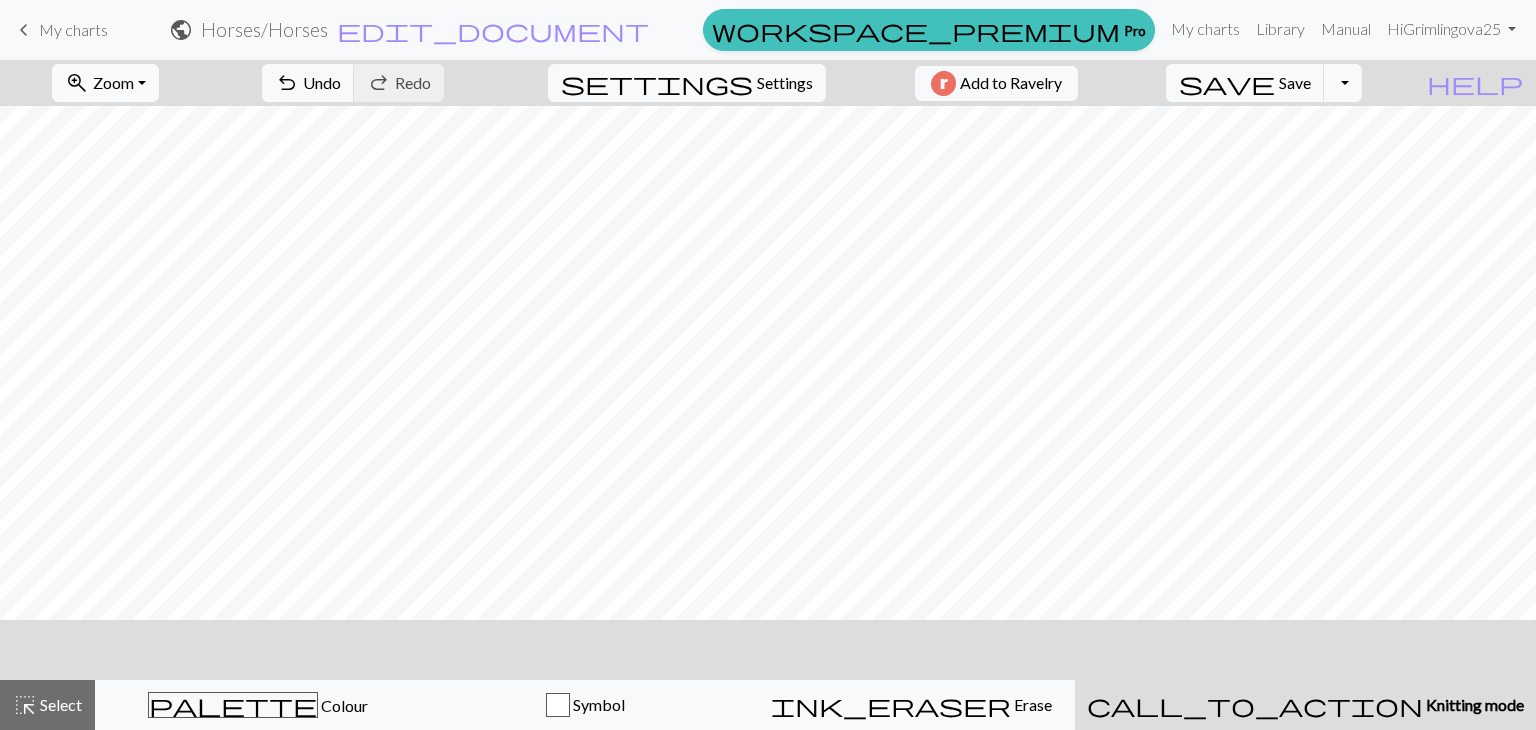 click on "zoom_in" at bounding box center [77, 83] 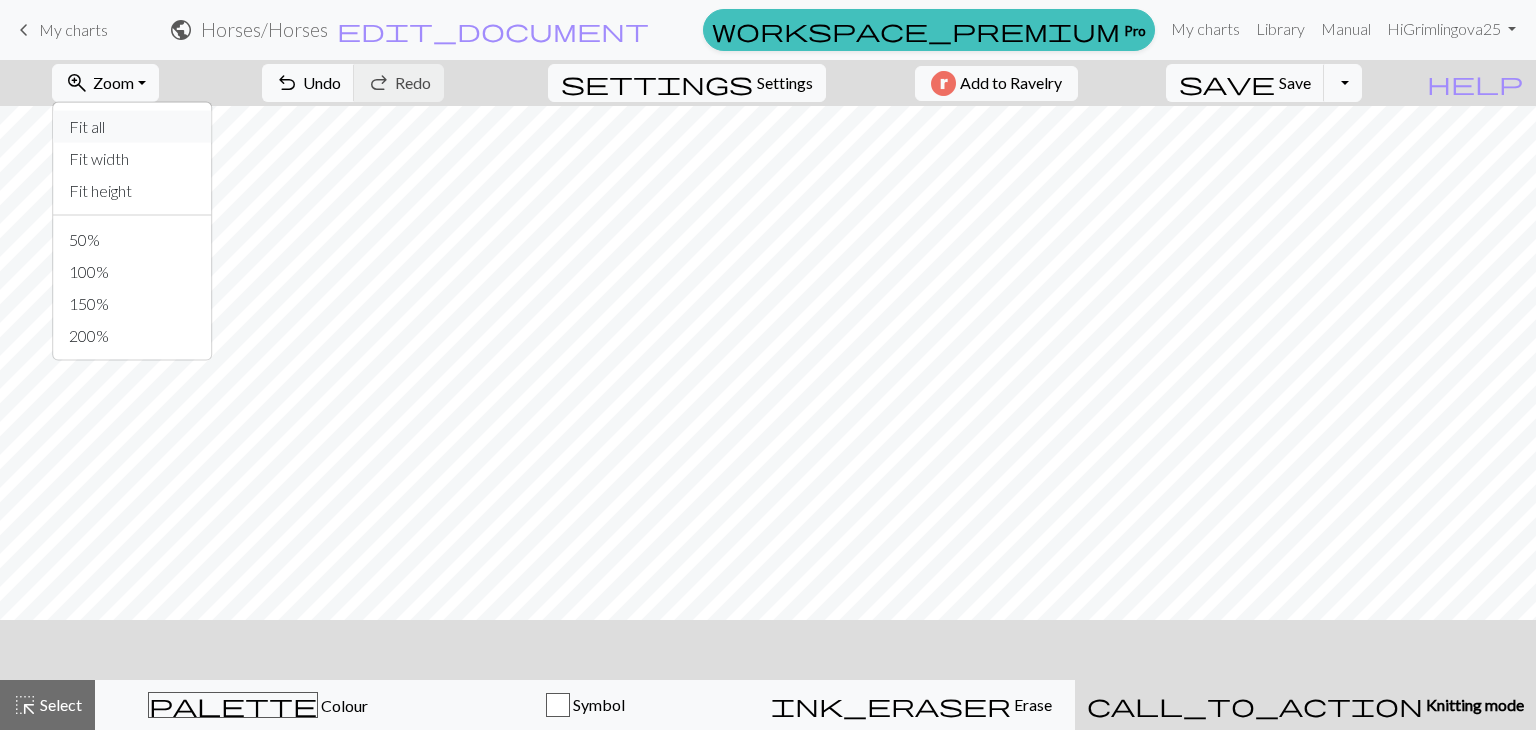 click on "Fit all" at bounding box center [132, 127] 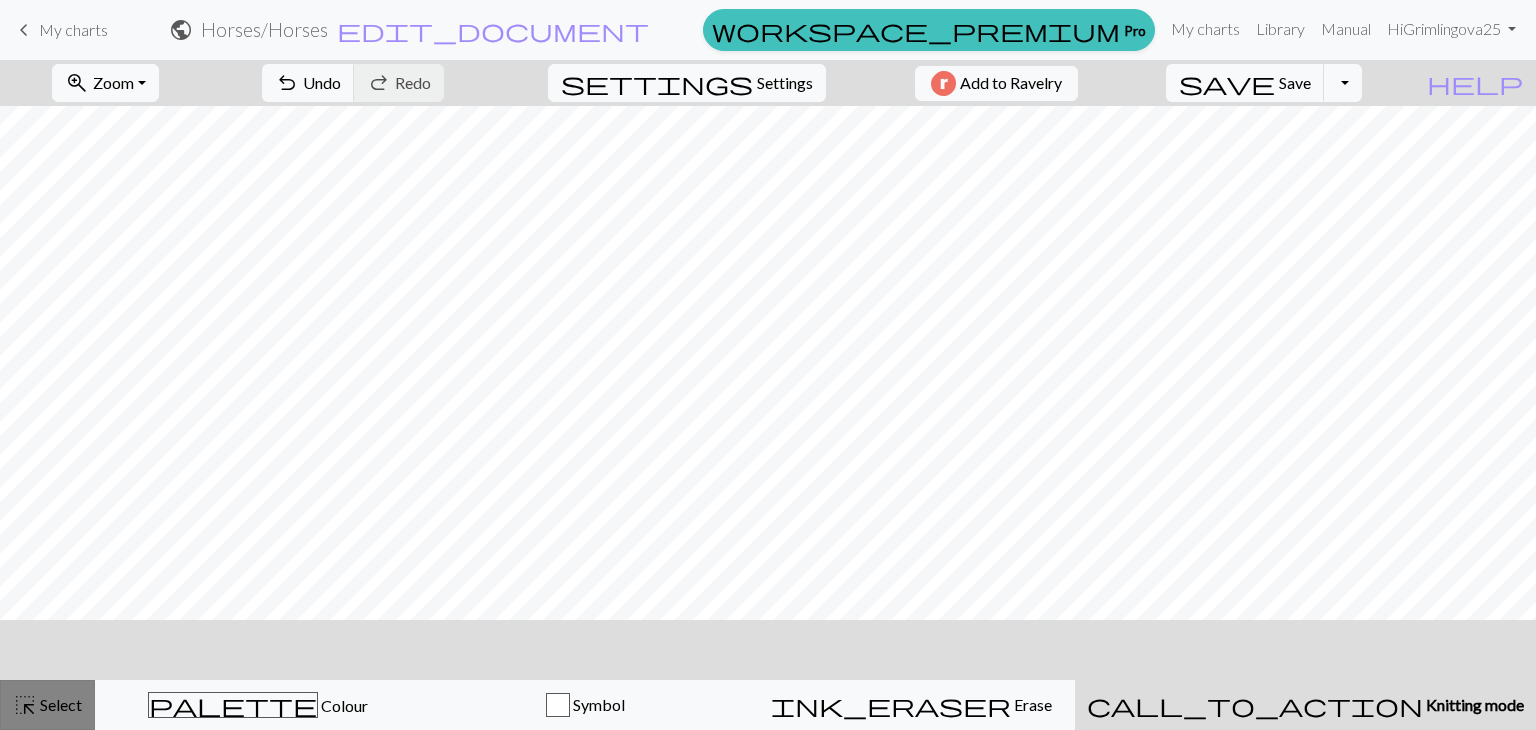 click on "highlight_alt" at bounding box center [25, 705] 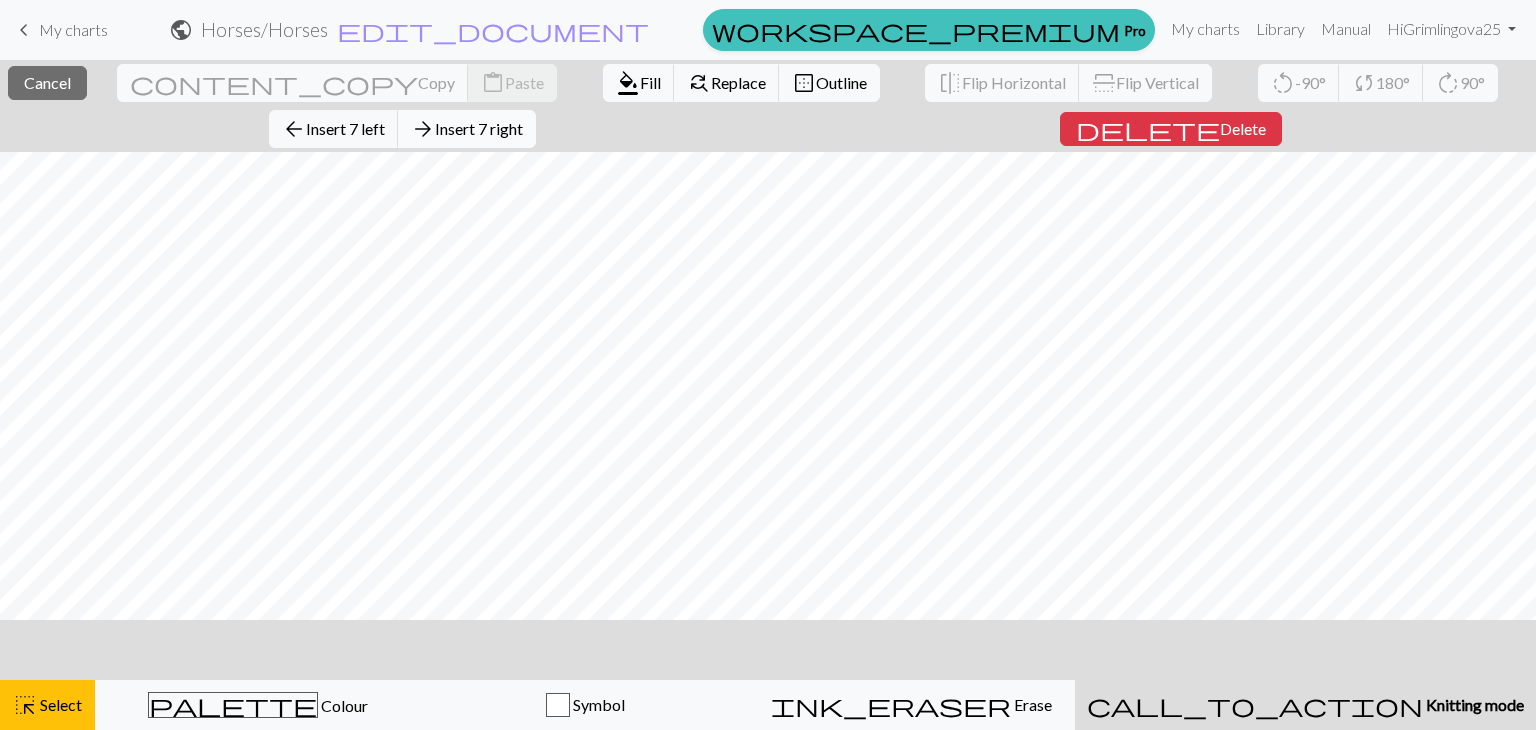 click on "Insert 7 right" at bounding box center [479, 128] 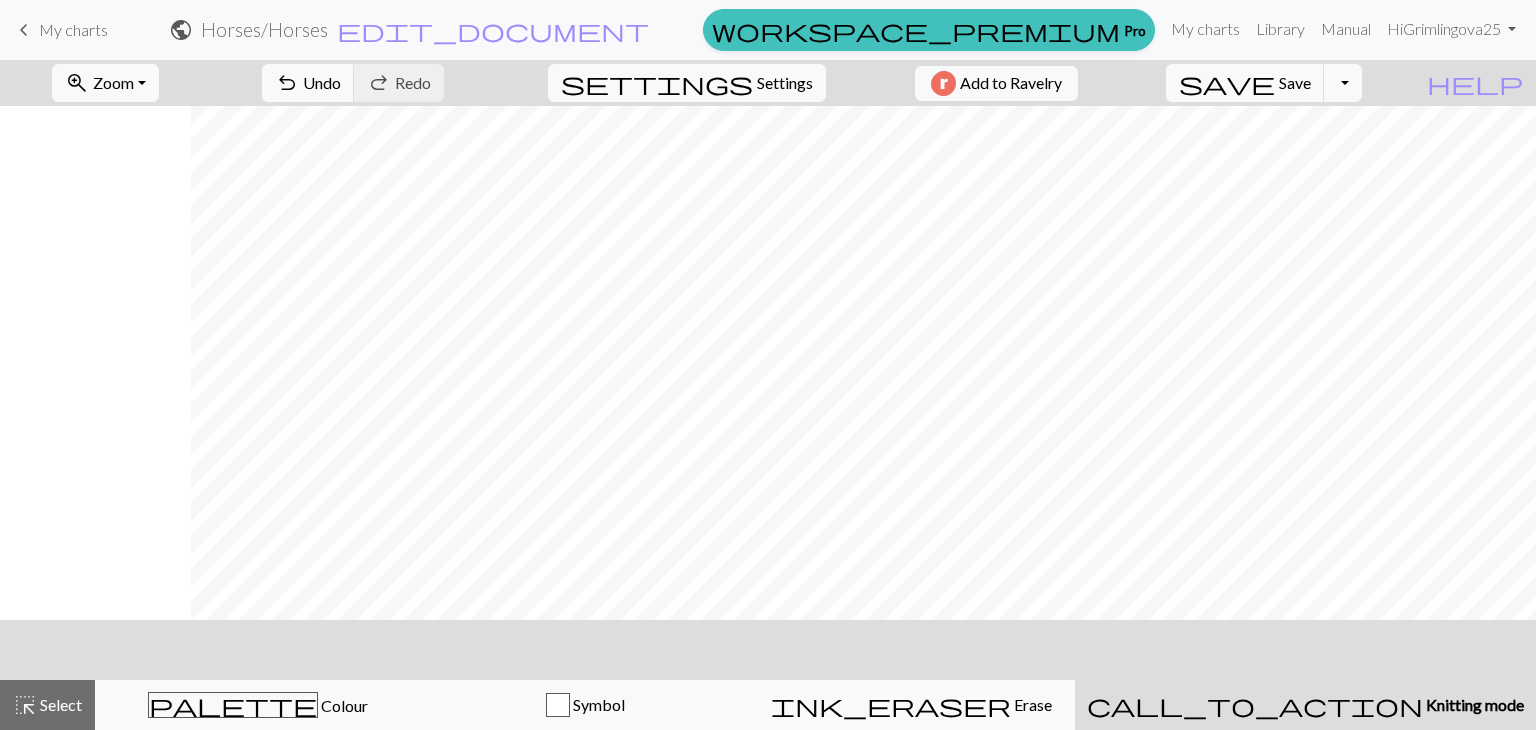 scroll, scrollTop: 0, scrollLeft: 191, axis: horizontal 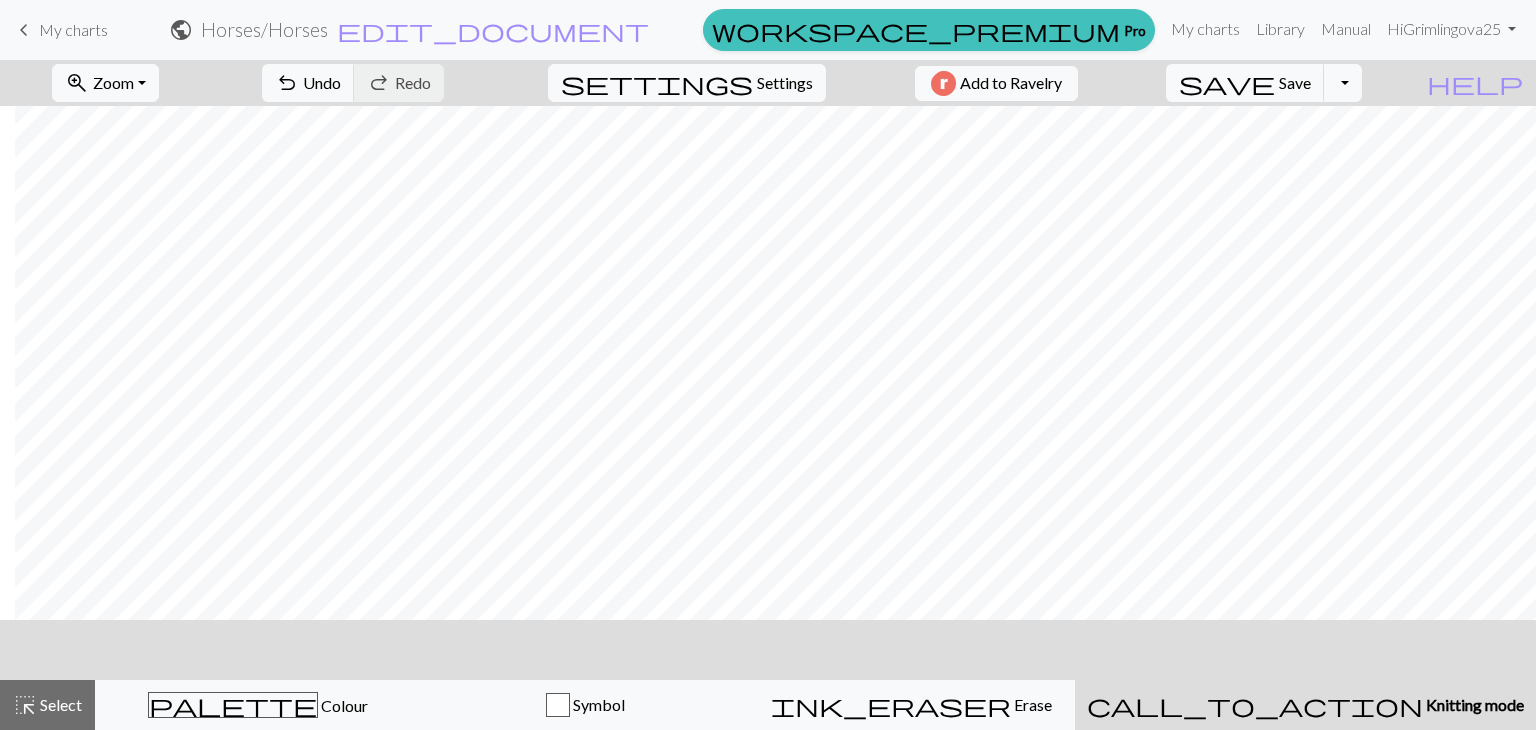 click at bounding box center [768, 650] 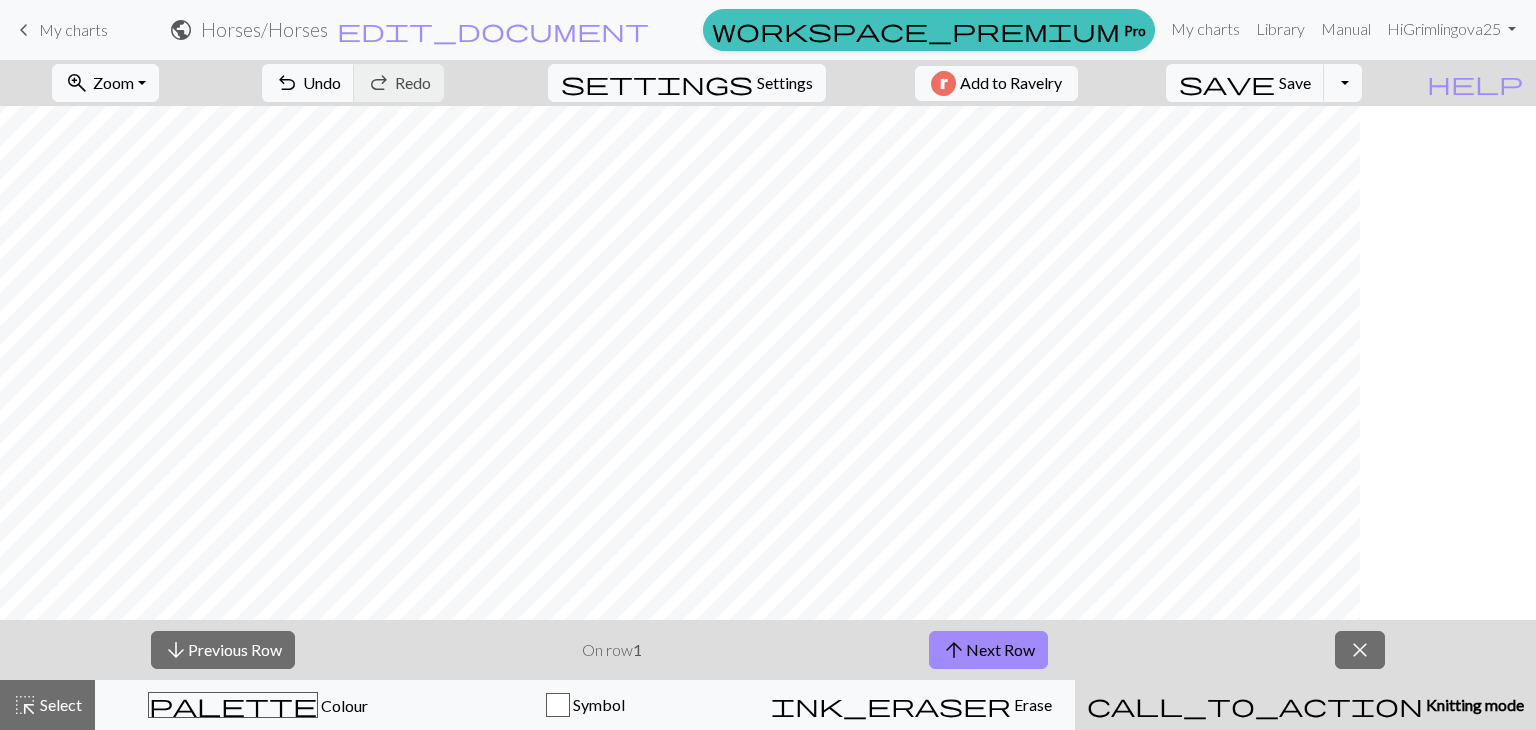 scroll, scrollTop: 0, scrollLeft: 0, axis: both 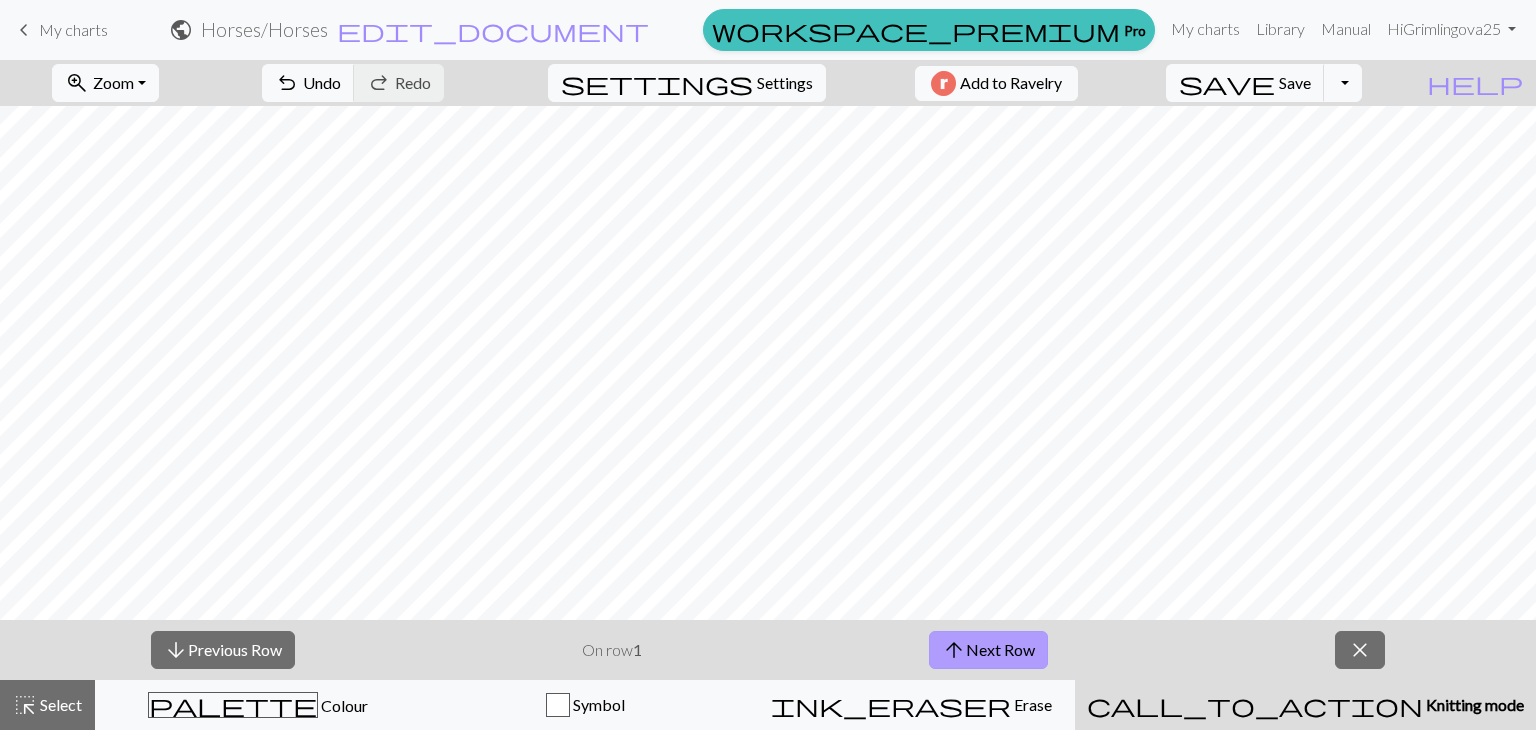 click on "arrow_upward  Next Row" at bounding box center (988, 650) 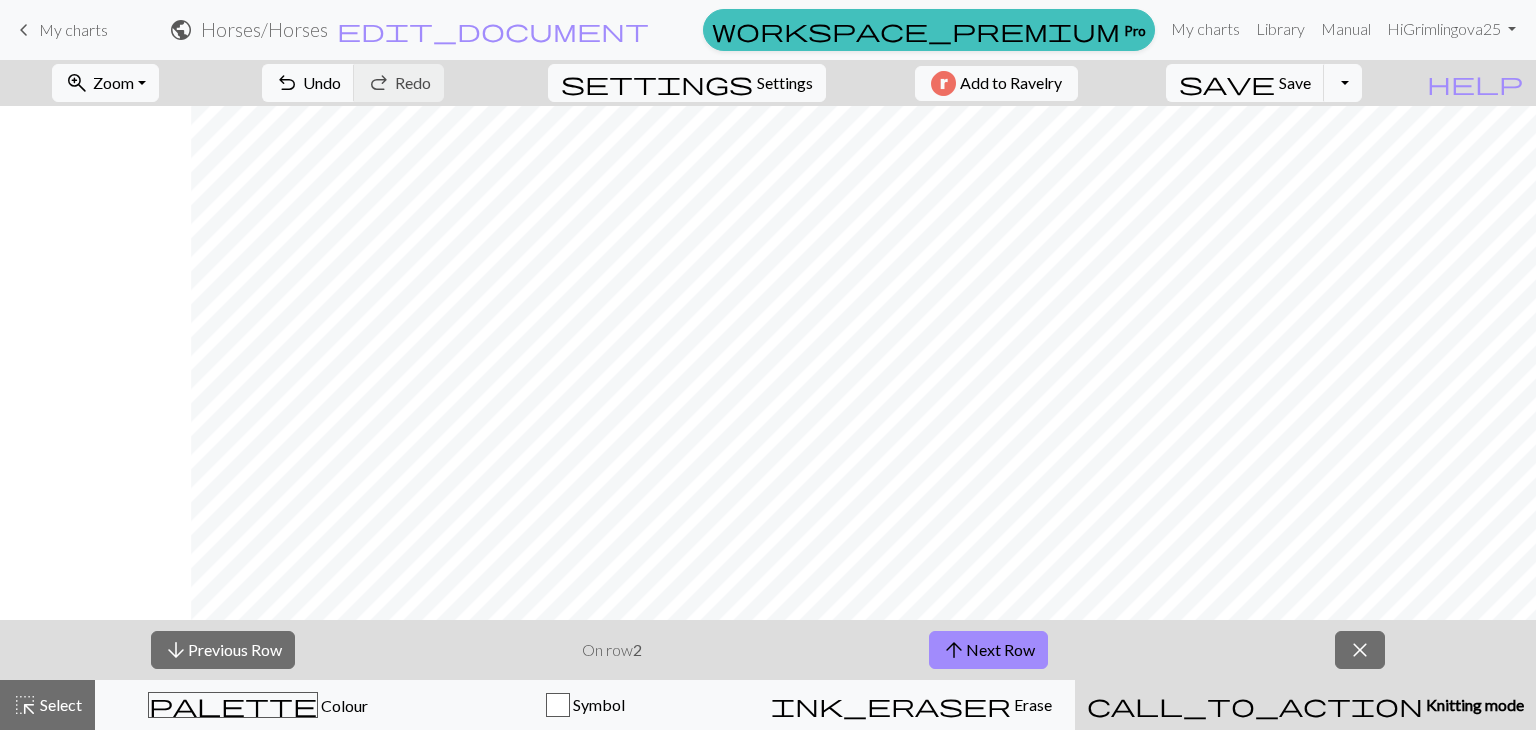 scroll, scrollTop: 0, scrollLeft: 191, axis: horizontal 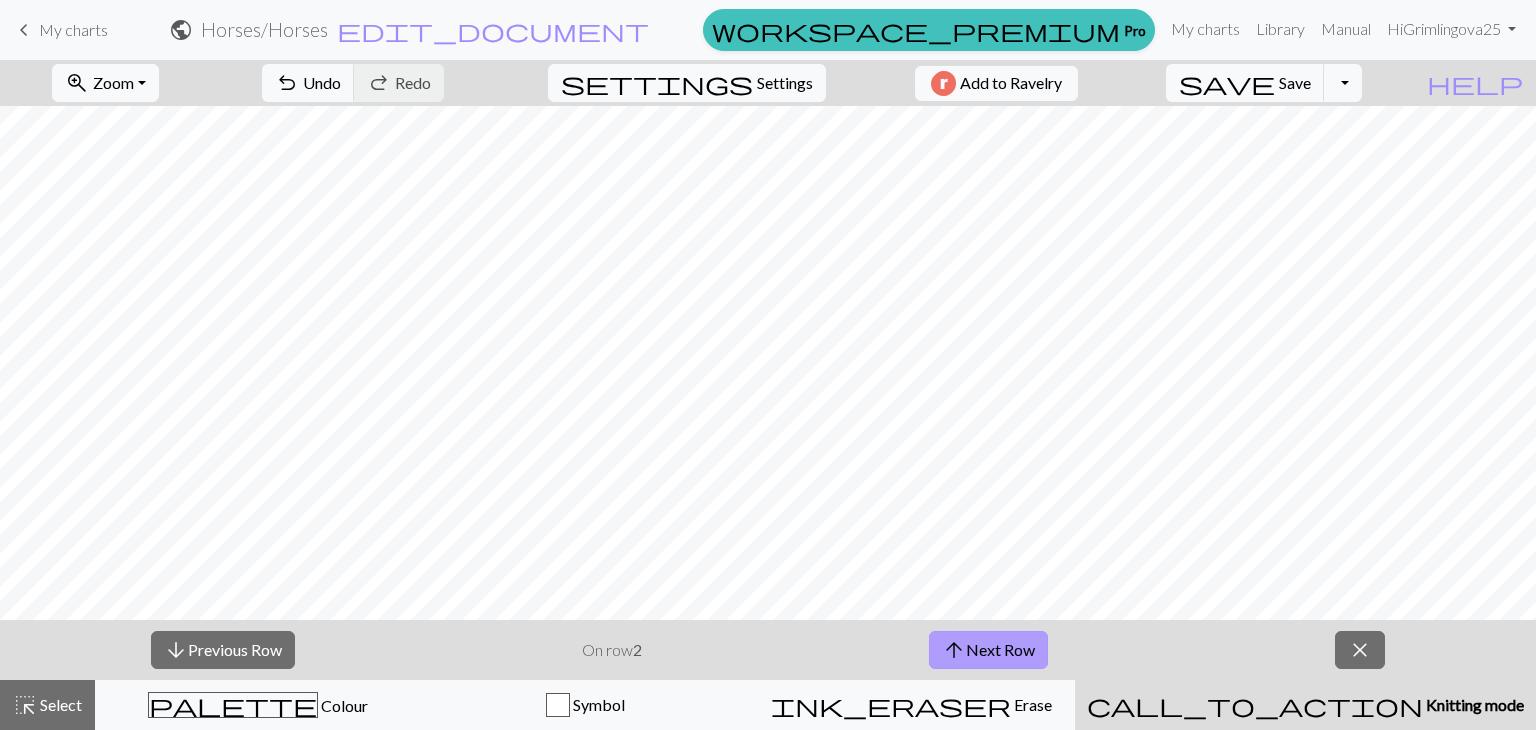click on "arrow_upward" at bounding box center (954, 650) 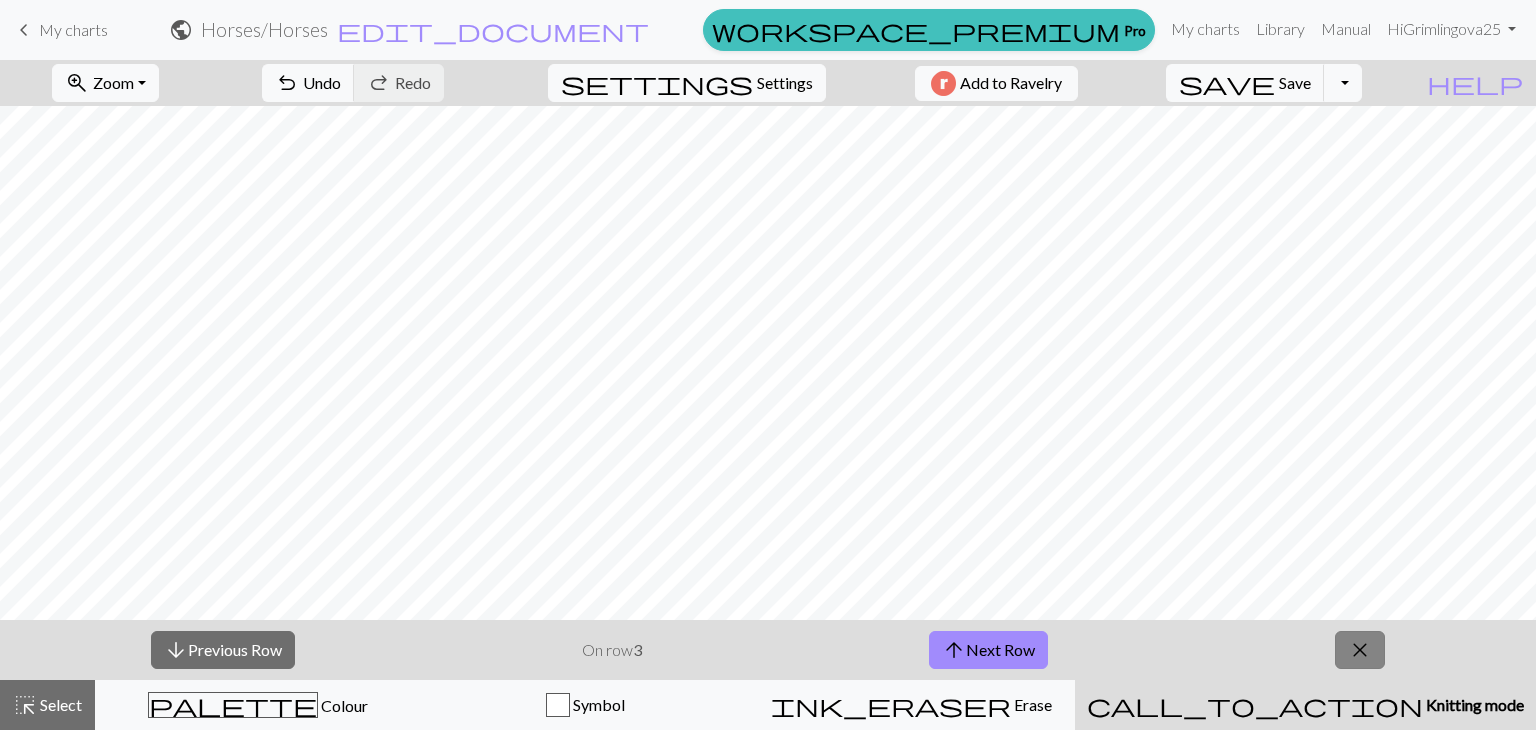 click on "close" at bounding box center (1360, 650) 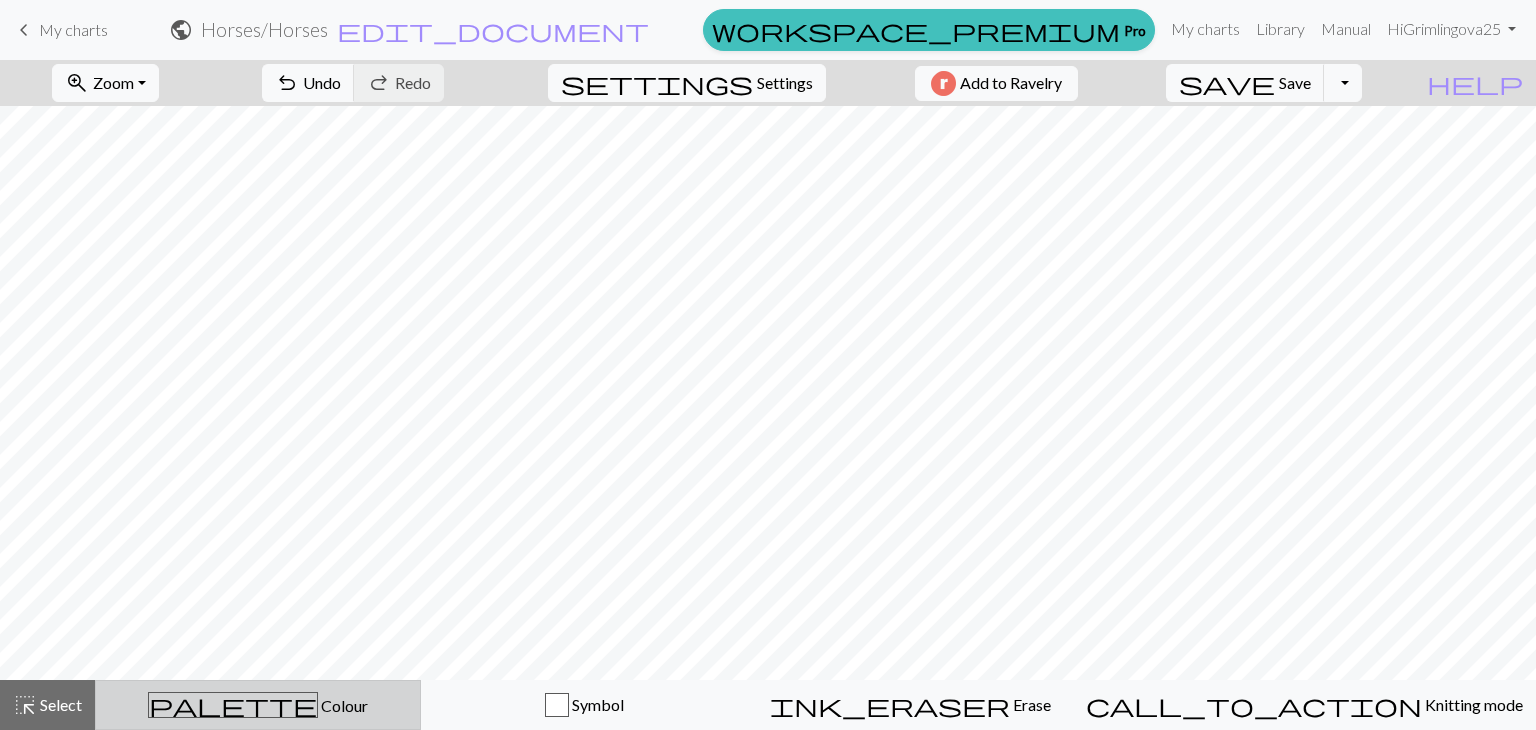 click on "palette" at bounding box center [233, 705] 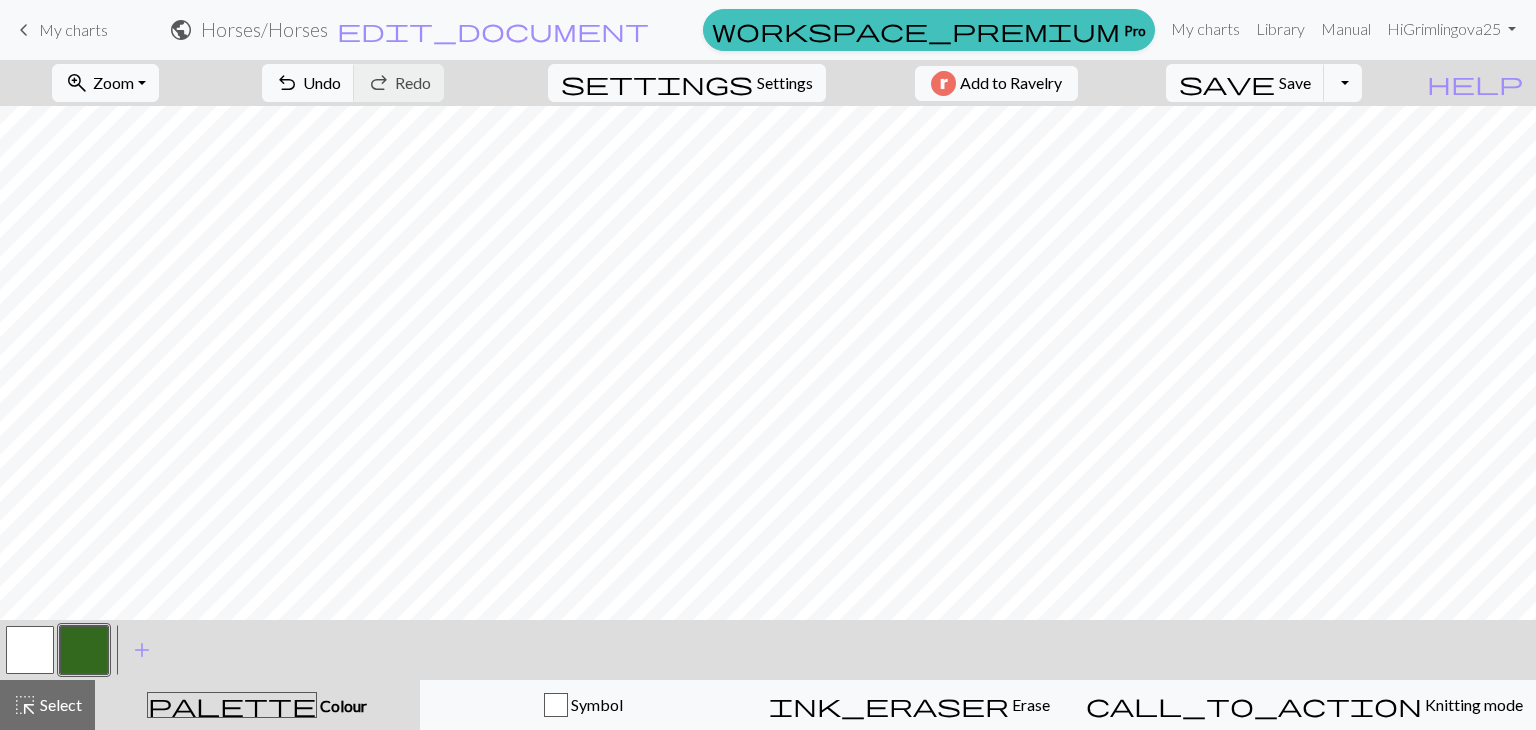 click at bounding box center (84, 650) 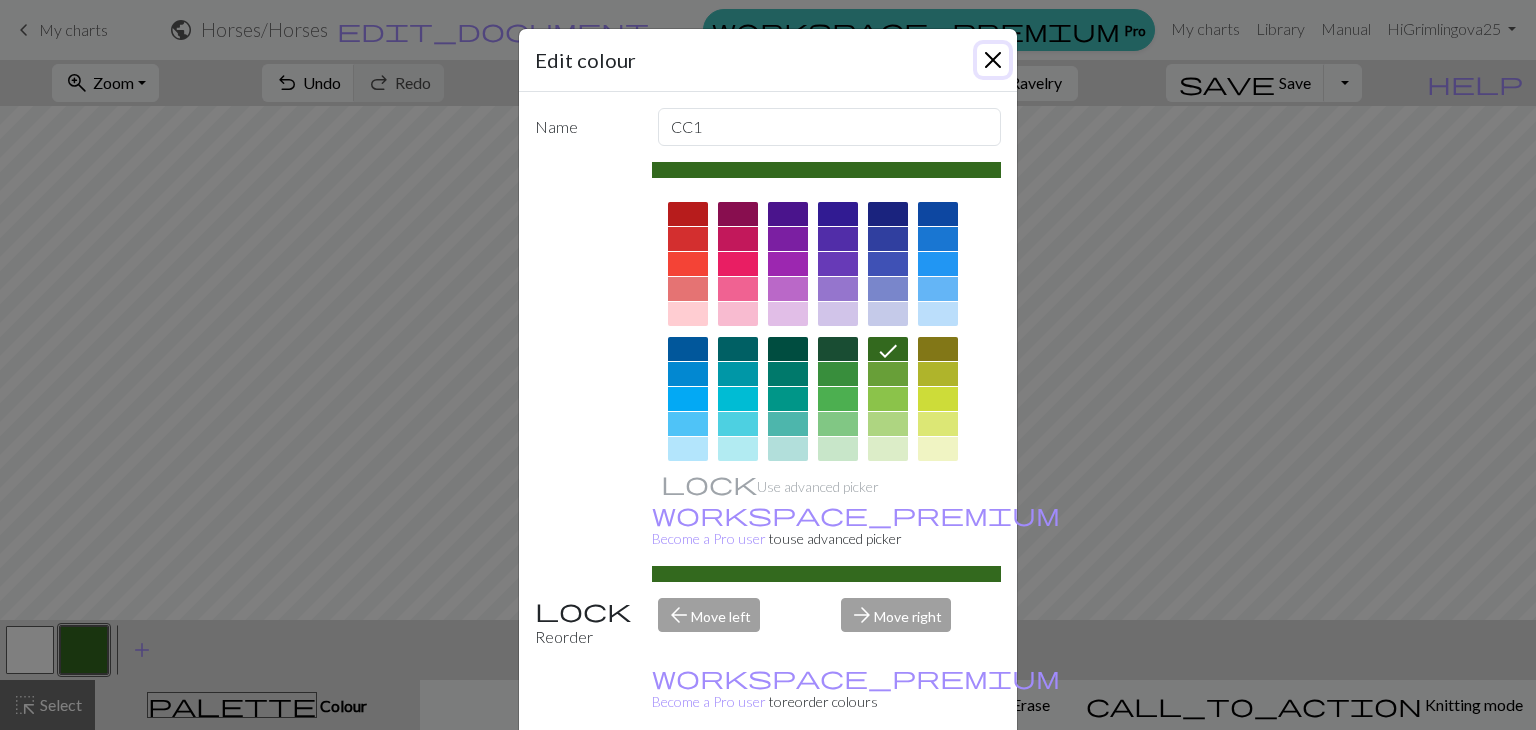 click at bounding box center [993, 60] 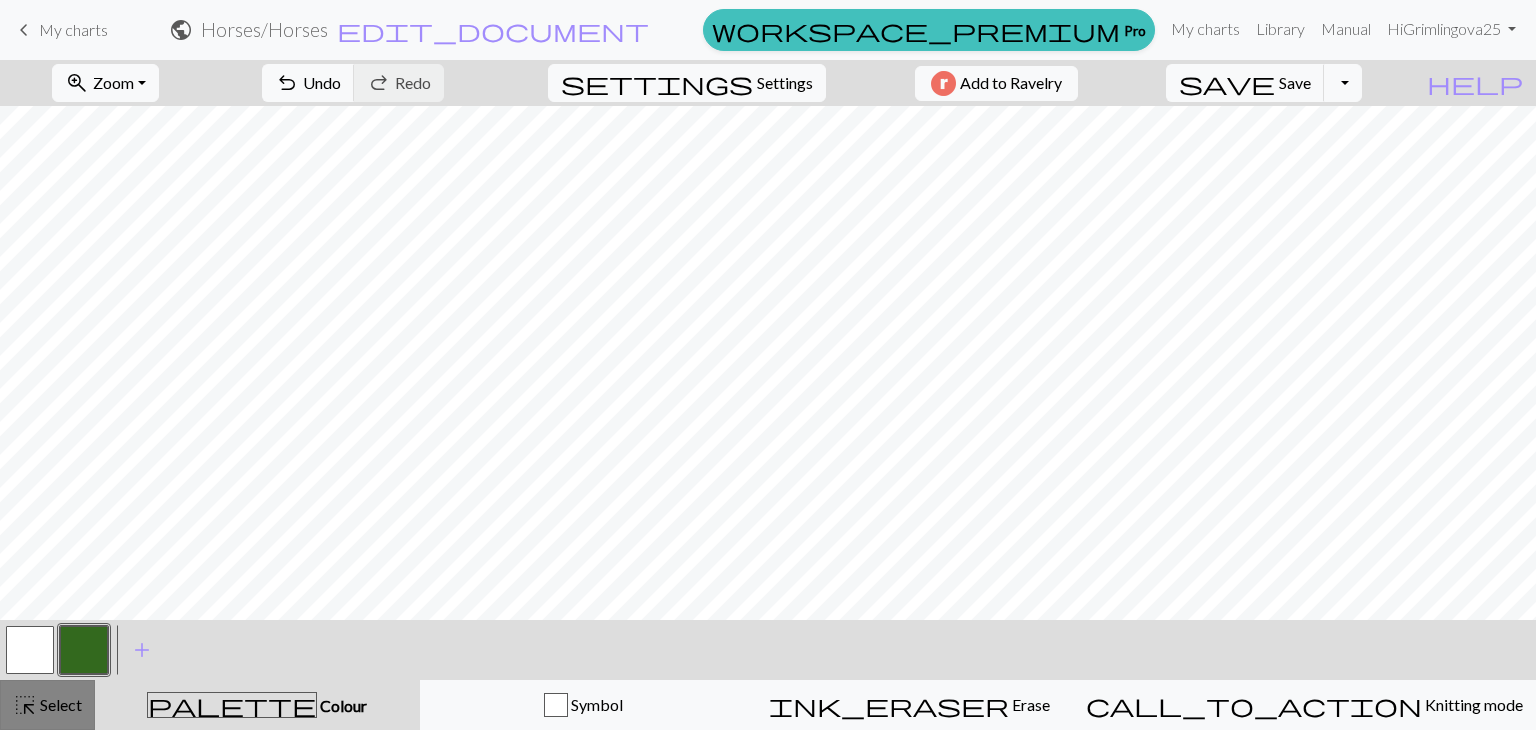 click on "Select" at bounding box center (59, 704) 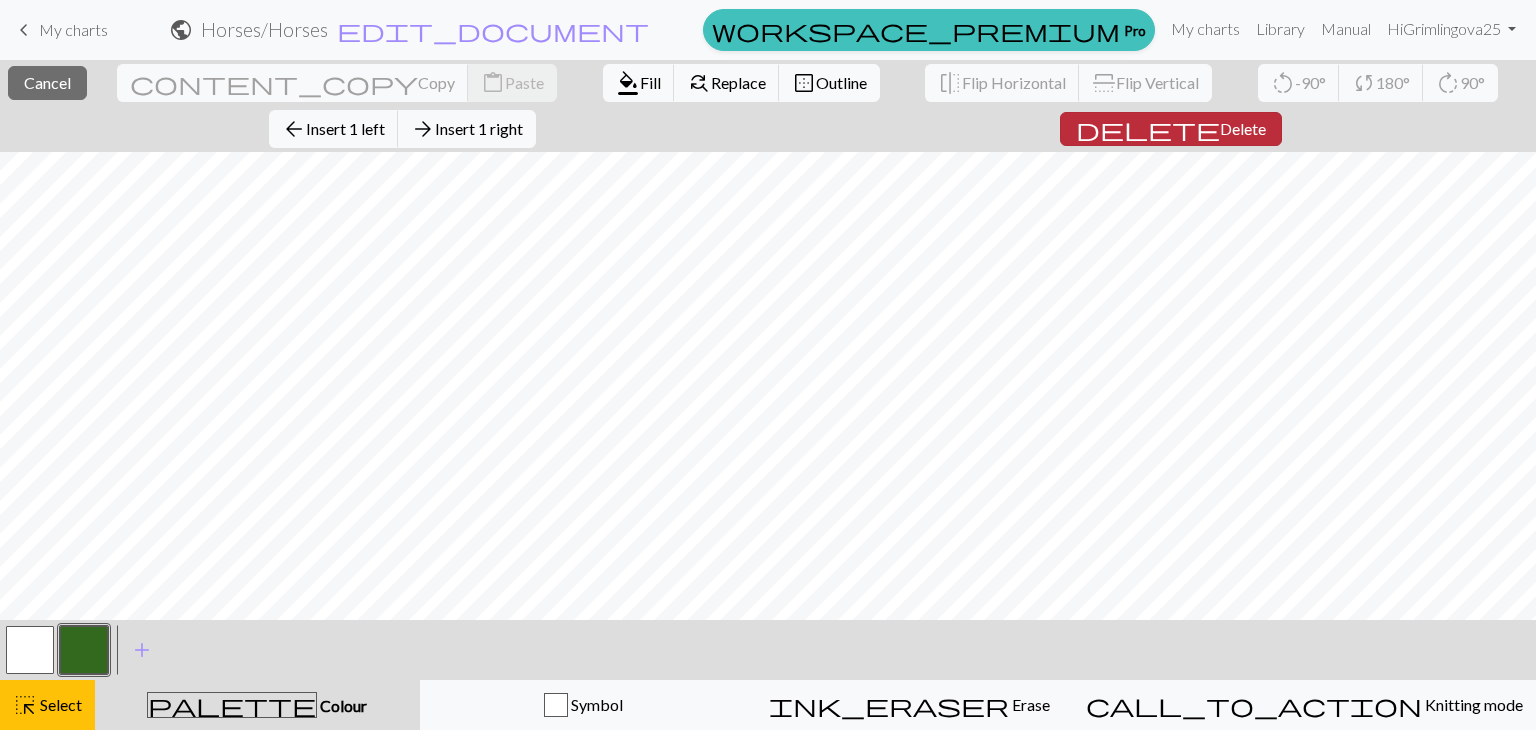 click on "Delete" at bounding box center (1243, 128) 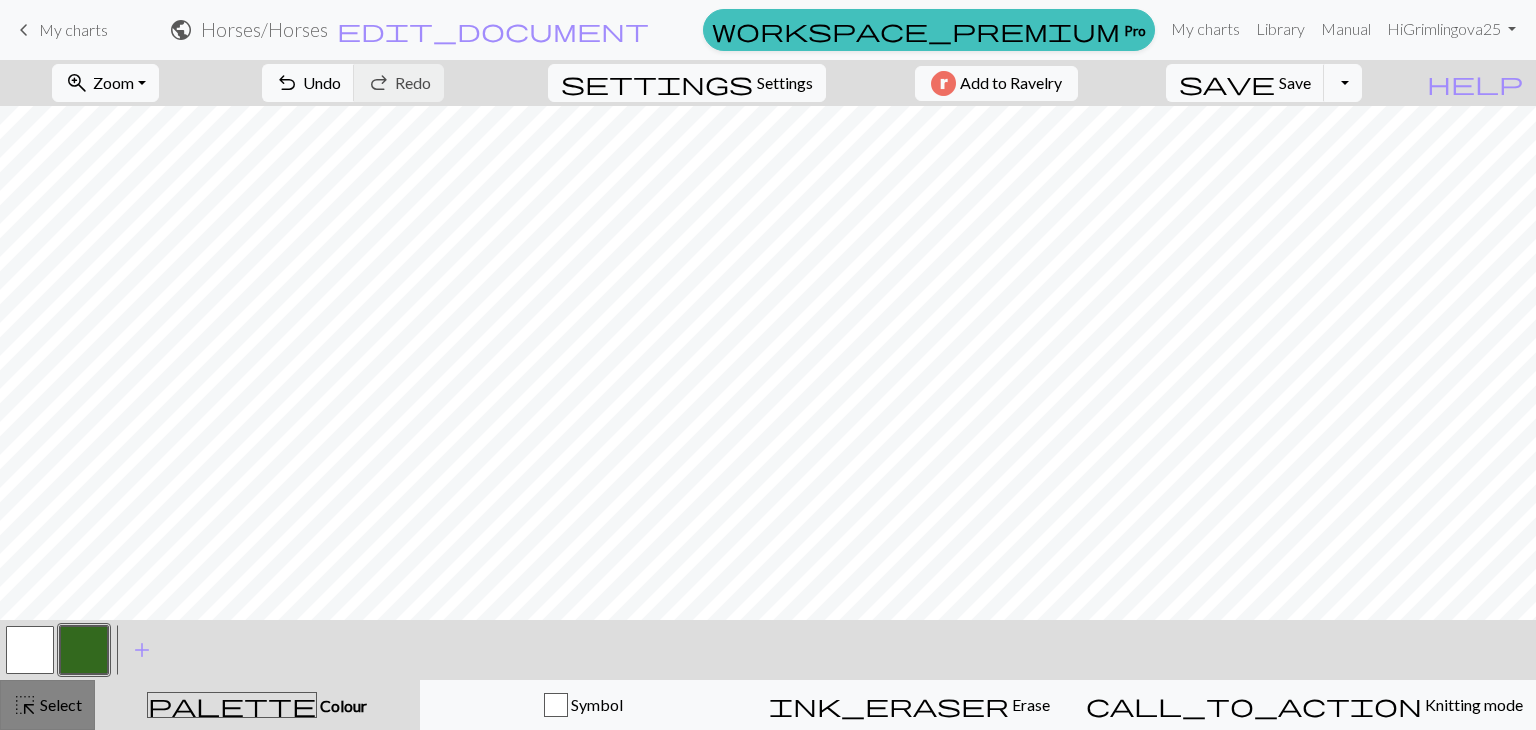 click on "Select" at bounding box center [59, 704] 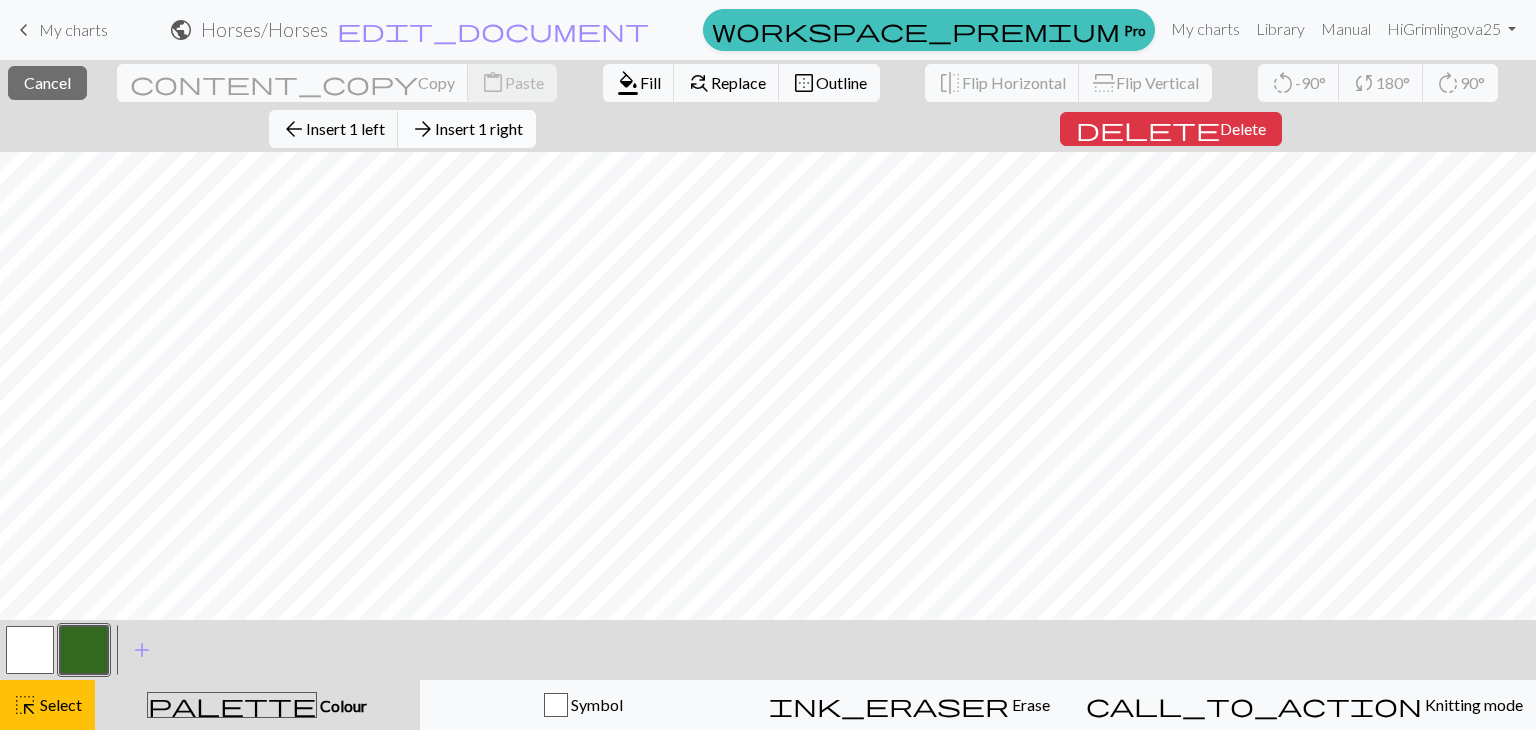click on "Insert 1 right" at bounding box center (479, 128) 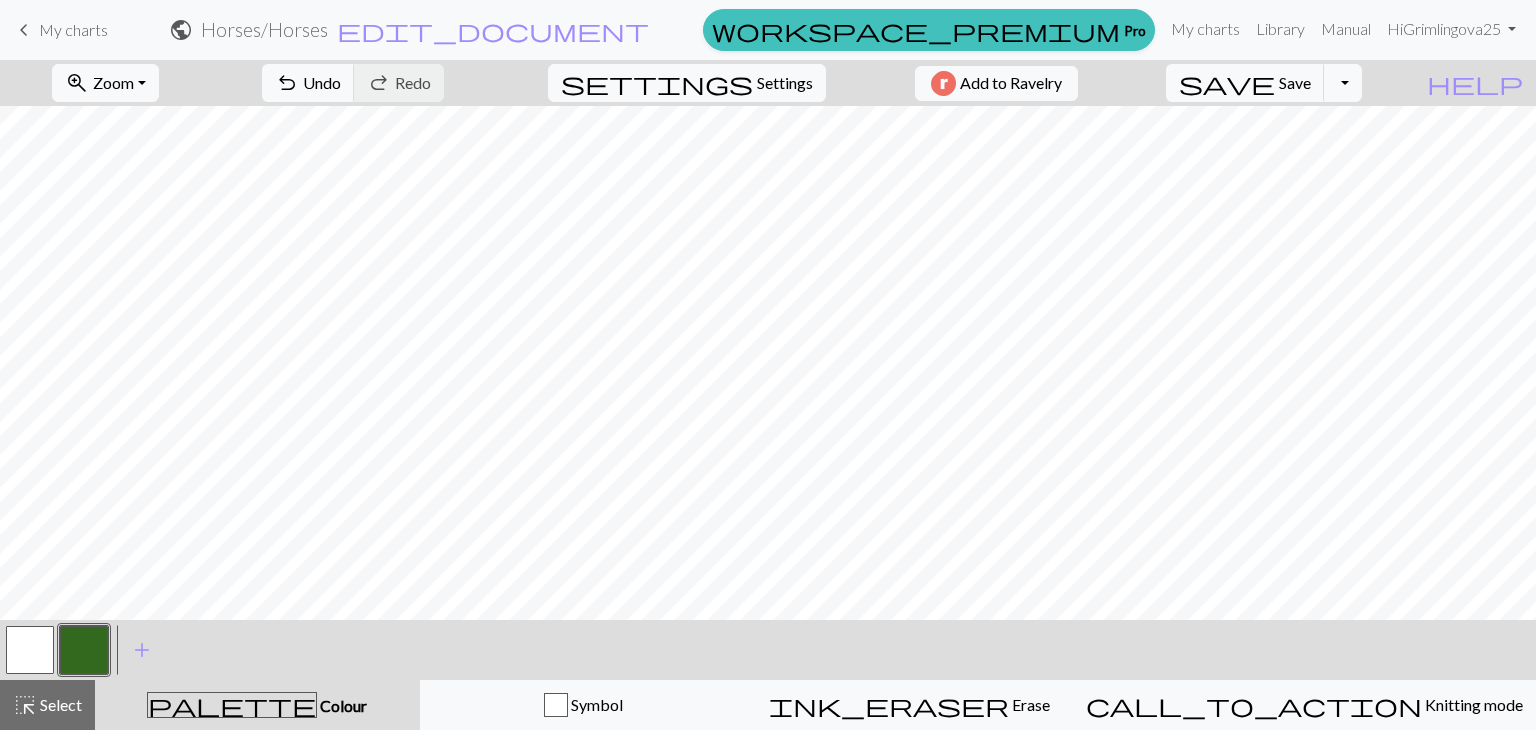 click at bounding box center [84, 650] 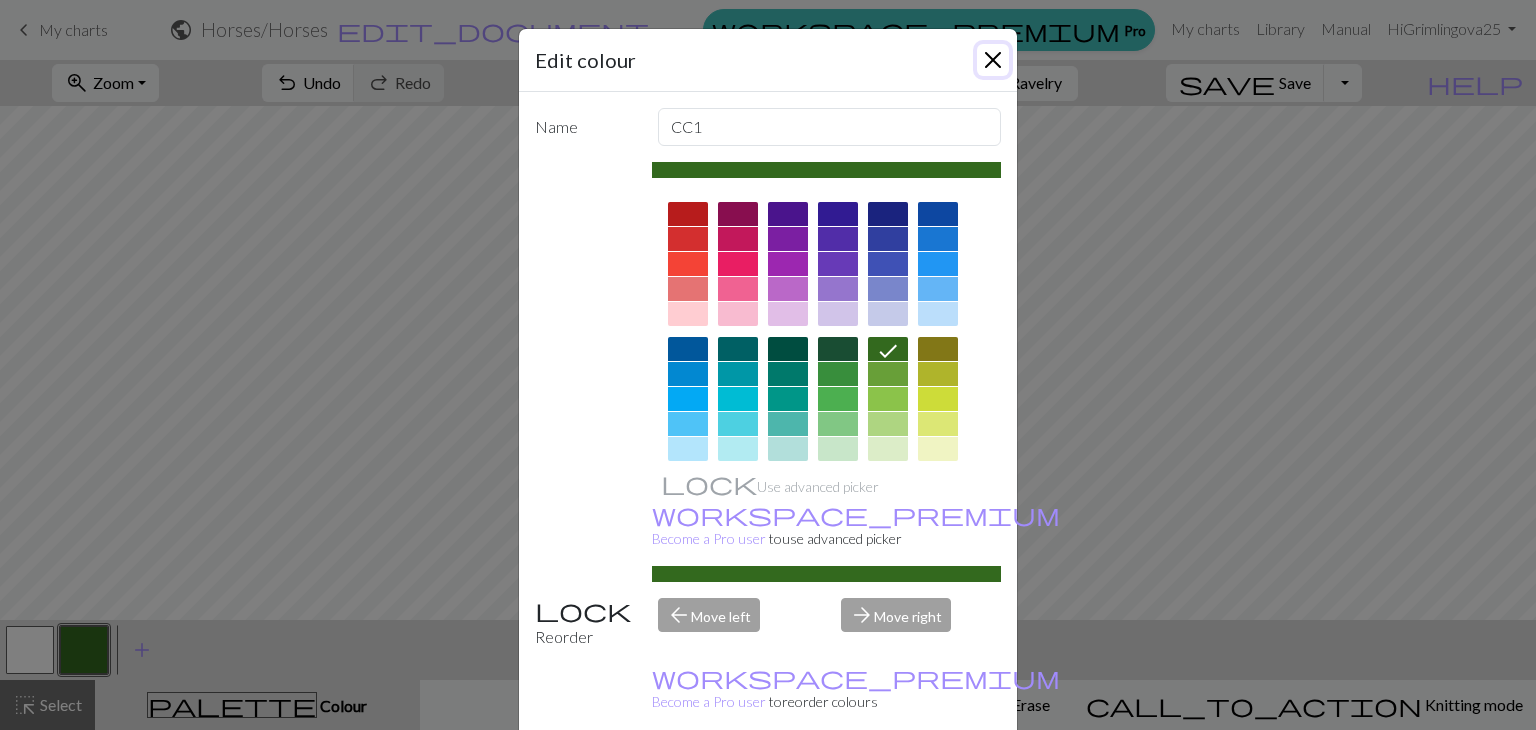 click at bounding box center [993, 60] 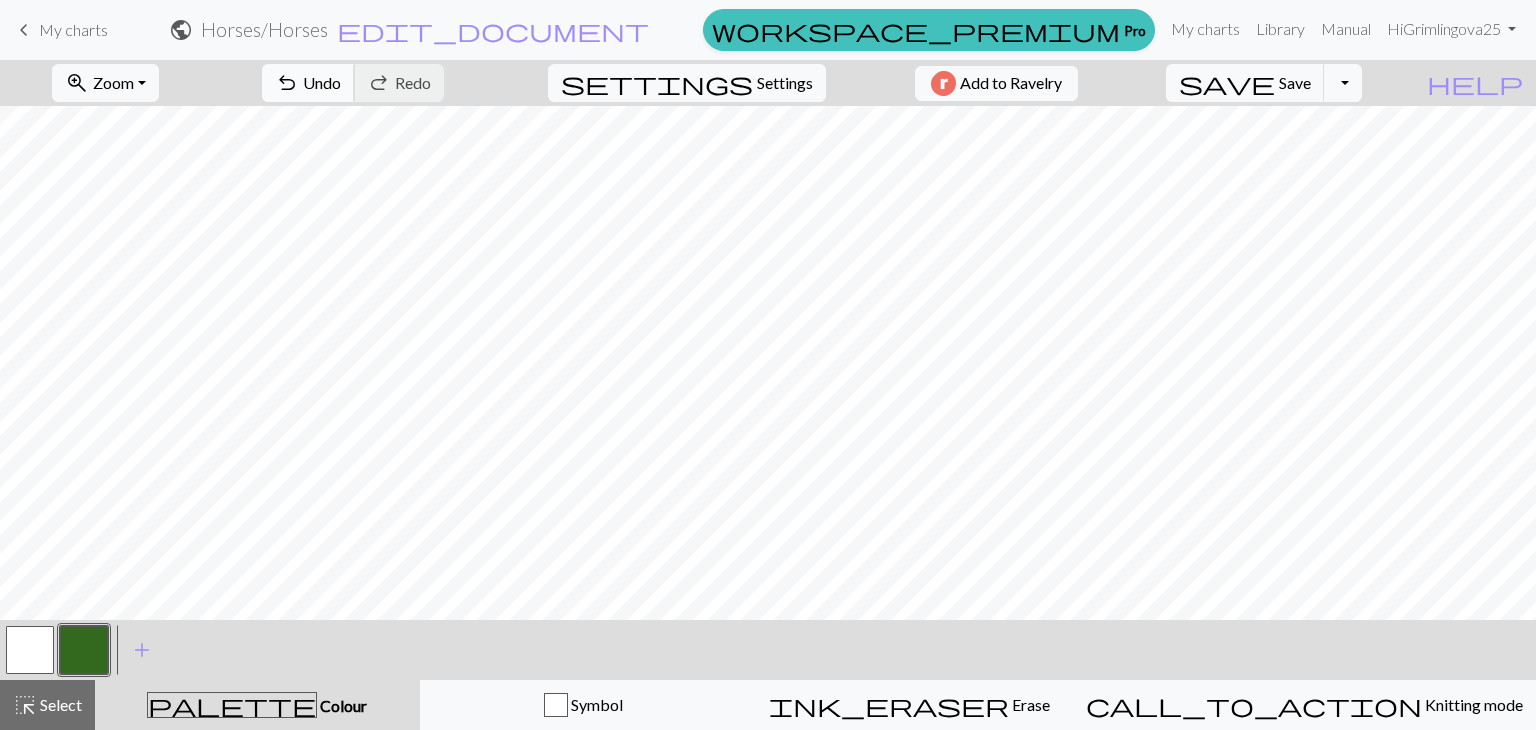 click on "Undo" at bounding box center [322, 82] 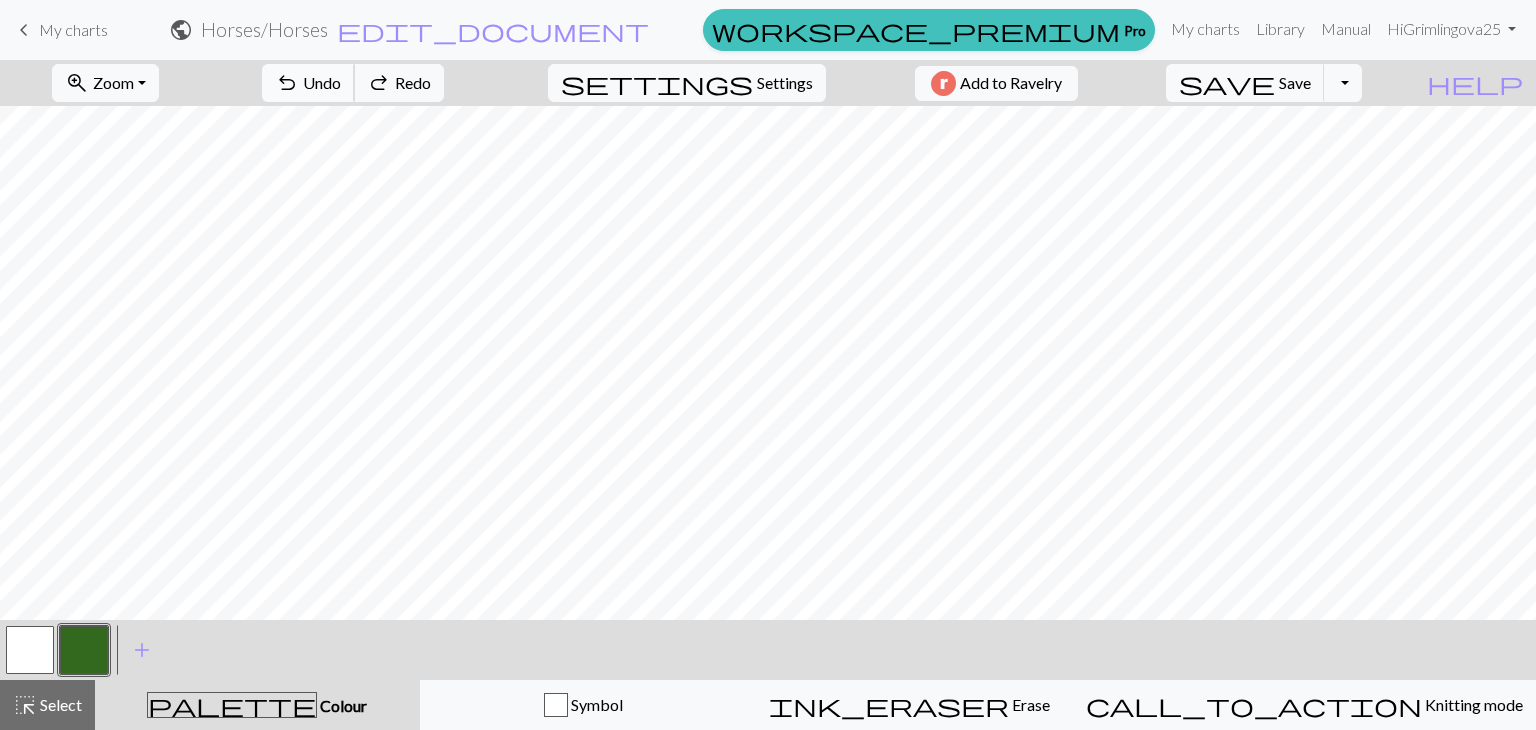 click on "Undo" at bounding box center (322, 82) 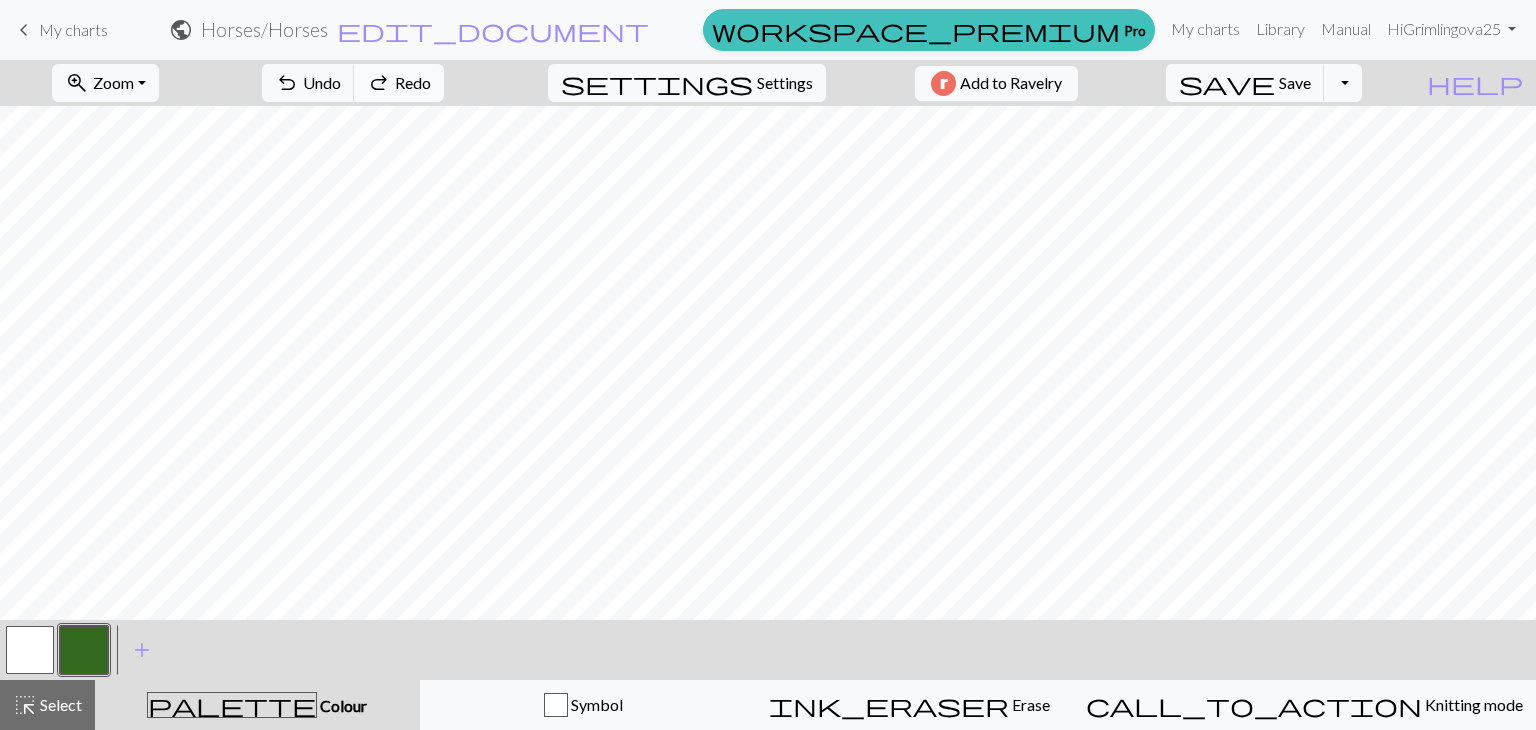 click on "redo" at bounding box center [379, 83] 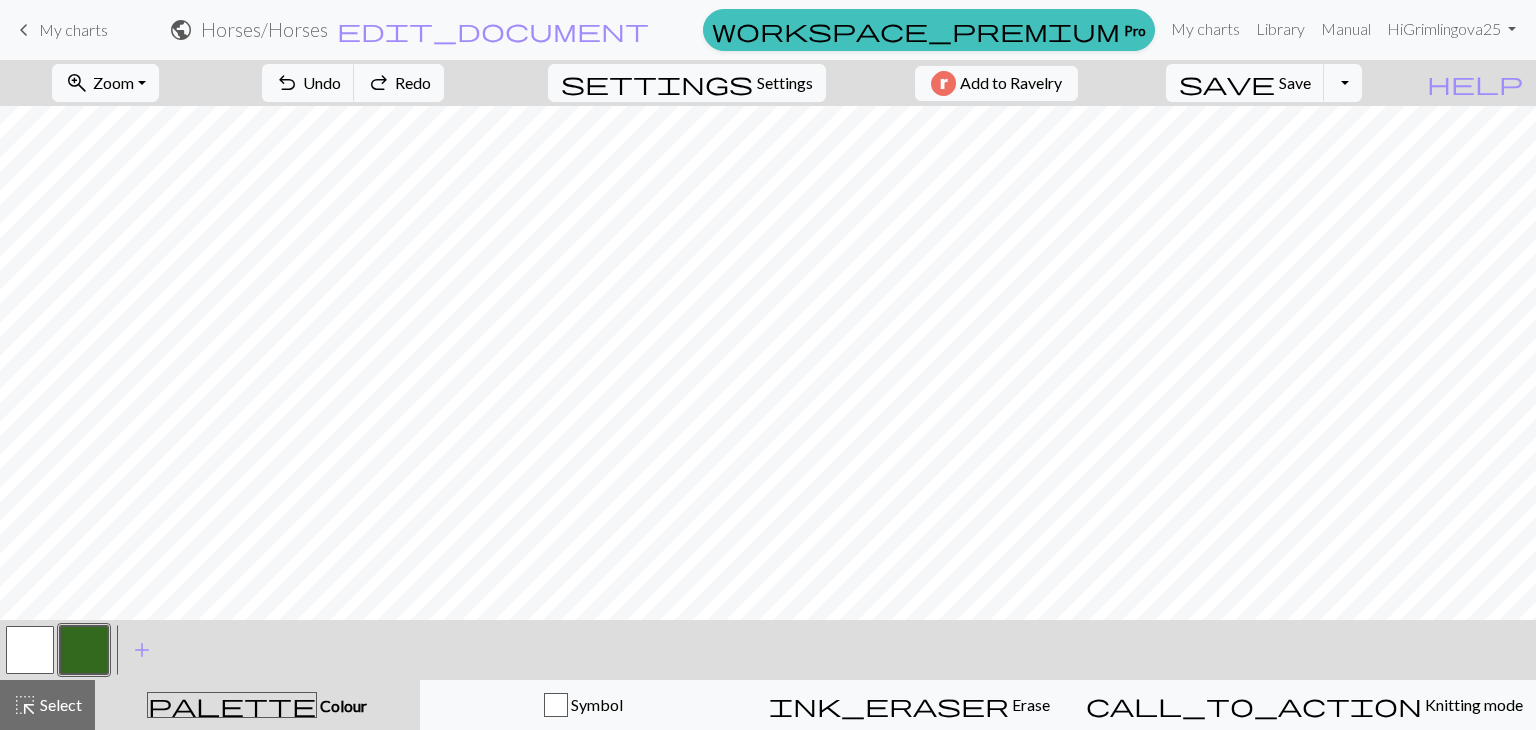 click at bounding box center (30, 650) 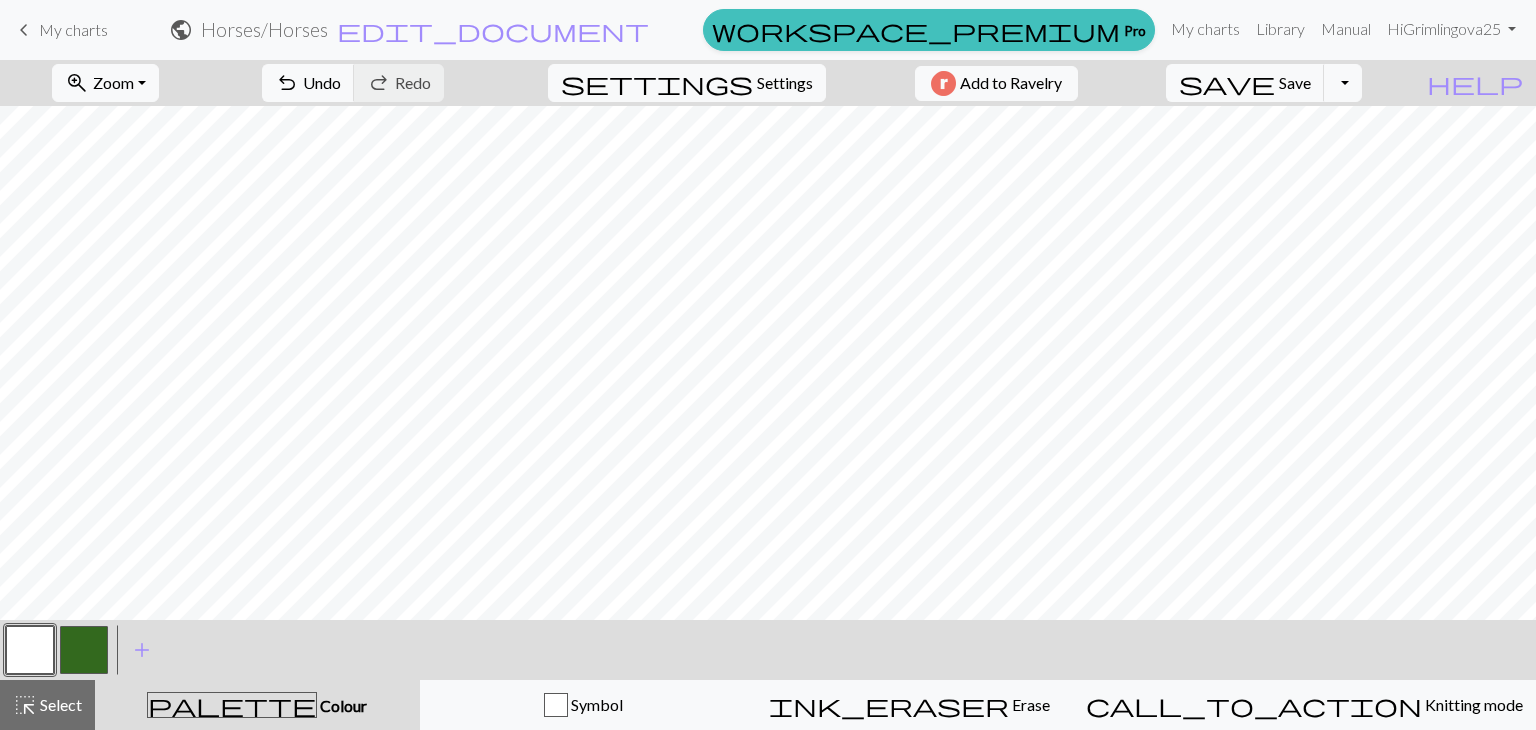 click at bounding box center [84, 650] 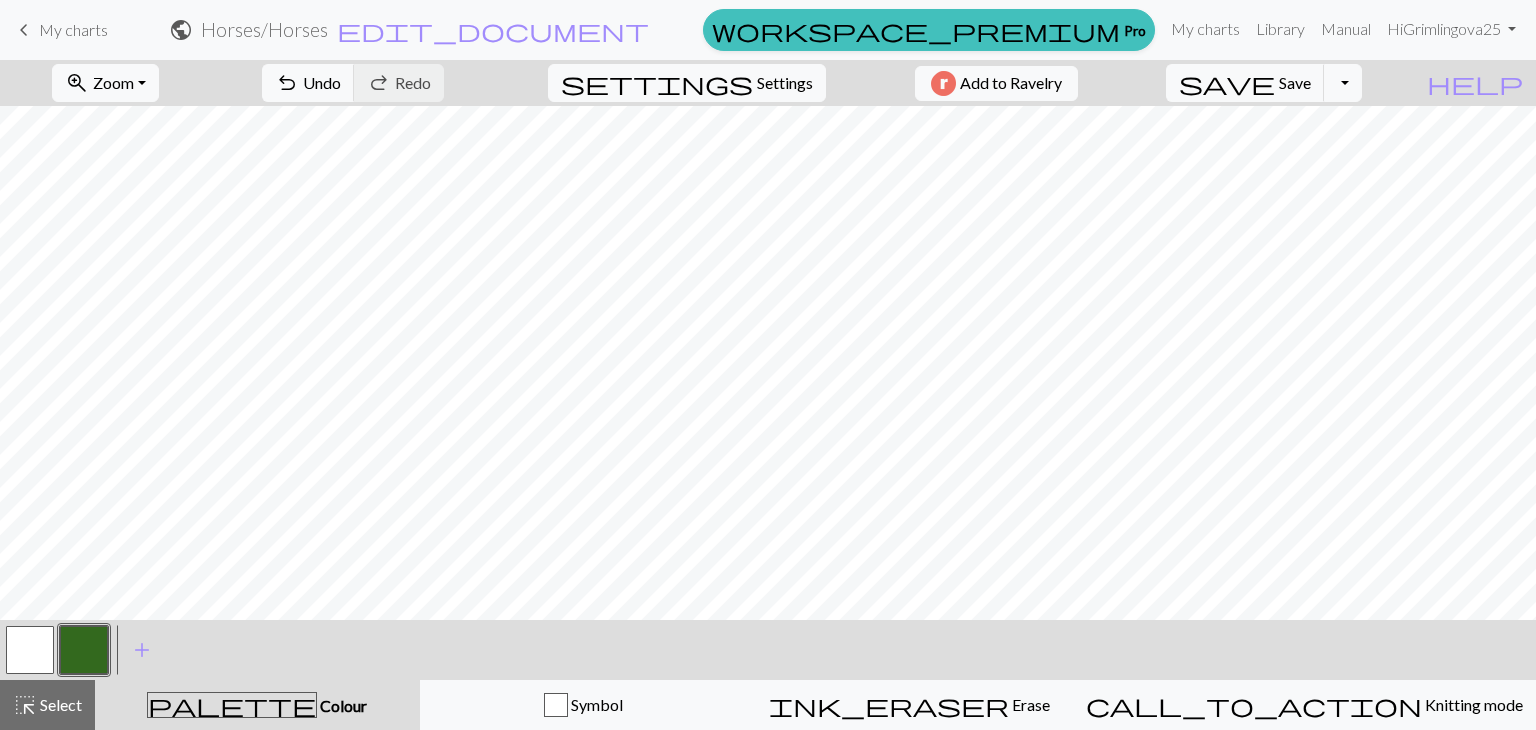 click at bounding box center [30, 650] 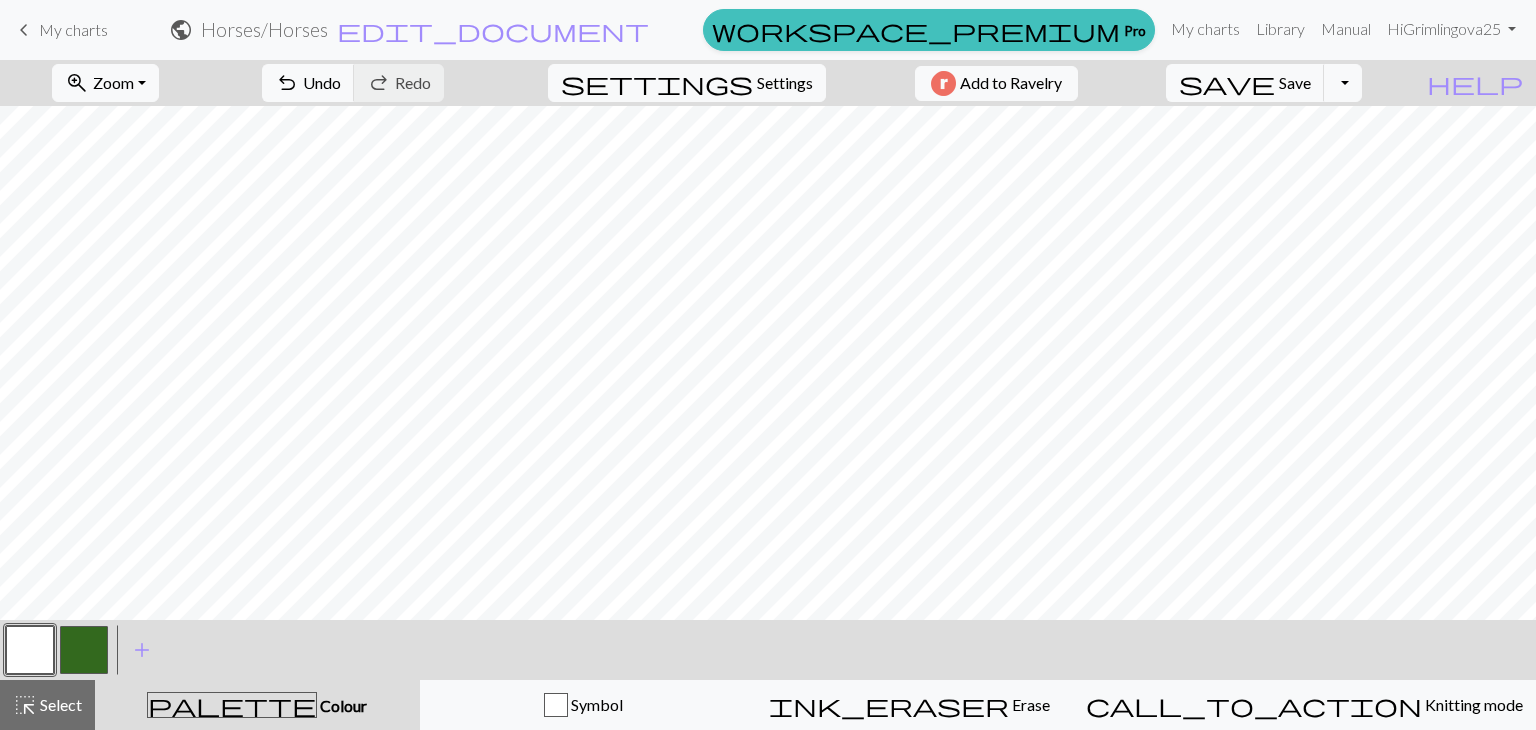 click at bounding box center [84, 650] 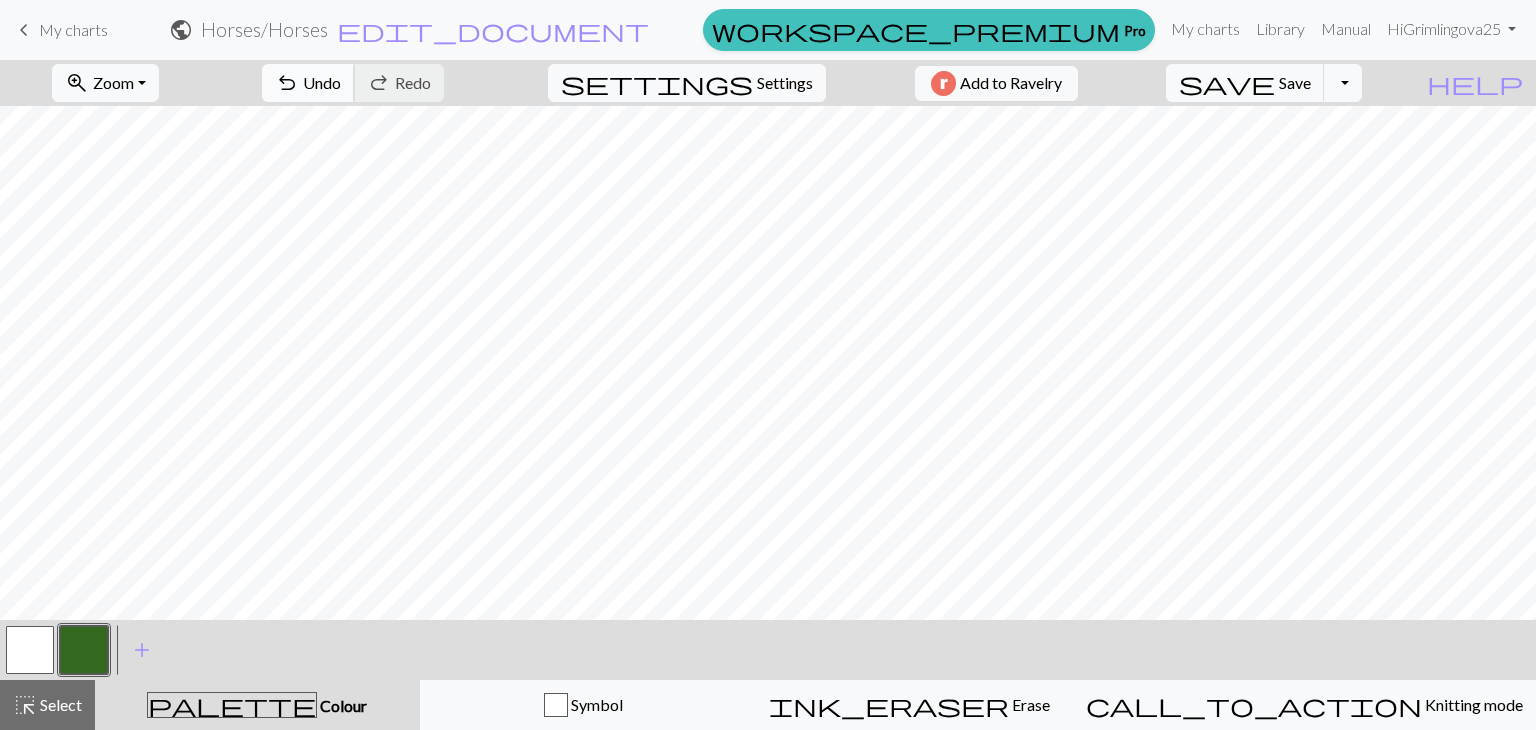 click on "undo" at bounding box center [287, 83] 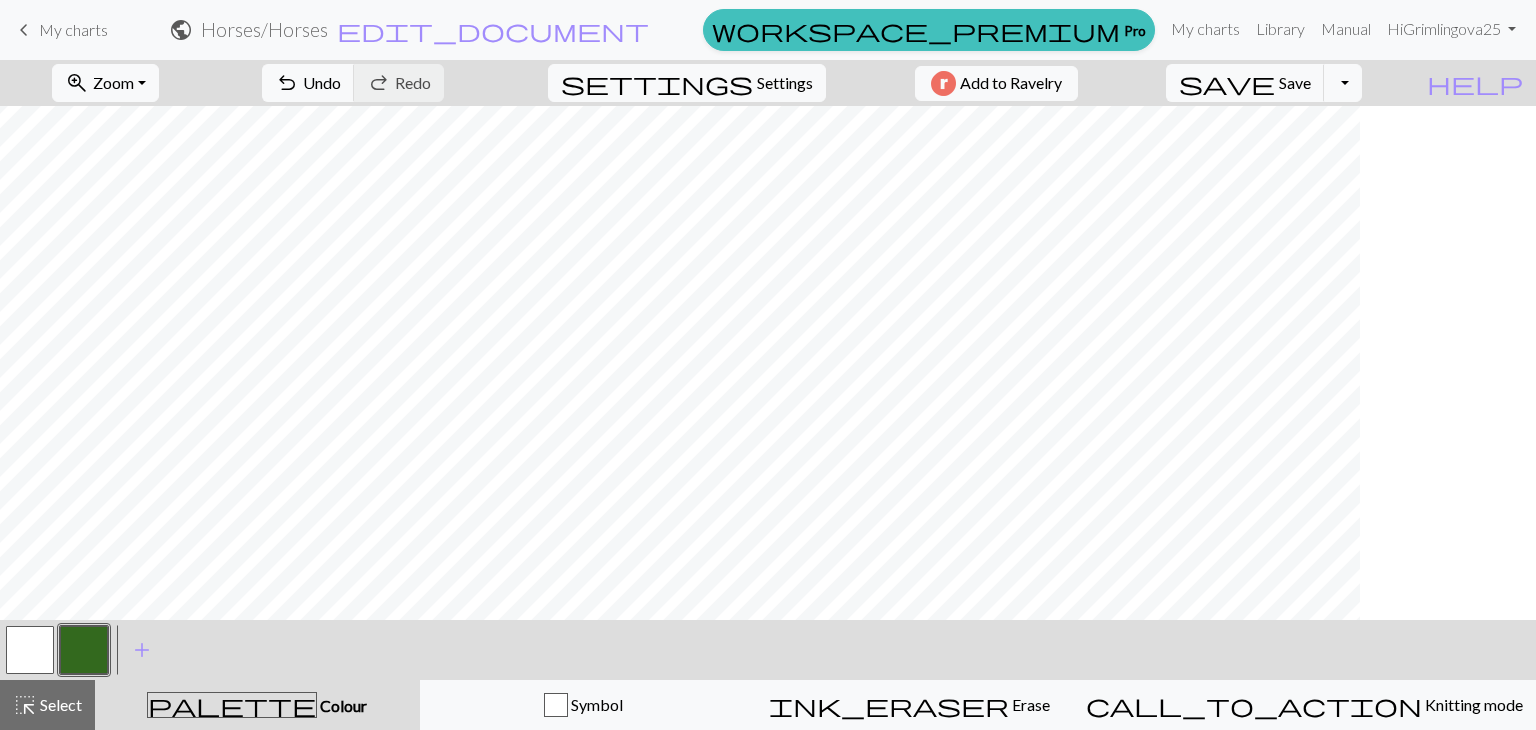 scroll, scrollTop: 0, scrollLeft: 0, axis: both 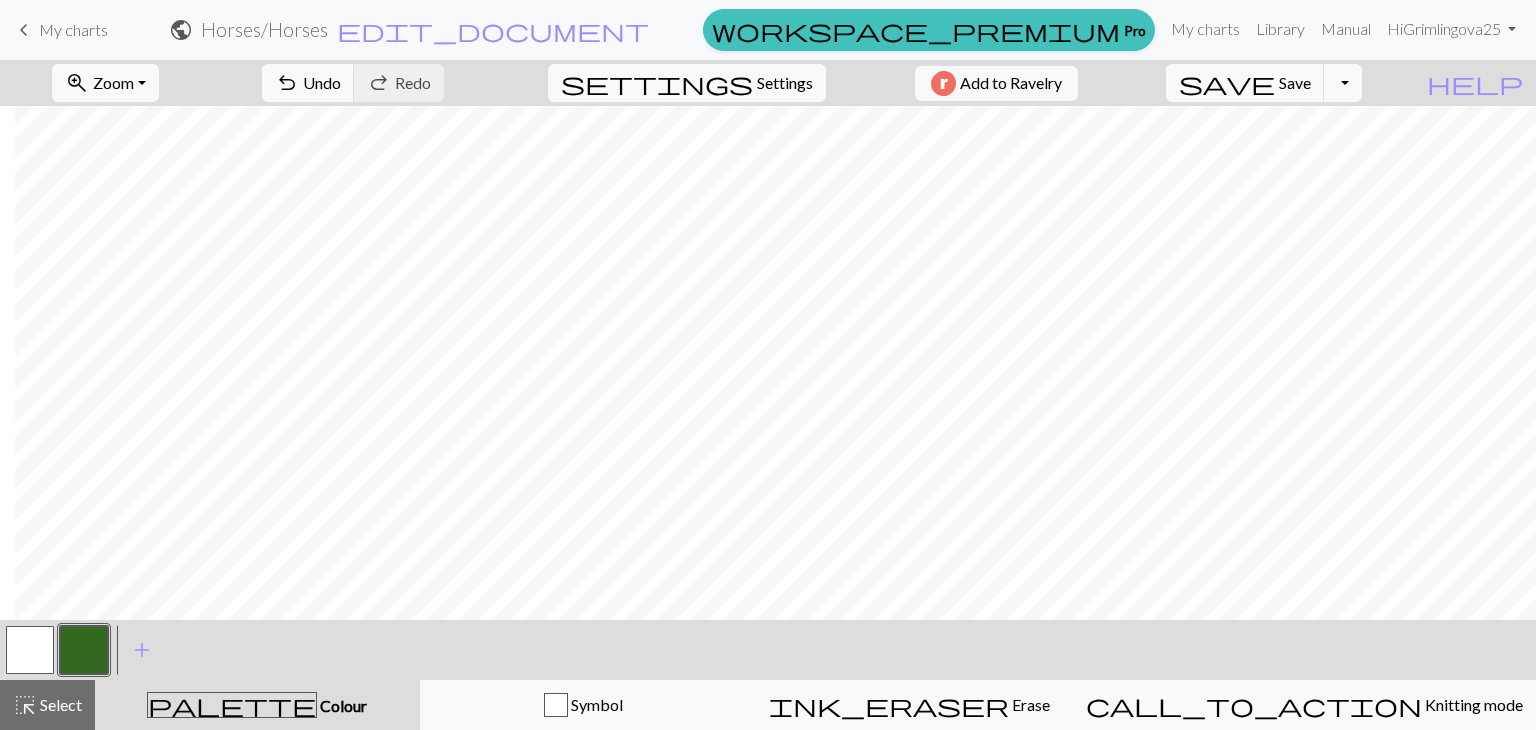 click at bounding box center [30, 650] 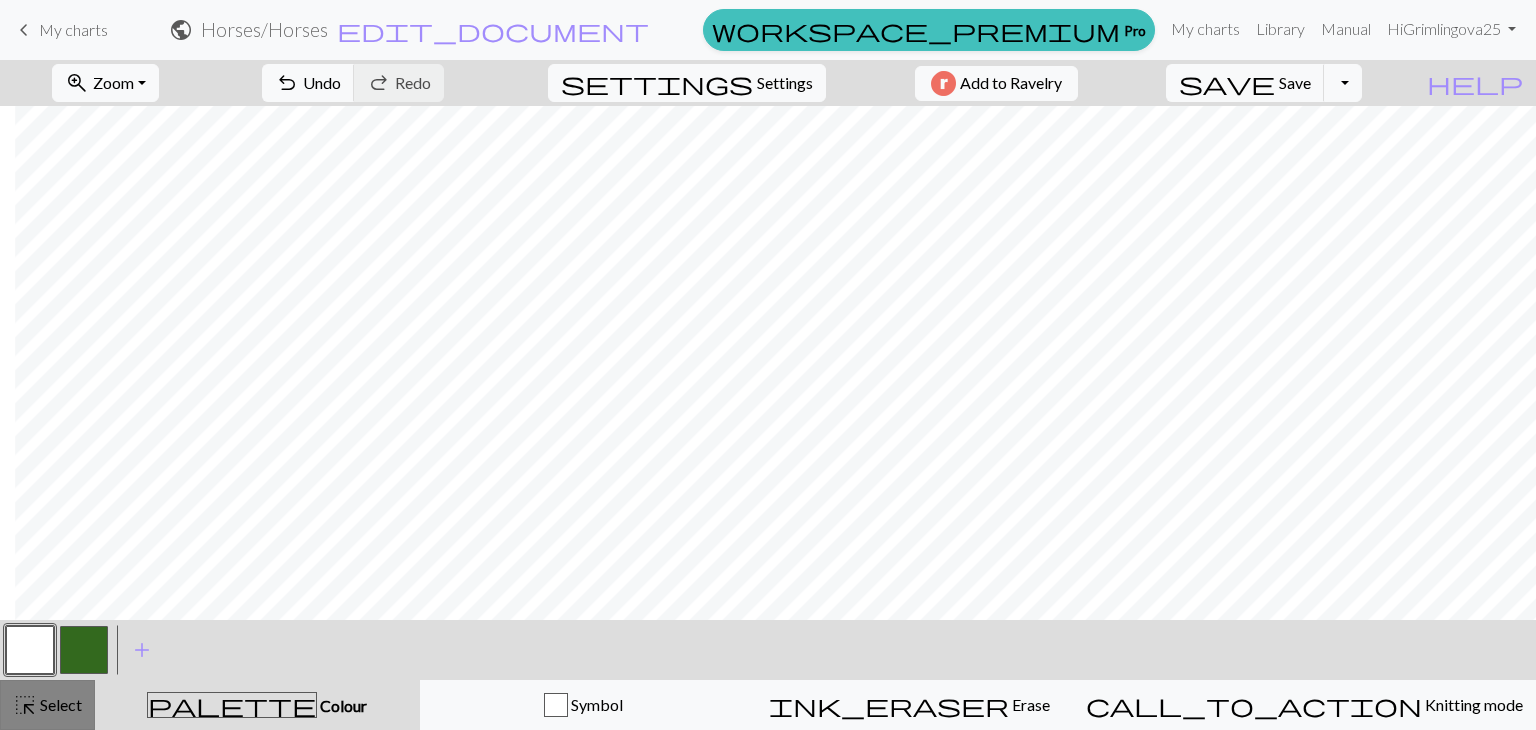 click on "Select" at bounding box center [59, 704] 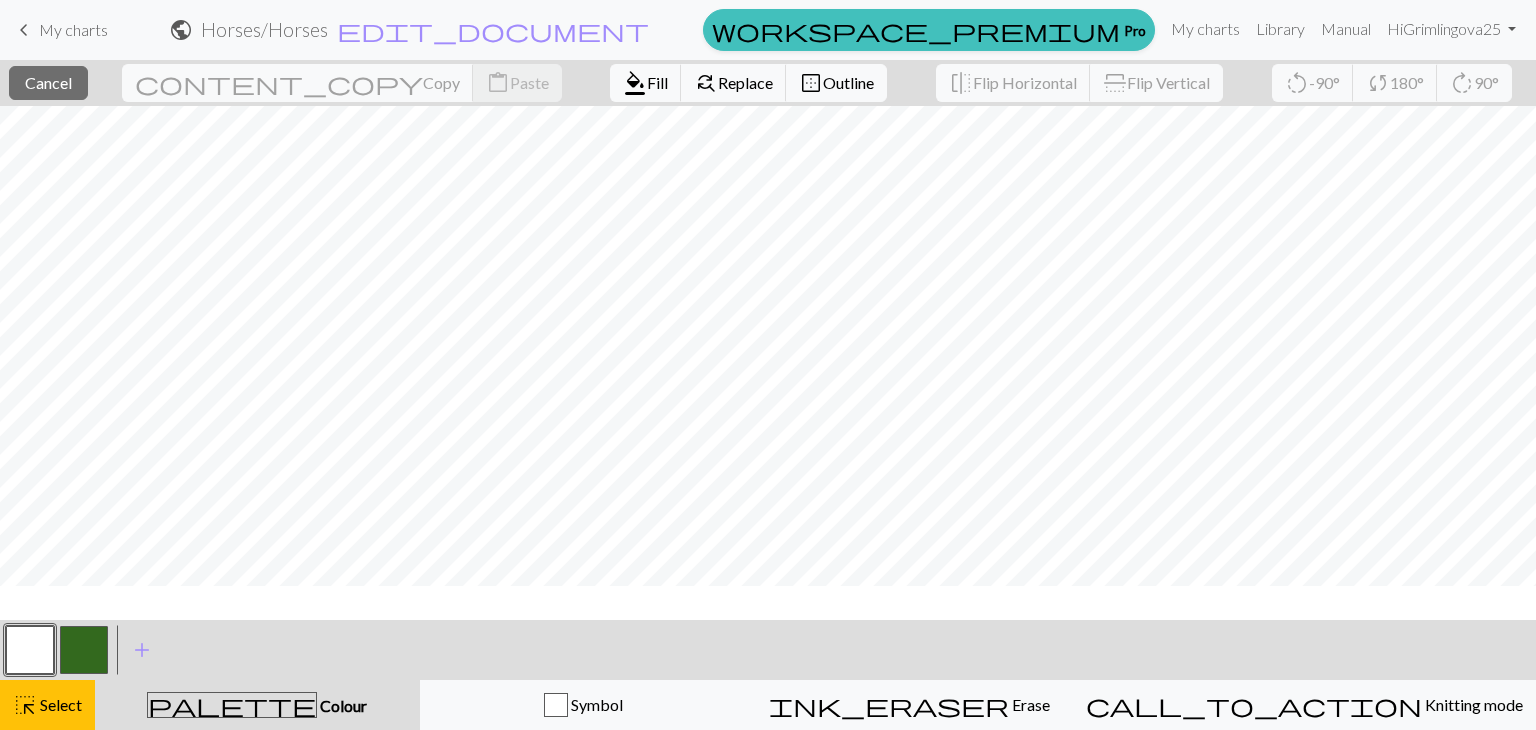 scroll, scrollTop: 0, scrollLeft: 176, axis: horizontal 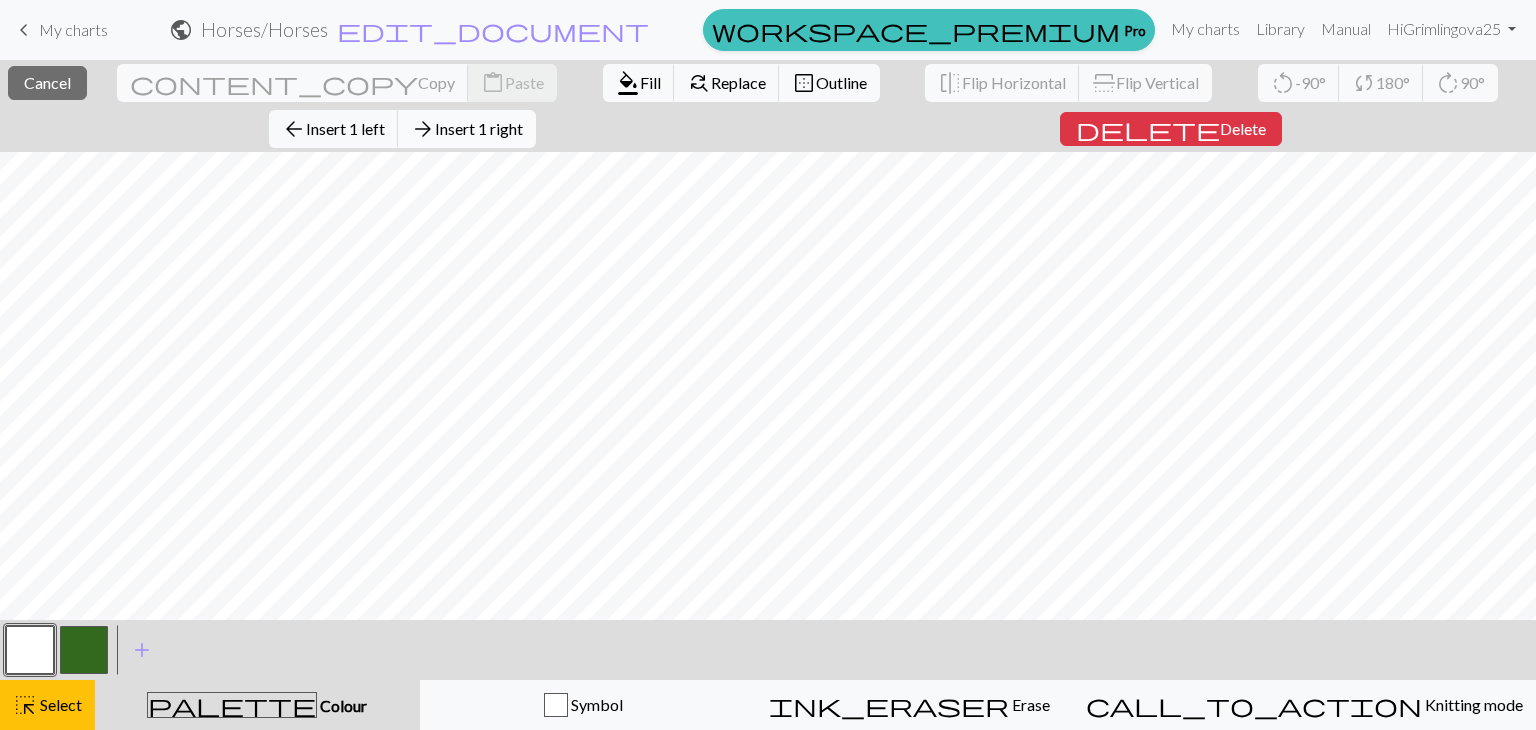 click on "Insert 1 right" at bounding box center [479, 128] 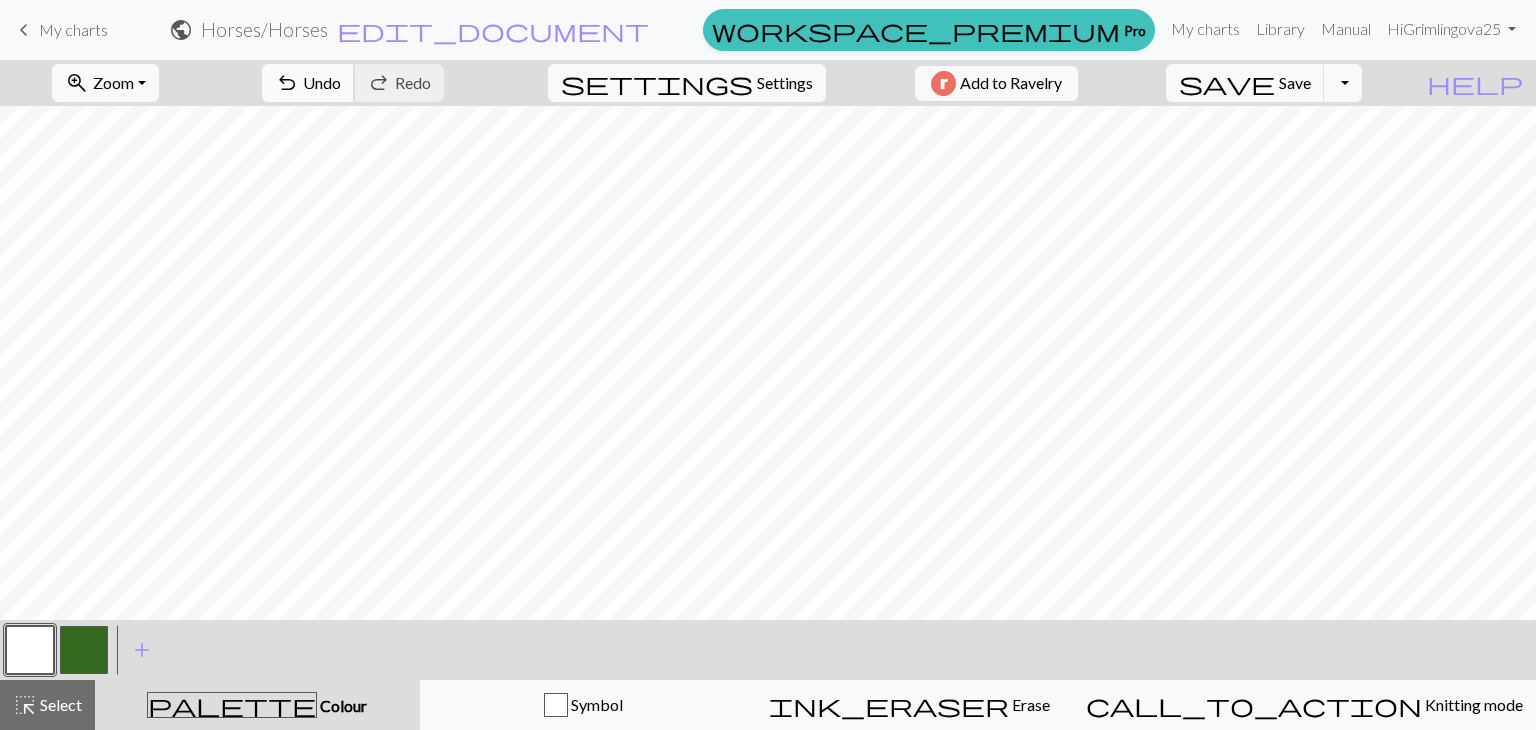 click on "undo" at bounding box center (287, 83) 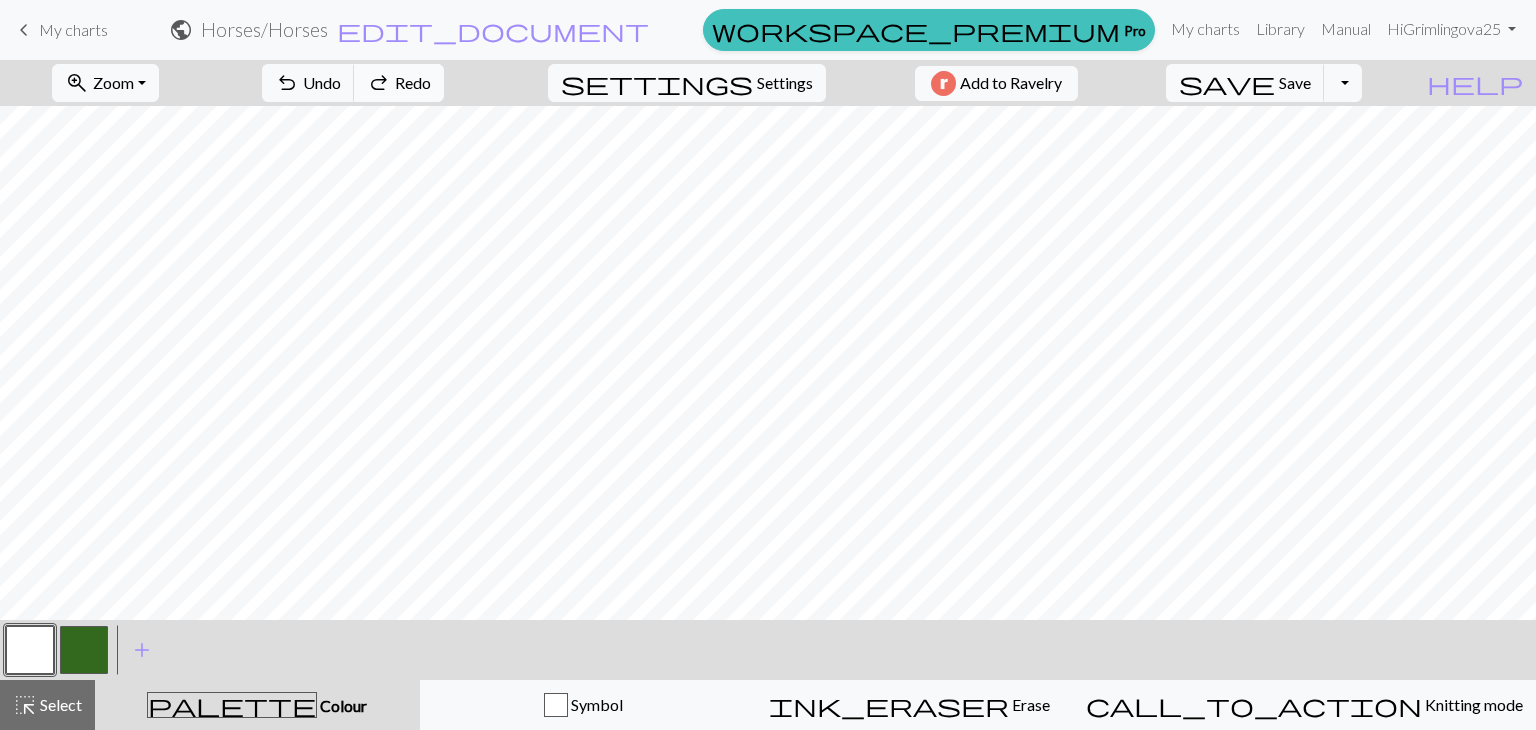 click on "redo" at bounding box center [379, 83] 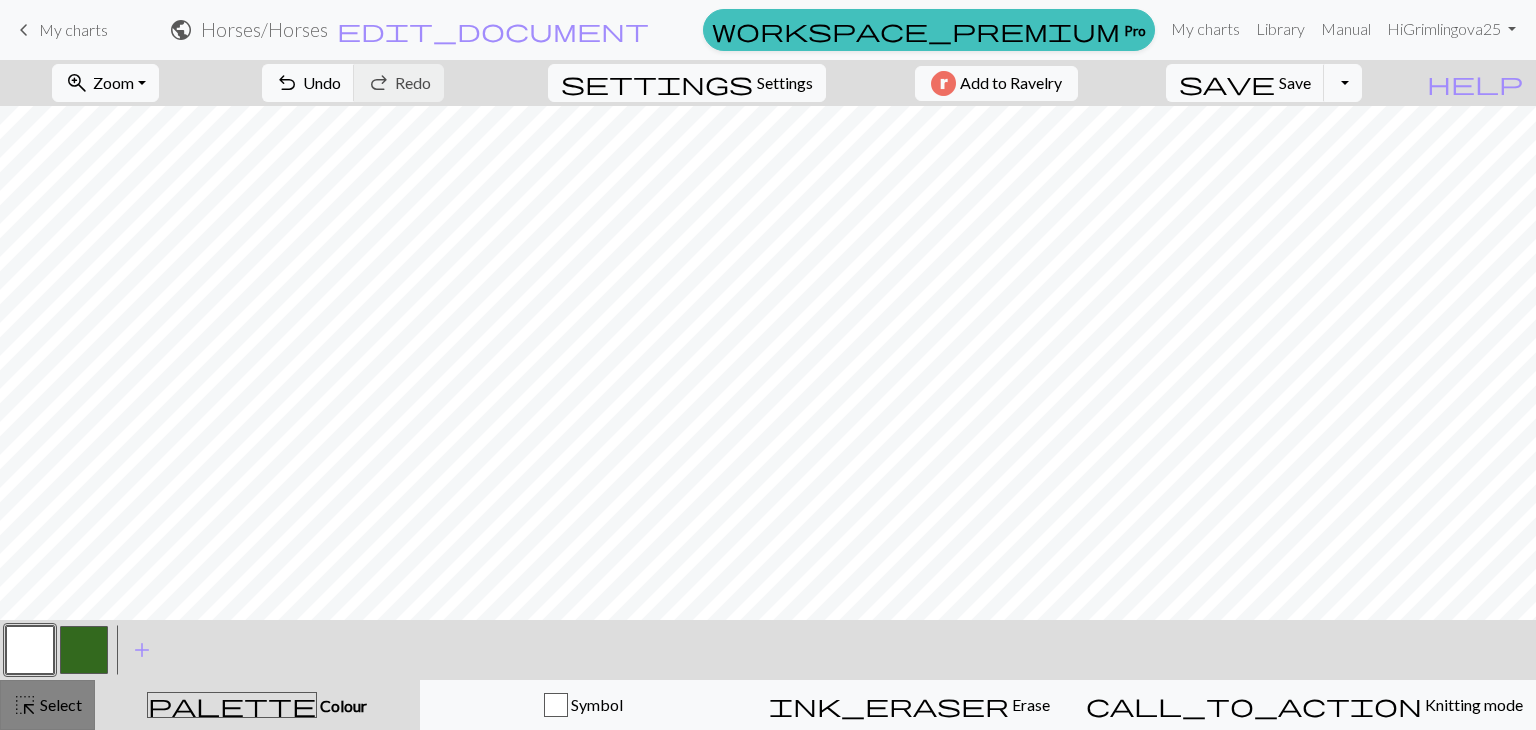click on "Select" at bounding box center [59, 704] 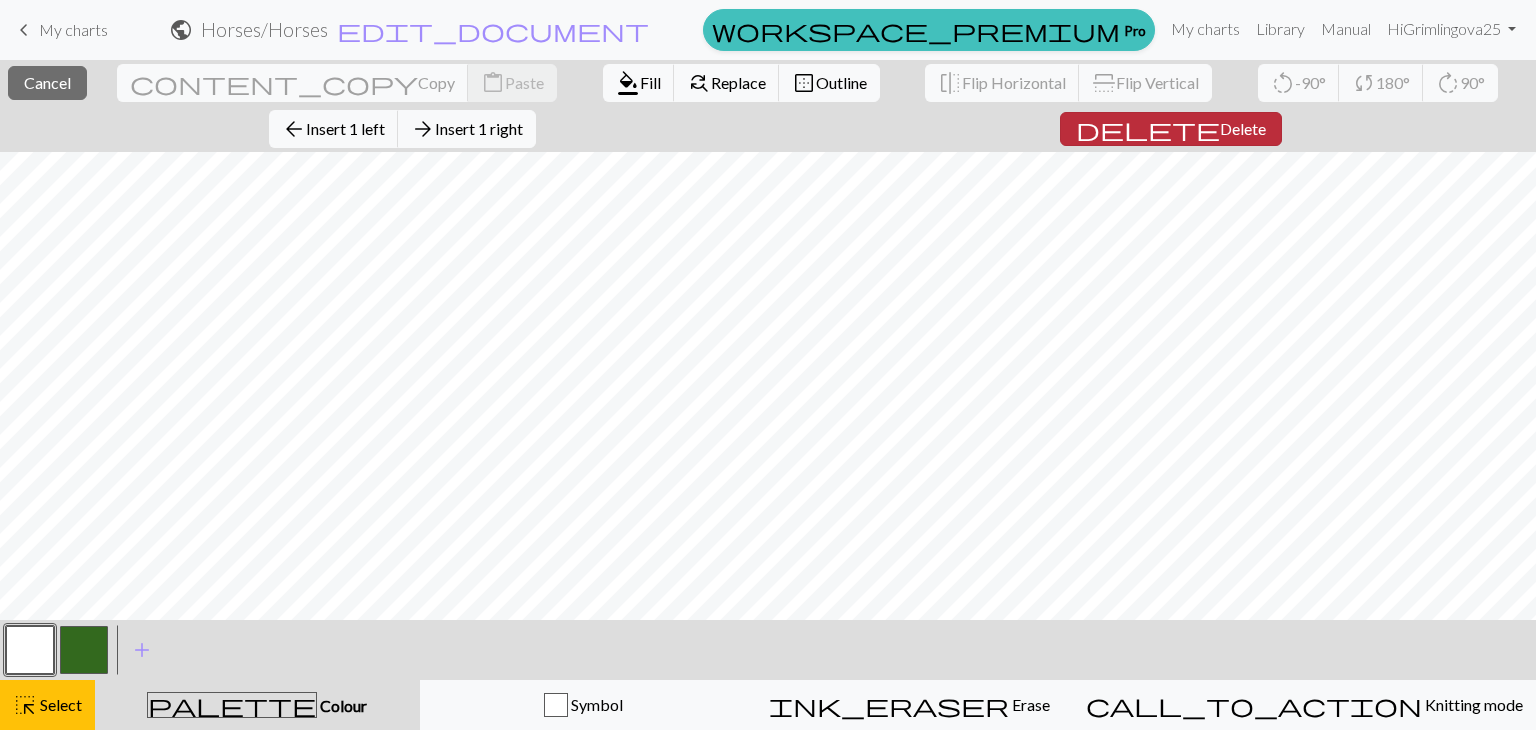 click on "Delete" at bounding box center [1243, 128] 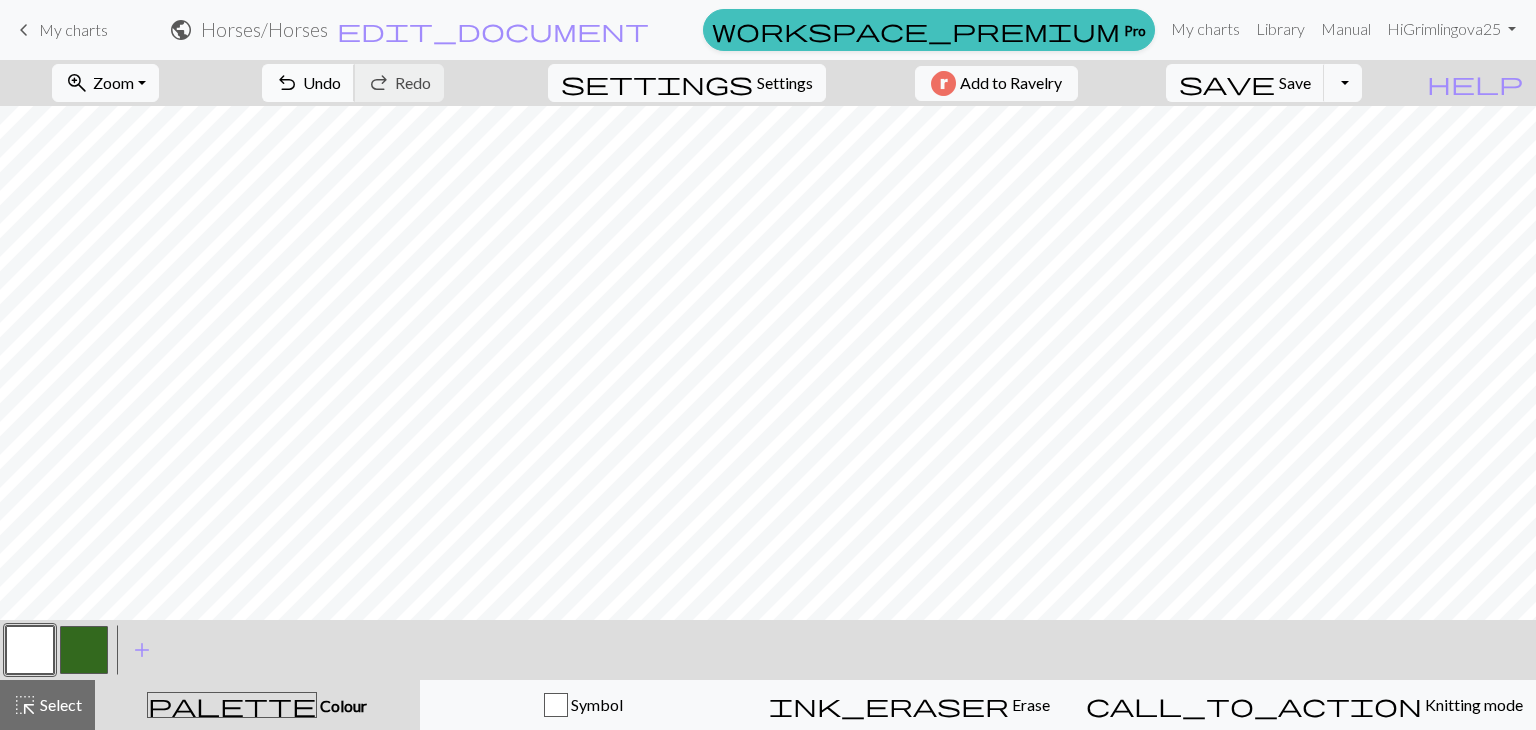 click on "undo" at bounding box center [287, 83] 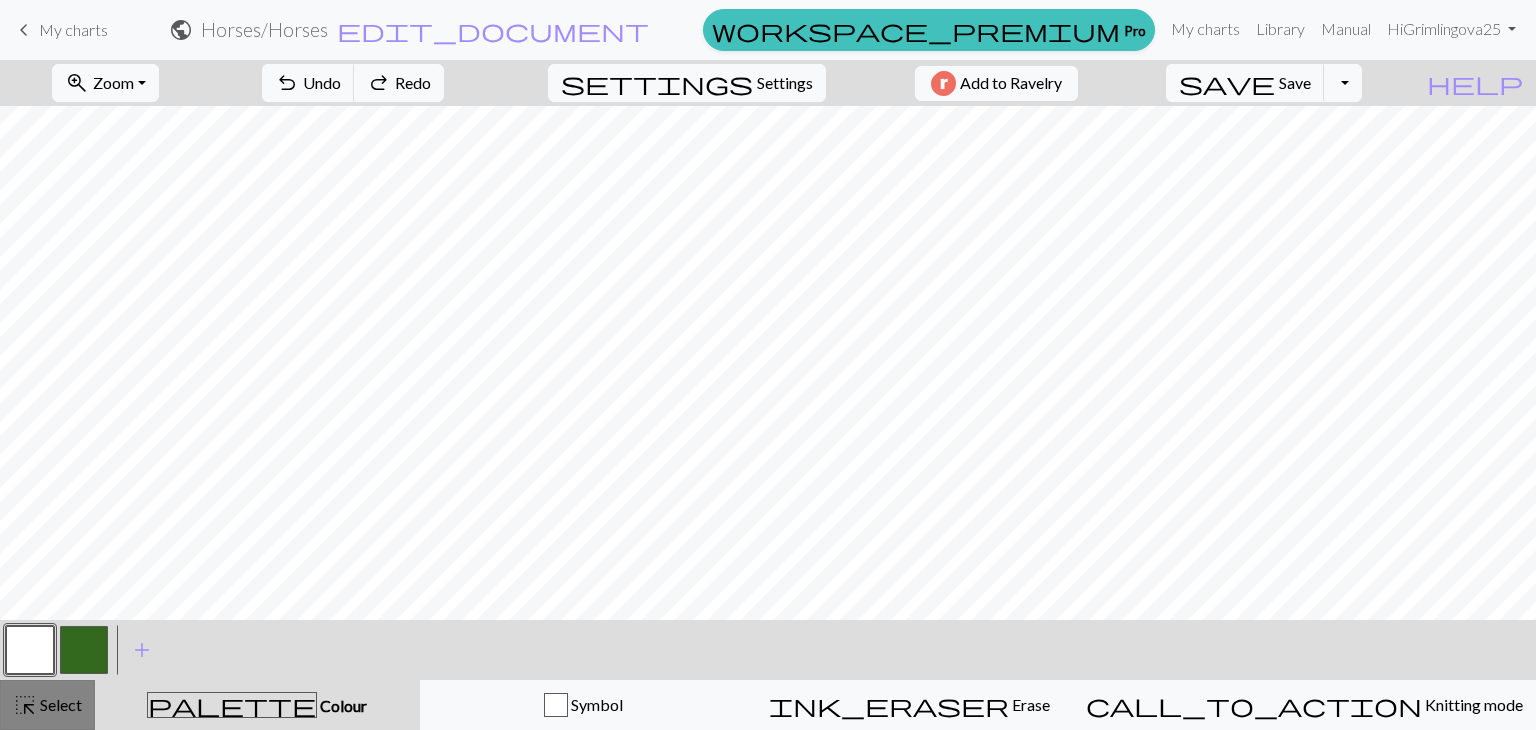 click on "highlight_alt" at bounding box center [25, 705] 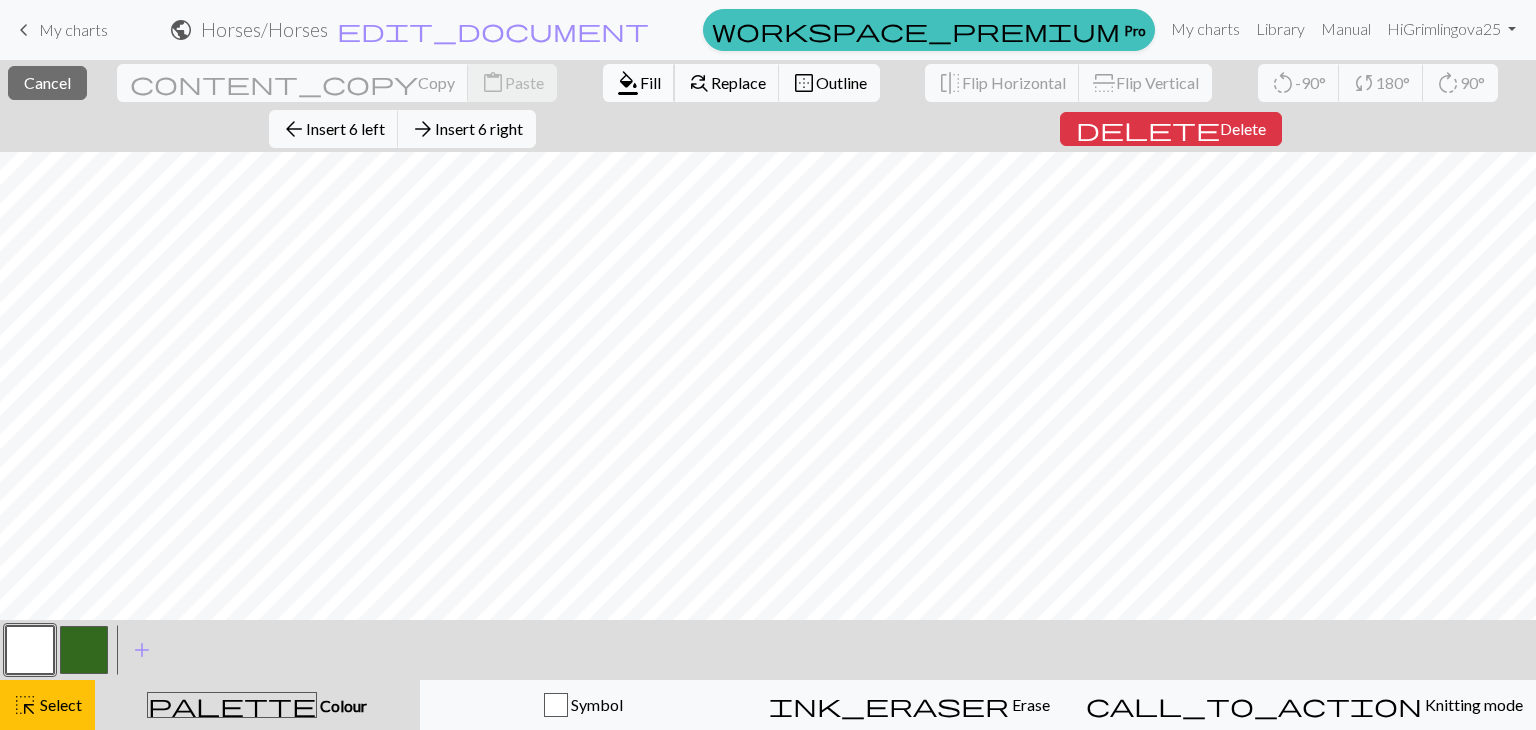 click on "Fill" at bounding box center [650, 82] 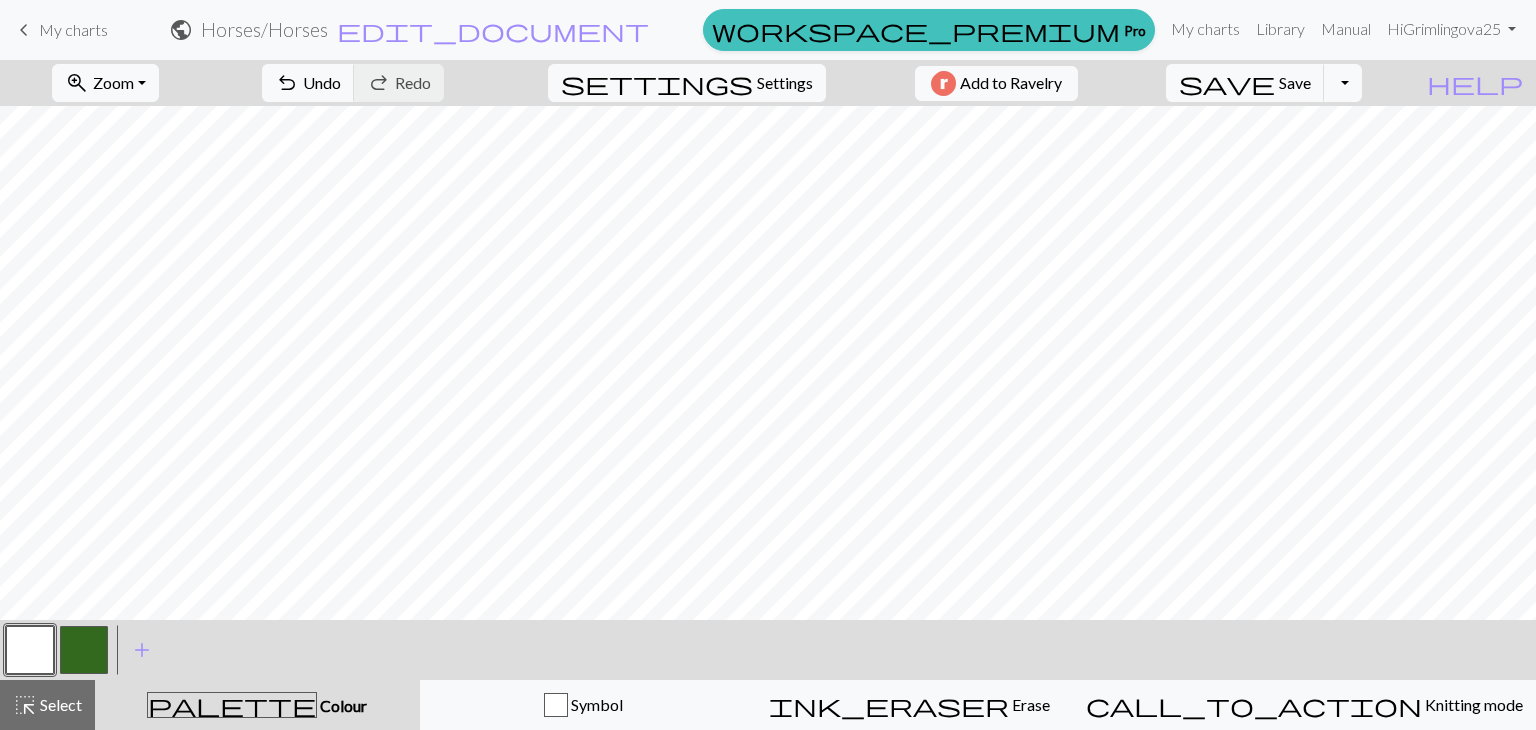 click at bounding box center (84, 650) 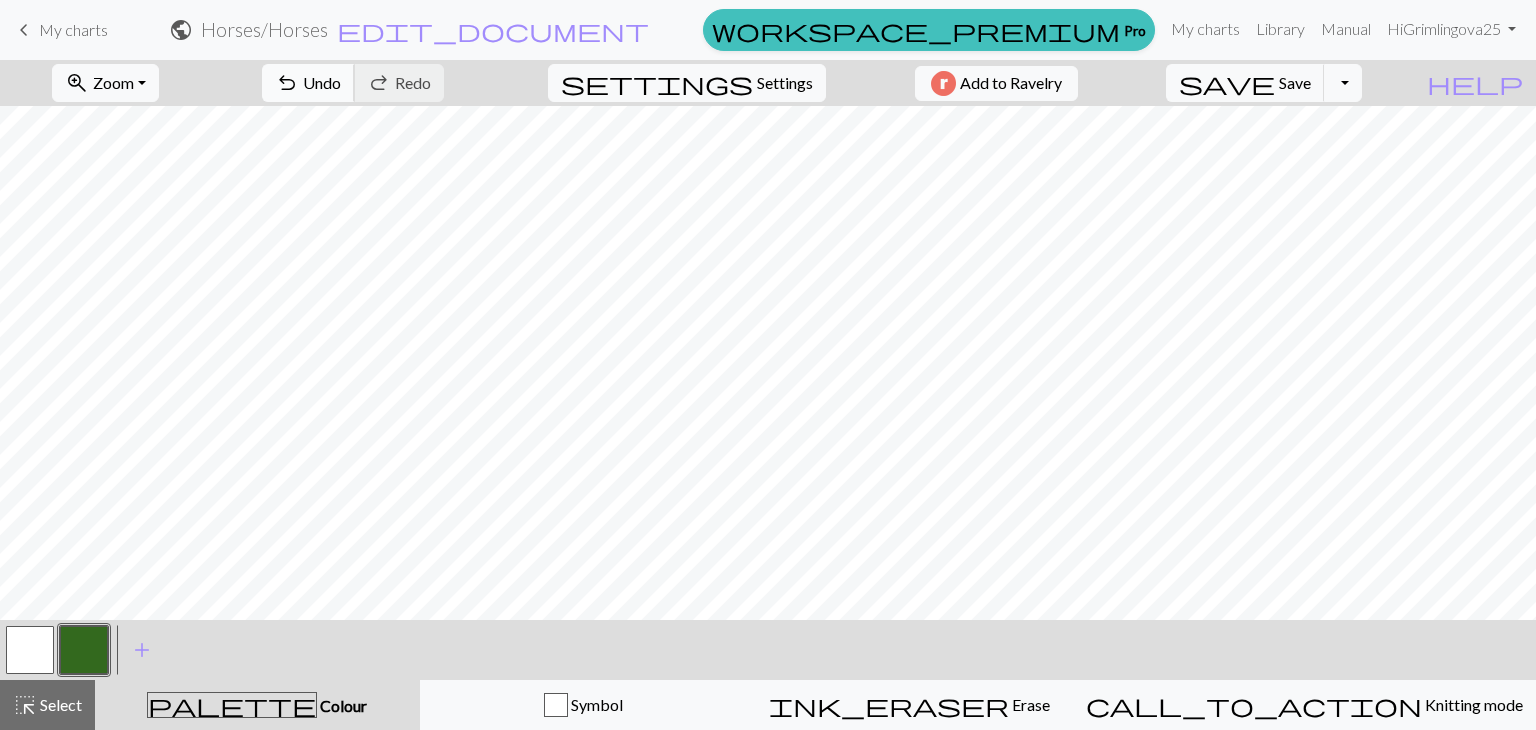 click on "undo" at bounding box center (287, 83) 